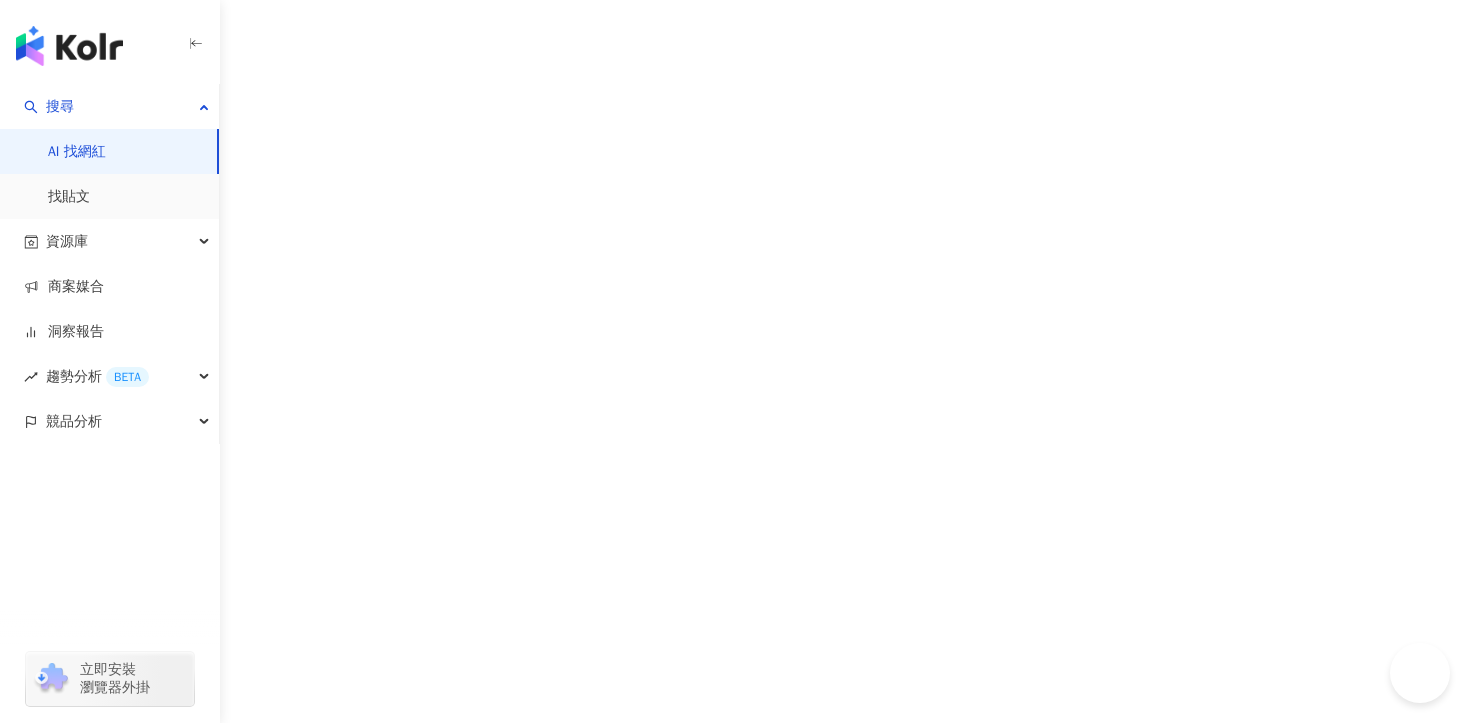 scroll, scrollTop: 0, scrollLeft: 0, axis: both 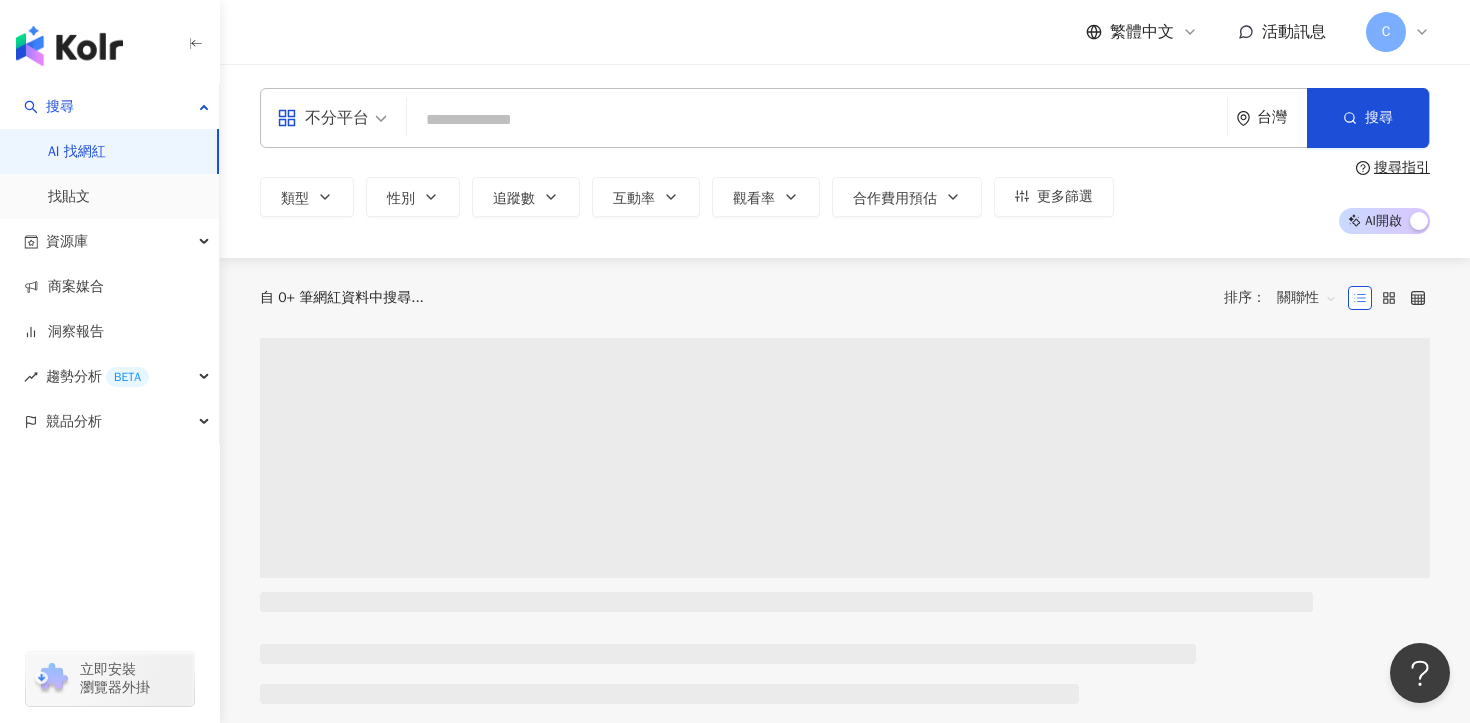 click at bounding box center [817, 120] 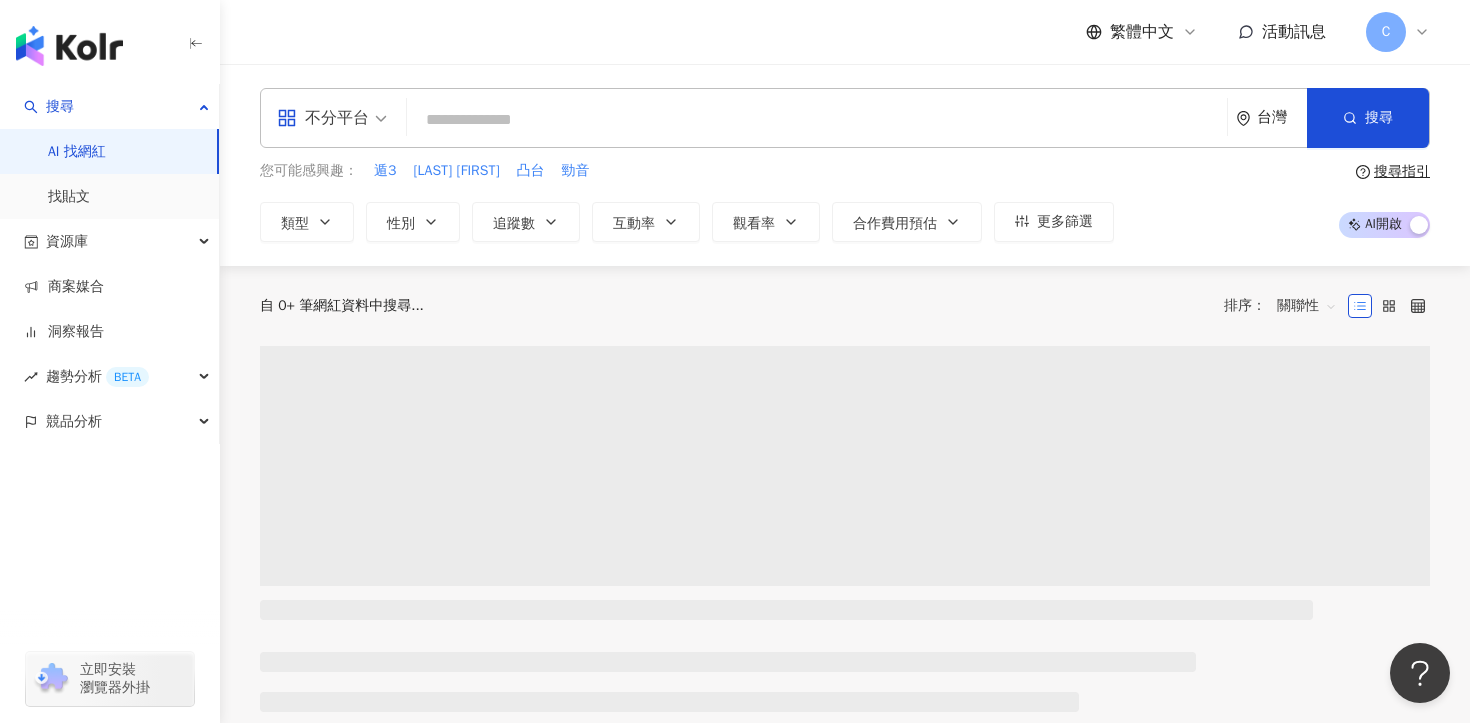 type on "**********" 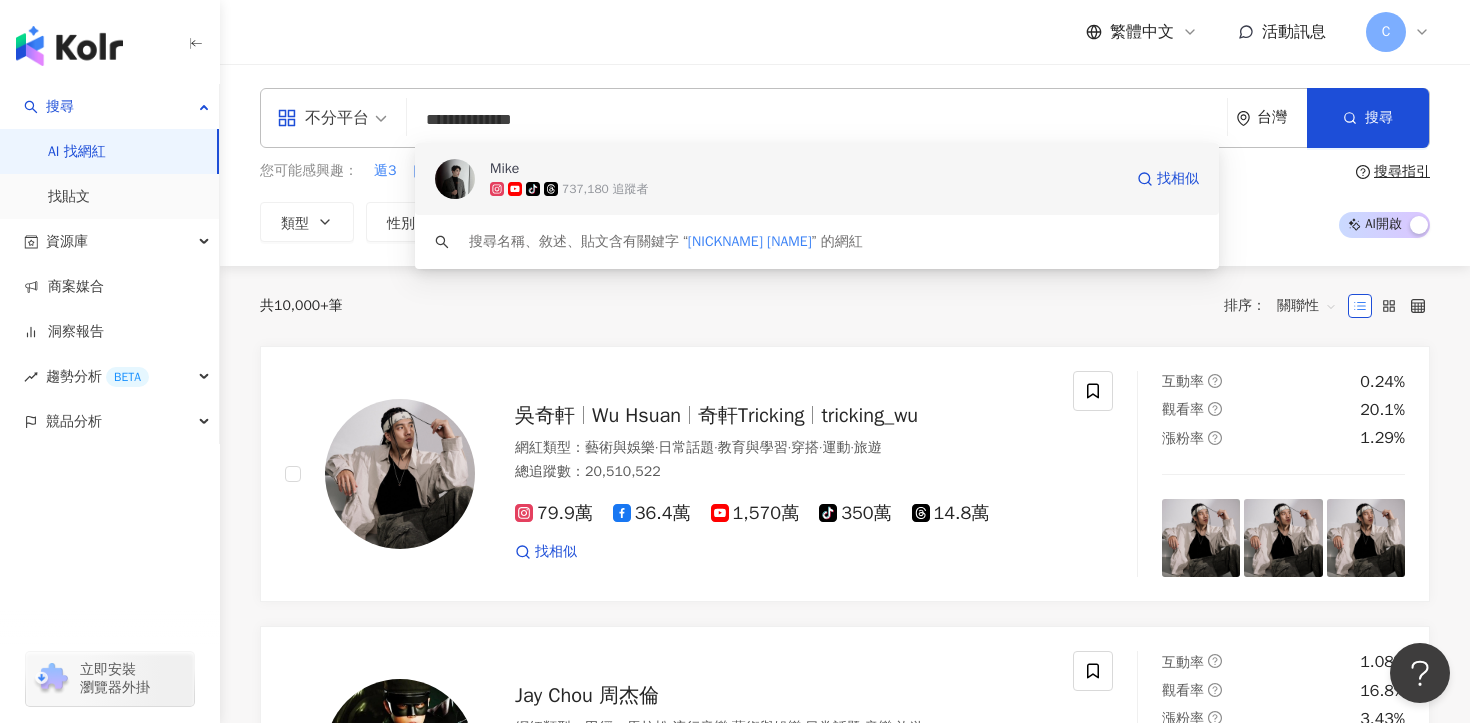 click on "tiktok-icon 737,180   追蹤者" at bounding box center (806, 189) 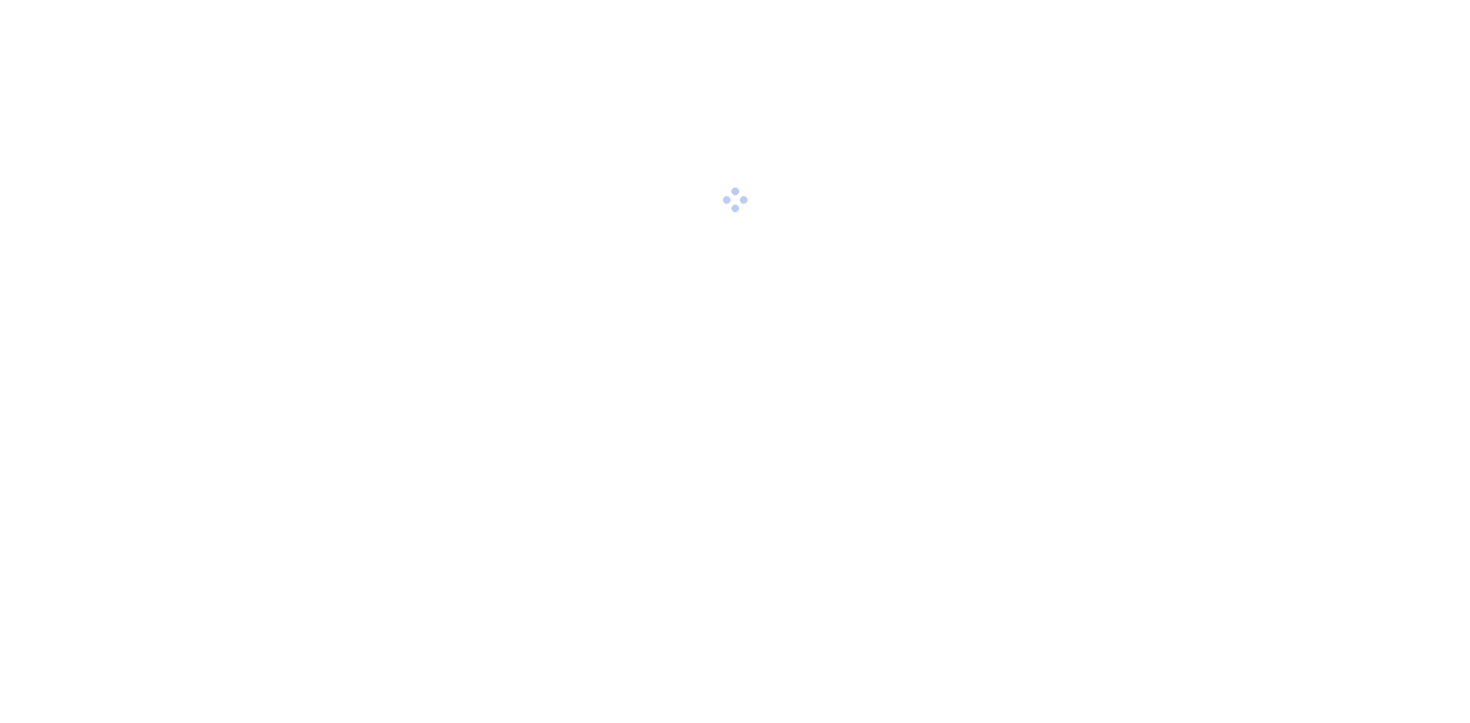 scroll, scrollTop: 0, scrollLeft: 0, axis: both 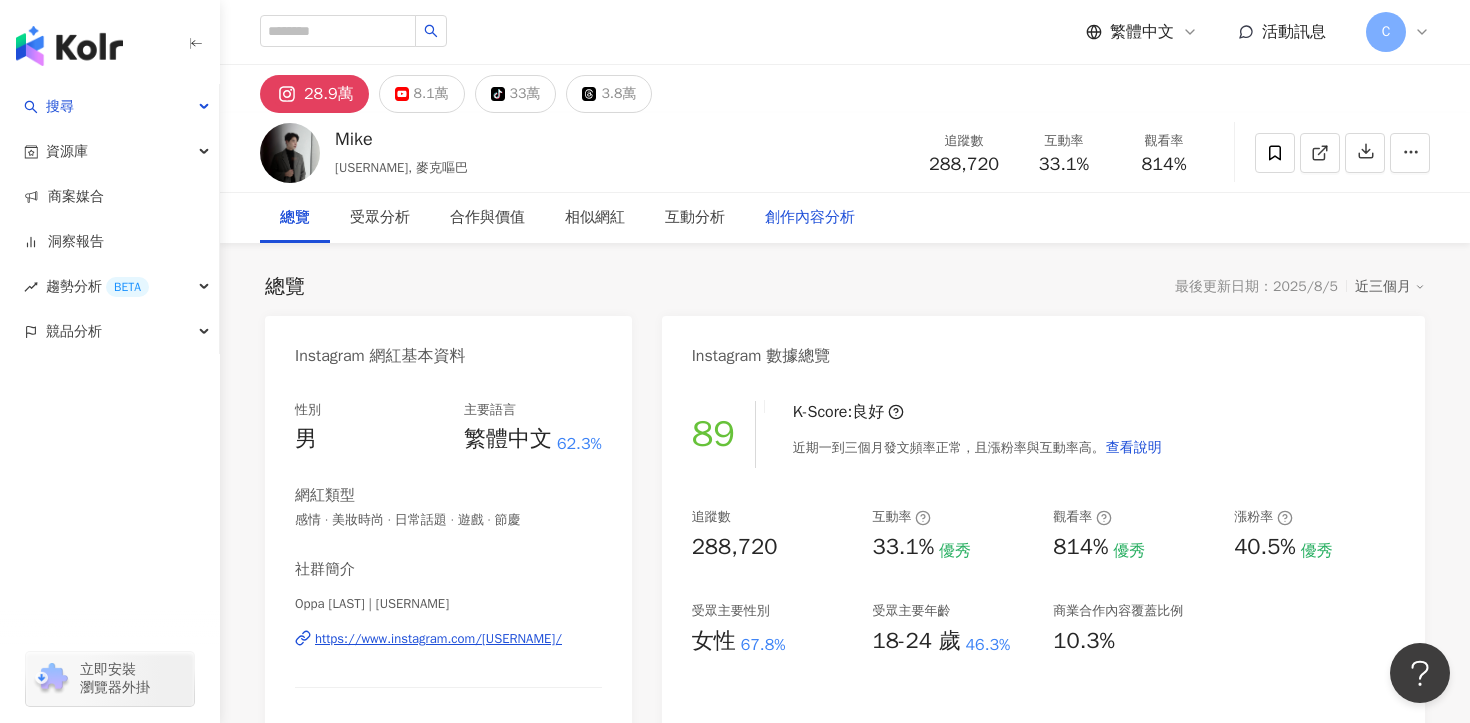 click on "創作內容分析" at bounding box center [810, 218] 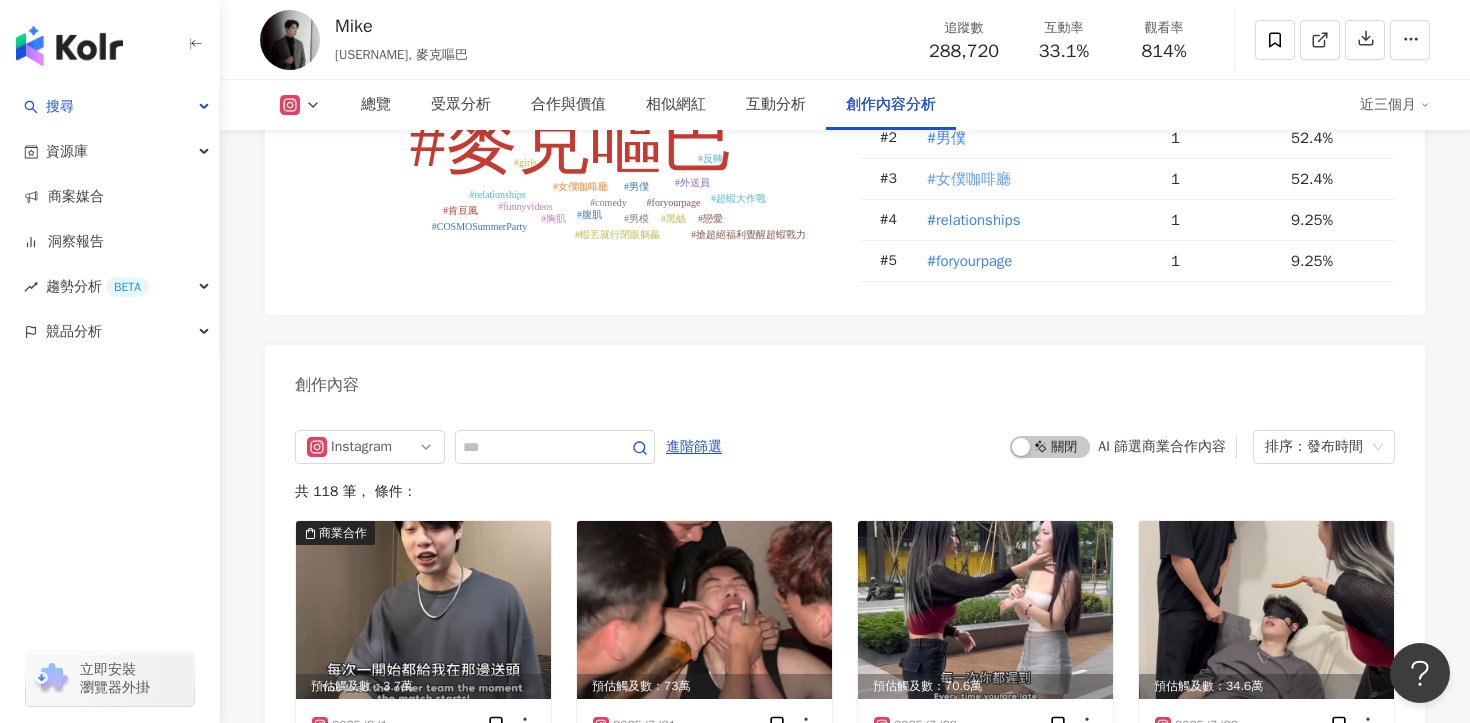 scroll, scrollTop: 5903, scrollLeft: 0, axis: vertical 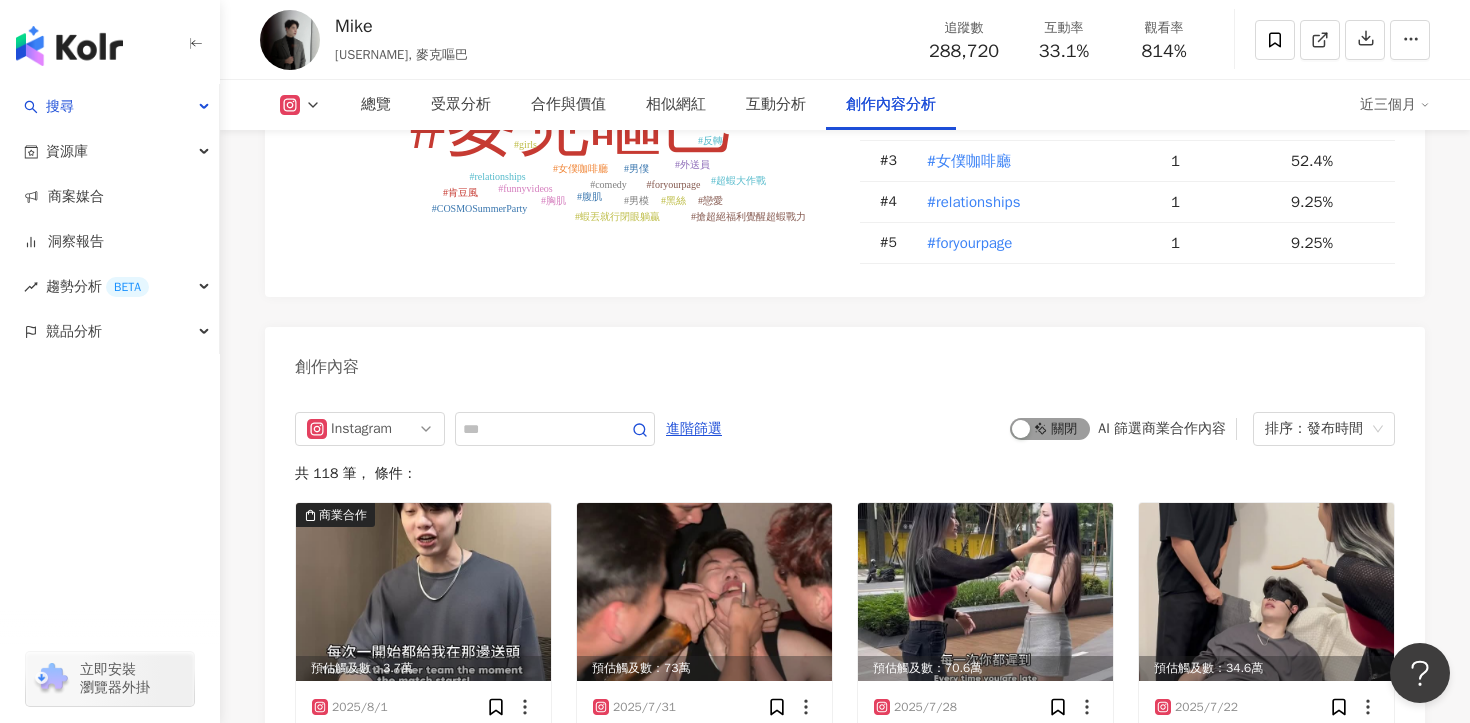 click on "啟動 關閉" at bounding box center (1050, 429) 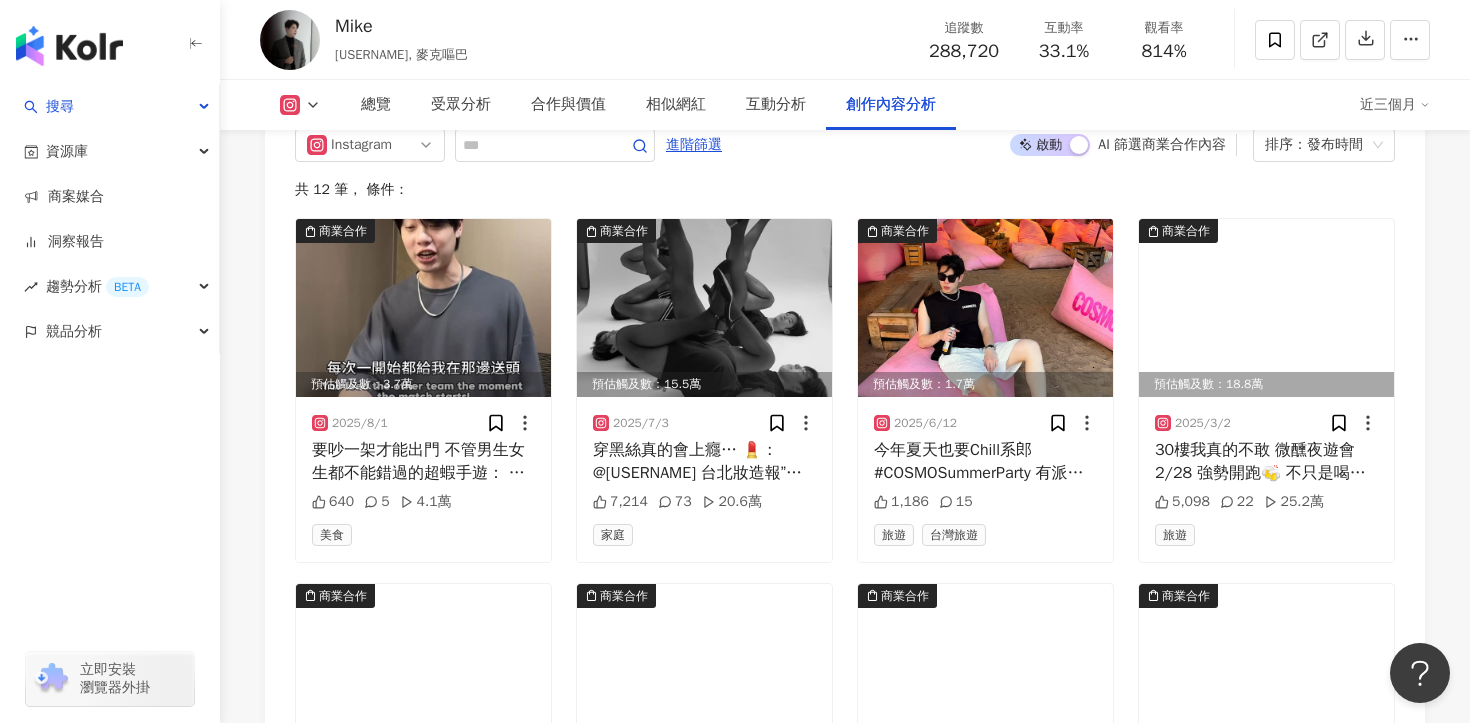 scroll, scrollTop: 6215, scrollLeft: 0, axis: vertical 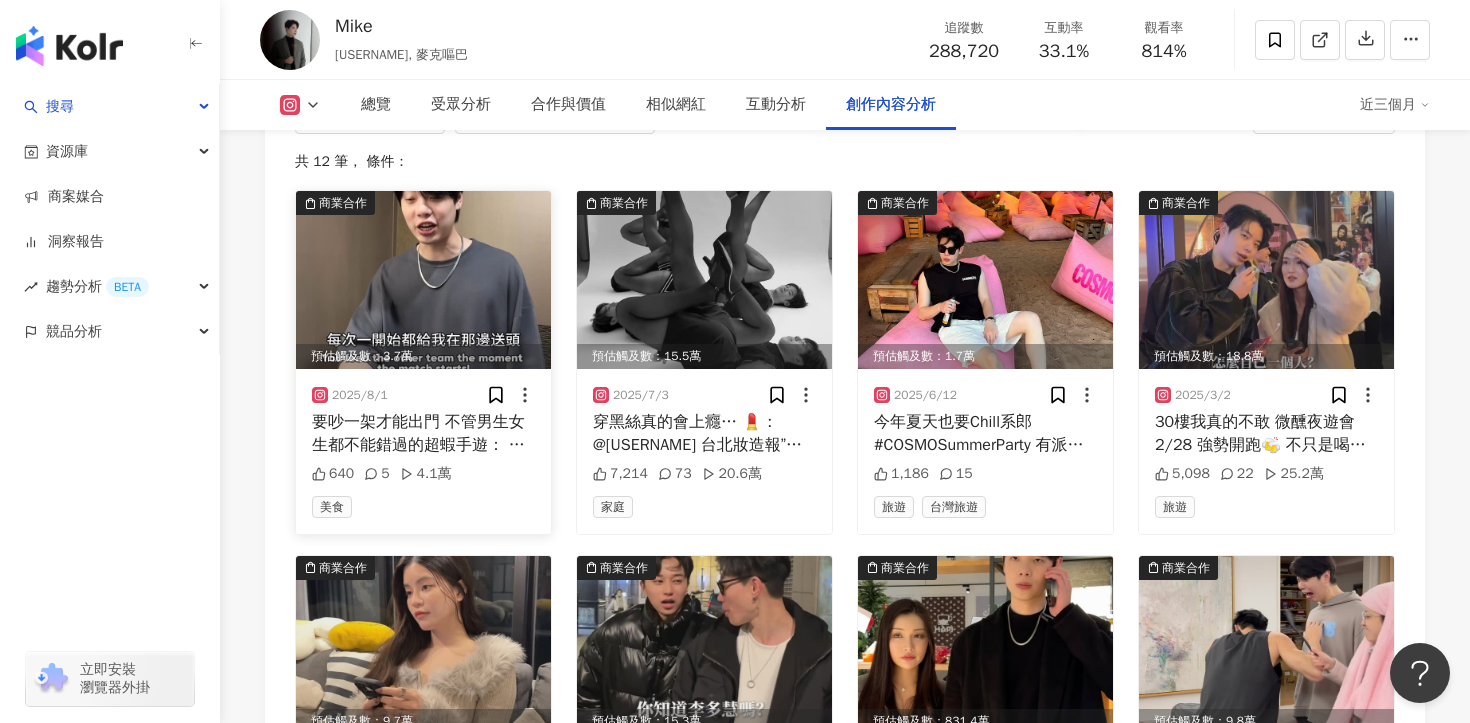 click on "要吵一架才能出門
不管男生女生都不能錯過的超蝦手遊：
手殘黨？蝦丟就行 輕鬆躺贏!
技術派？炫酷大招 蝦爆全場!
⏰ 最後6天！ 手刀預約→ https://gl.gamehaza.com/eToqqSC
預約即享：
1000連抽豪華開局
檸檬專屬傳說卡檸檬妹造型+瀨戶環奈簽名照
抽iPhone16 Pro Max、PS5等頂級好禮
#超蝦大作戰
#蝦丟就行閉眼躺贏
#距離上線倒數6天
#搶超絕福利覺醒超蝦戰力" at bounding box center [423, 433] 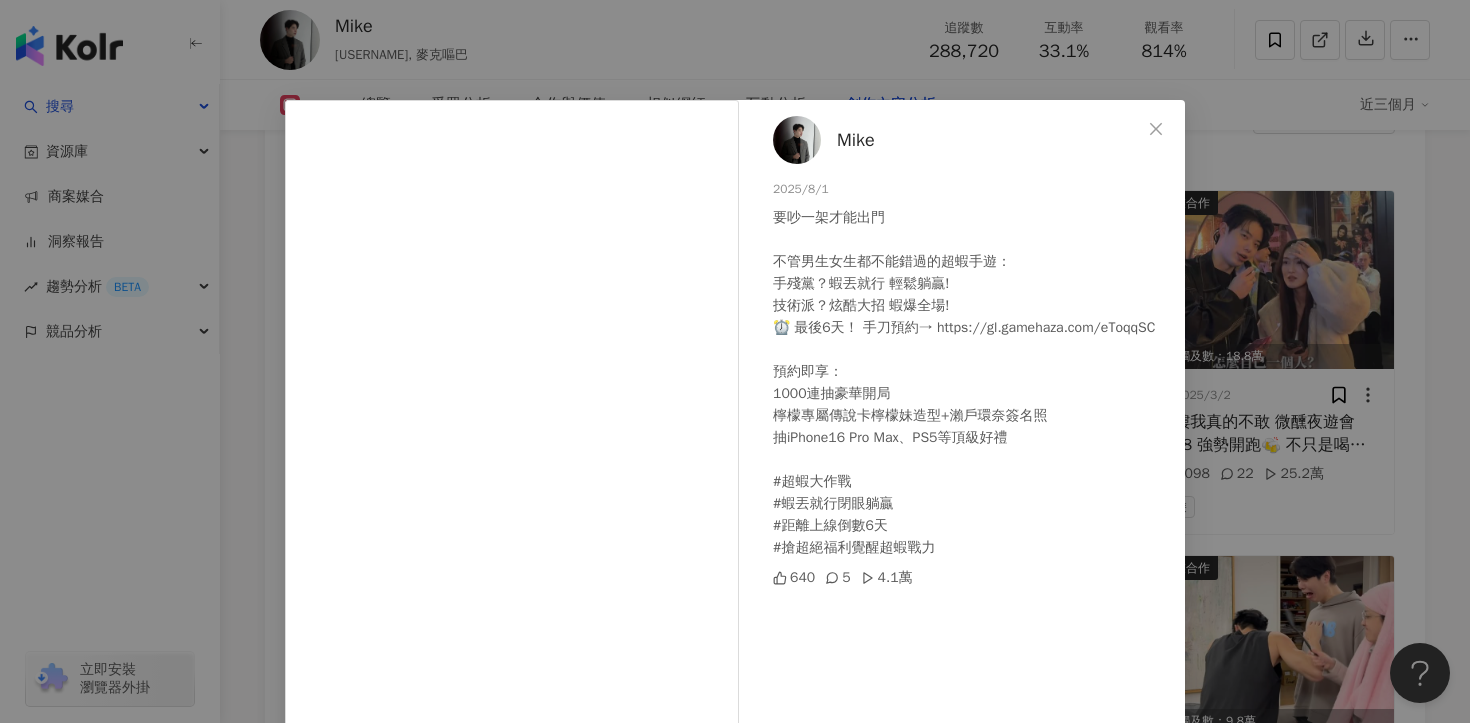click on "Mike 2025/8/1 要吵一架才能出門
不管男生女生都不能錯過的超蝦手遊：
手殘黨？蝦丟就行 輕鬆躺贏!
技術派？炫酷大招 蝦爆全場!
⏰ 最後6天！ 手刀預約→ https://gl.gamehaza.com/eToqqSC
預約即享：
1000連抽豪華開局
檸檬專屬傳說卡檸檬妹造型+瀨戶環奈簽名照
抽iPhone16 Pro Max、PS5等頂級好禮
#超蝦大作戰
#蝦丟就行閉眼躺贏
#距離上線倒數6天
#搶超絕福利覺醒超蝦戰力 640 5 4.1萬 查看原始貼文" at bounding box center (735, 361) 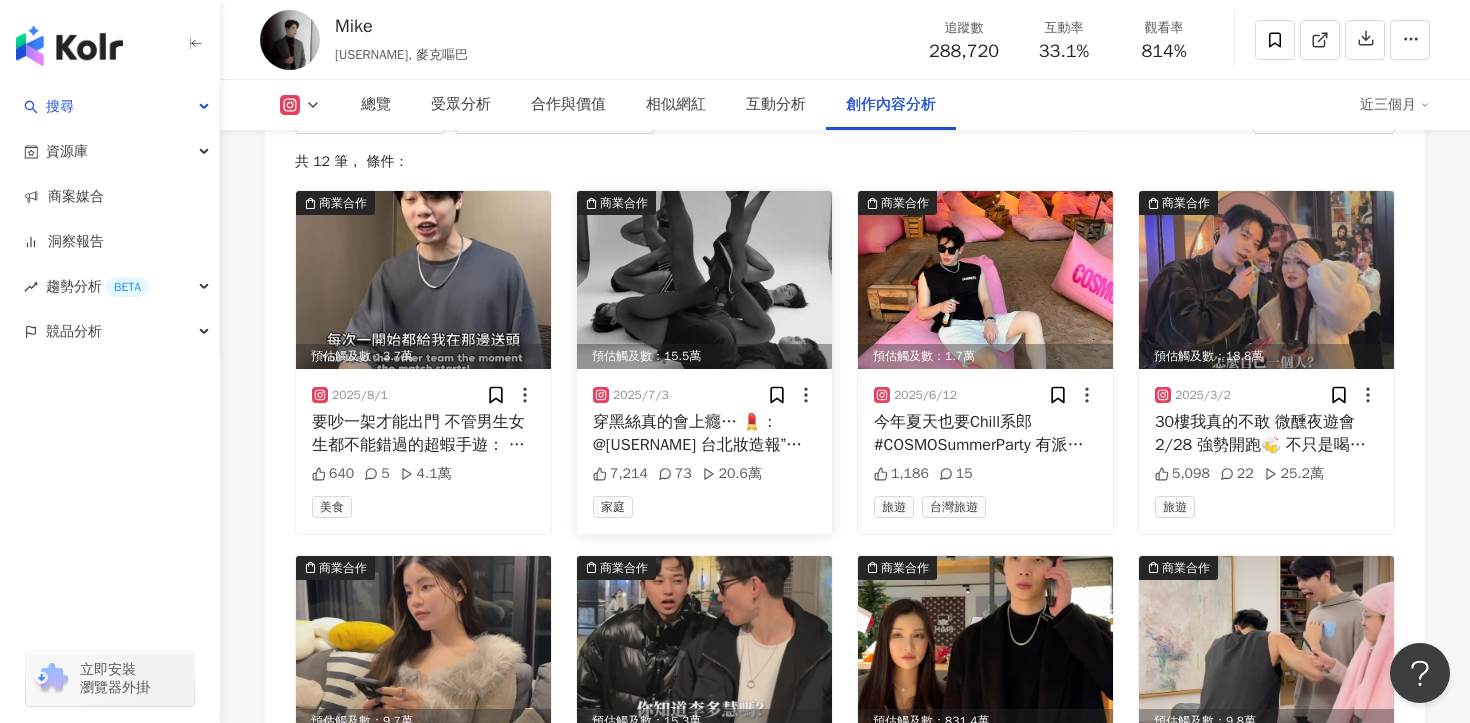 click on "穿黑絲真的會上癮…
💄： @liengtm837189
台北妝造報”小嘉”有優惠
📷： @ooooo.lllll10
桃園形象照報”小嘉”有優惠
#肯豆風 #反轉 #腹肌 #胸肌 #帥哥 #男模 #黑絲 #戀愛" at bounding box center [704, 433] 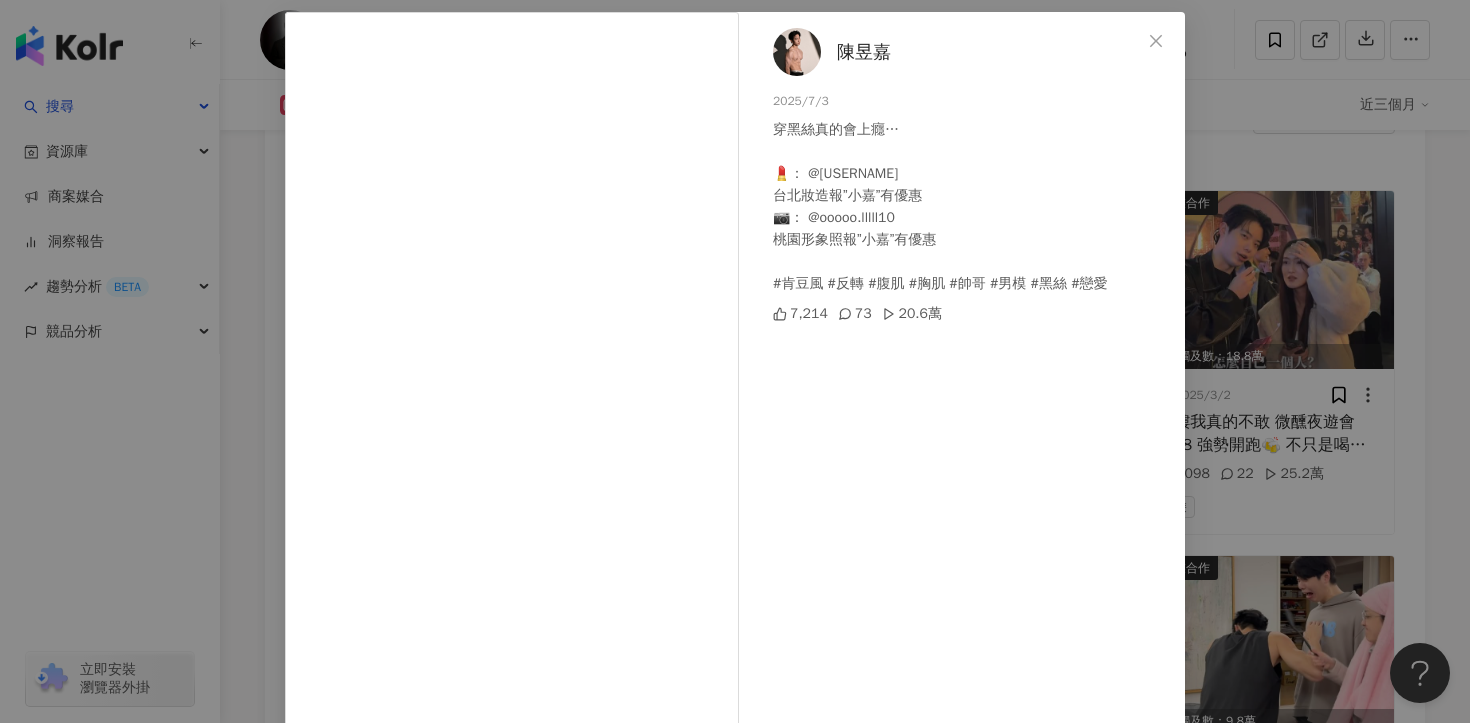 scroll, scrollTop: 99, scrollLeft: 0, axis: vertical 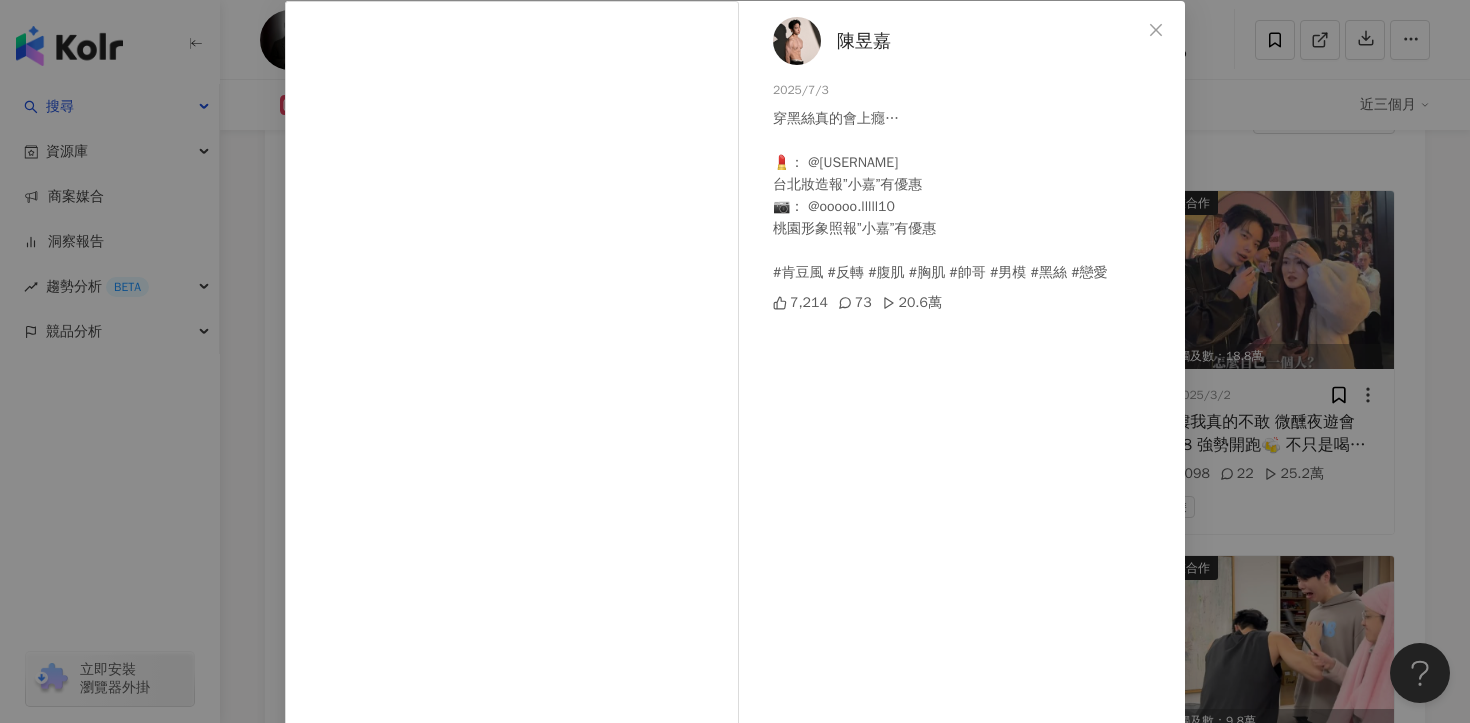 click on "陳昱嘉 2025/7/3 穿黑絲真的會上癮…
💄： @liengtm837189
台北妝造報”小嘉”有優惠
📷： @ooooo.lllll10
桃園形象照報”小嘉”有優惠
#肯豆風 #反轉 #腹肌 #胸肌 #帥哥 #男模 #黑絲 #戀愛 7,214 73 20.6萬 查看原始貼文" at bounding box center [735, 361] 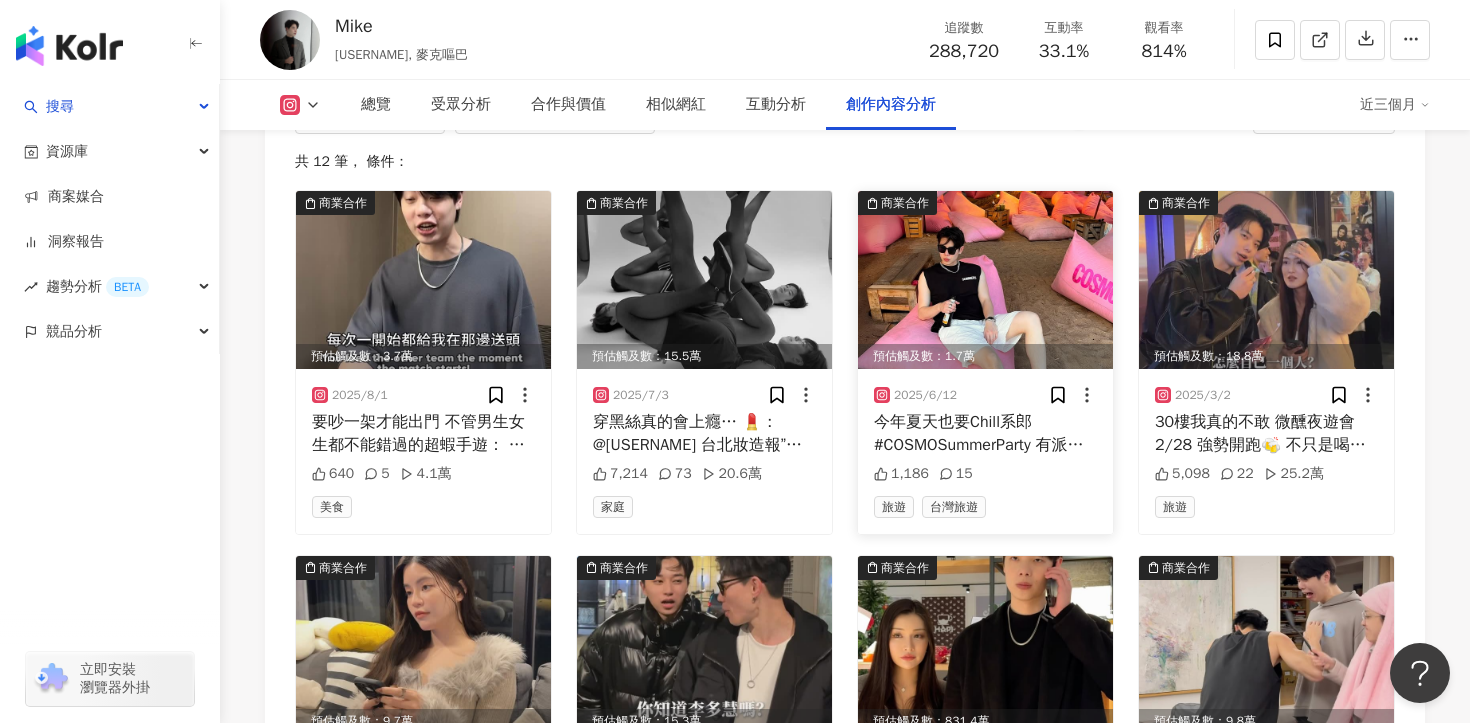 click on "今年夏天也要Chill系郎
#COSMOSummerParty 有派對VIP獨享區、包廂讓你邊遮陽邊耍廢⛱️
不只陽光沙灘比基尼 還有逛不完的市集和限定調酒「柯夢 X BarAwards 」限量調酒師酒款🍹
重點它還有寄物服務可以輕裝嗨到天黑🔥
7/12快來跟我一起派對開喝🙌🏻😉
【2025柯夢波丹夏日派對】
日期｜2025.7.12 (六)
地點｜基隆大武崙海灘
專屬折扣碼 MIKE52099
https://cosmo.re/7m23rg/mike
#柯夢波丹夏日海灘派對 #基隆大武崙" at bounding box center (985, 433) 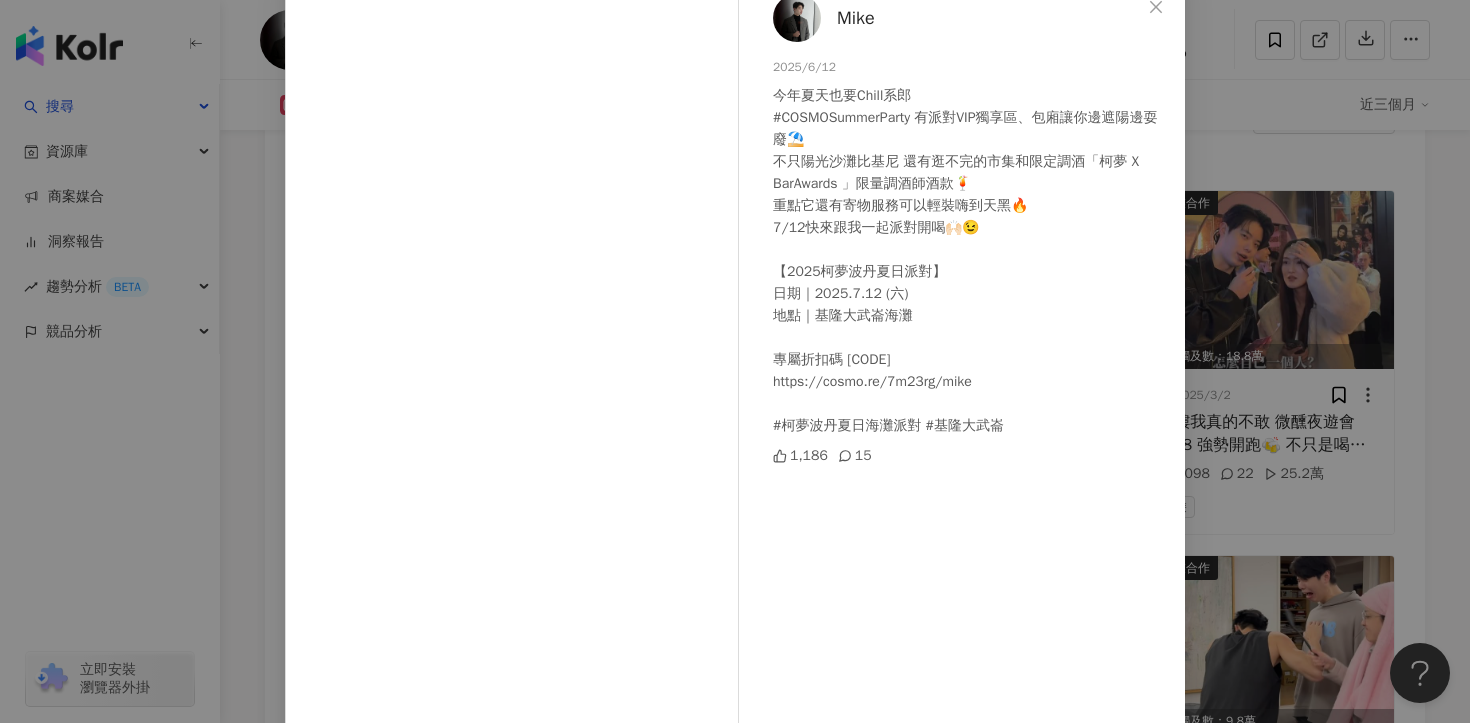 scroll, scrollTop: 148, scrollLeft: 0, axis: vertical 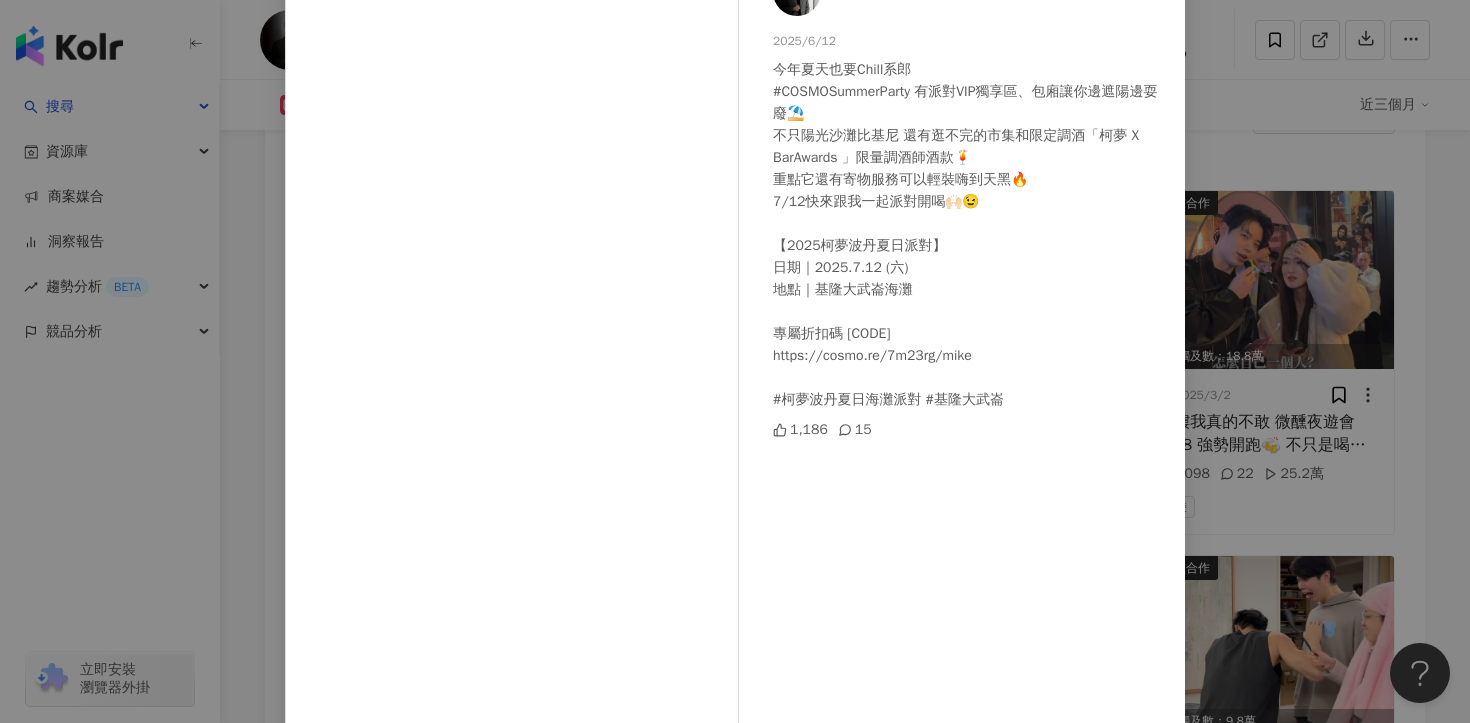 click on "Mike 2025/6/12 今年夏天也要Chill系郎
#COSMOSummerParty 有派對VIP獨享區、包廂讓你邊遮陽邊耍廢⛱️
不只陽光沙灘比基尼 還有逛不完的市集和限定調酒「柯夢 X BarAwards 」限量調酒師酒款🍹
重點它還有寄物服務可以輕裝嗨到天黑🔥
7/12快來跟我一起派對開喝🙌🏻😉
【2025柯夢波丹夏日派對】
日期｜2025.7.12 (六)
地點｜基隆大武崙海灘
專屬折扣碼 MIKE52099
https://cosmo.re/7m23rg/mike
#柯夢波丹夏日海灘派對 #基隆大武崙 1,186 15 查看原始貼文" at bounding box center (735, 361) 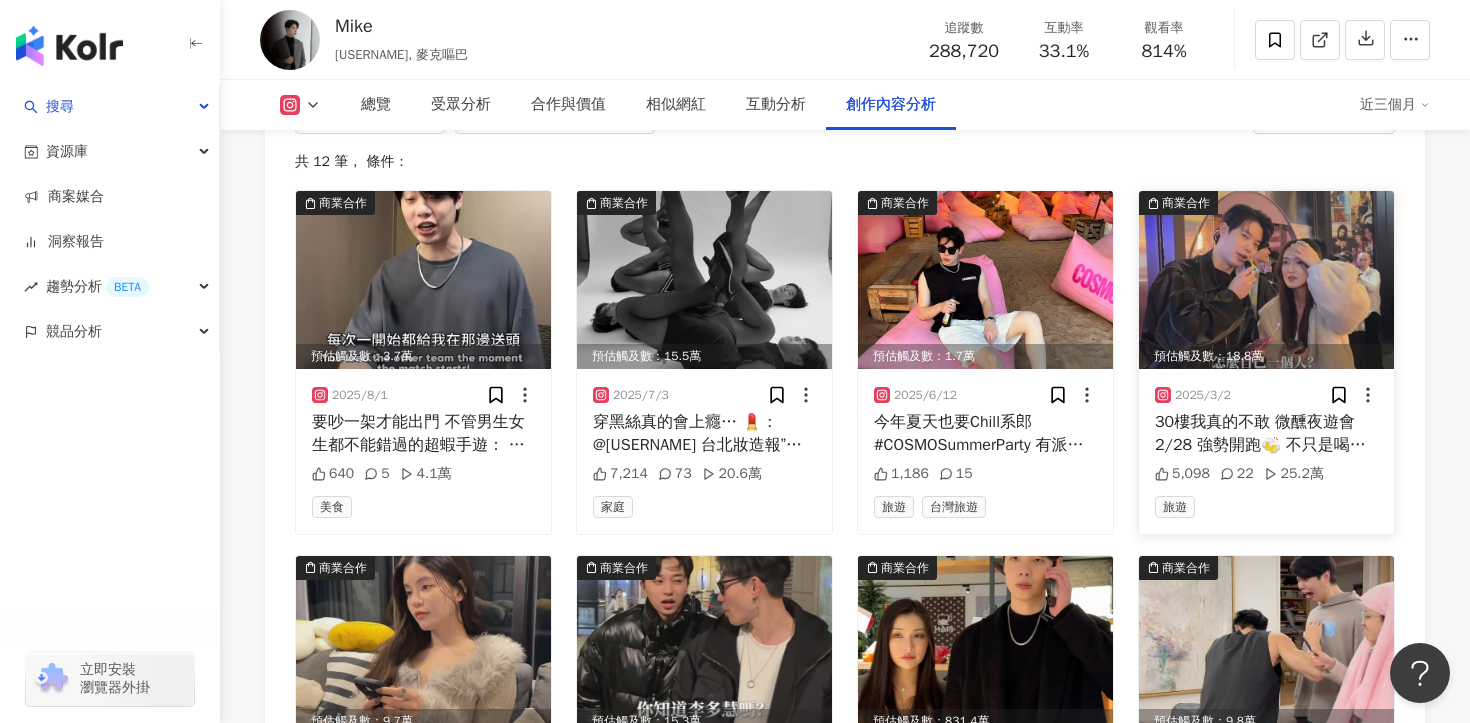 click on "30樓我真的不敢
微醺夜遊會2/28 強勢開跑🍻
不只是喝酒，還要挑戰 3 站任務，解鎖你的微醺成就！成功挑戰，就能抽 DOUGHNUT 限量潮包！
🎟 微醺套票 NT$999（含 ONE RULE 精選酒飲 & DOUGHNUT $150 折價券）
📍 活動地點：ONE RULE / WTNC / KARA KARA 信義店
🚀 挑戰規則：
1️⃣ 購買微醺套票（三家店均有販售）
2️⃣ 完成 3 站任務，玩出新花樣！
3️⃣ 挑戰成功，獲得 潮包抽獎資格！
🎁 週週抽 DOUGHNUT 限量包款（價值 NT$5,000+）
✨ 連續 5 週，每週 1 位幸運得主！
#wtnc #onerule #karakara #doughnut" at bounding box center [1266, 433] 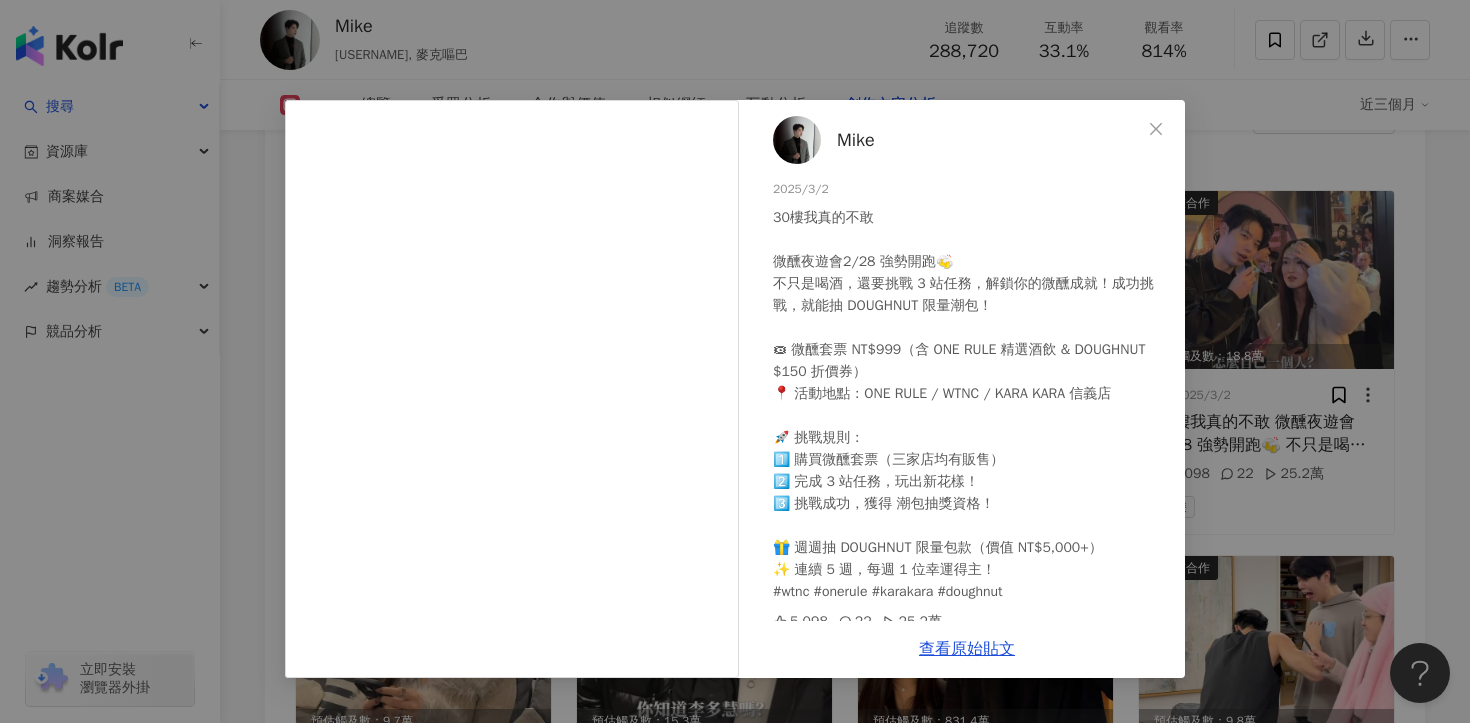 scroll, scrollTop: 12, scrollLeft: 0, axis: vertical 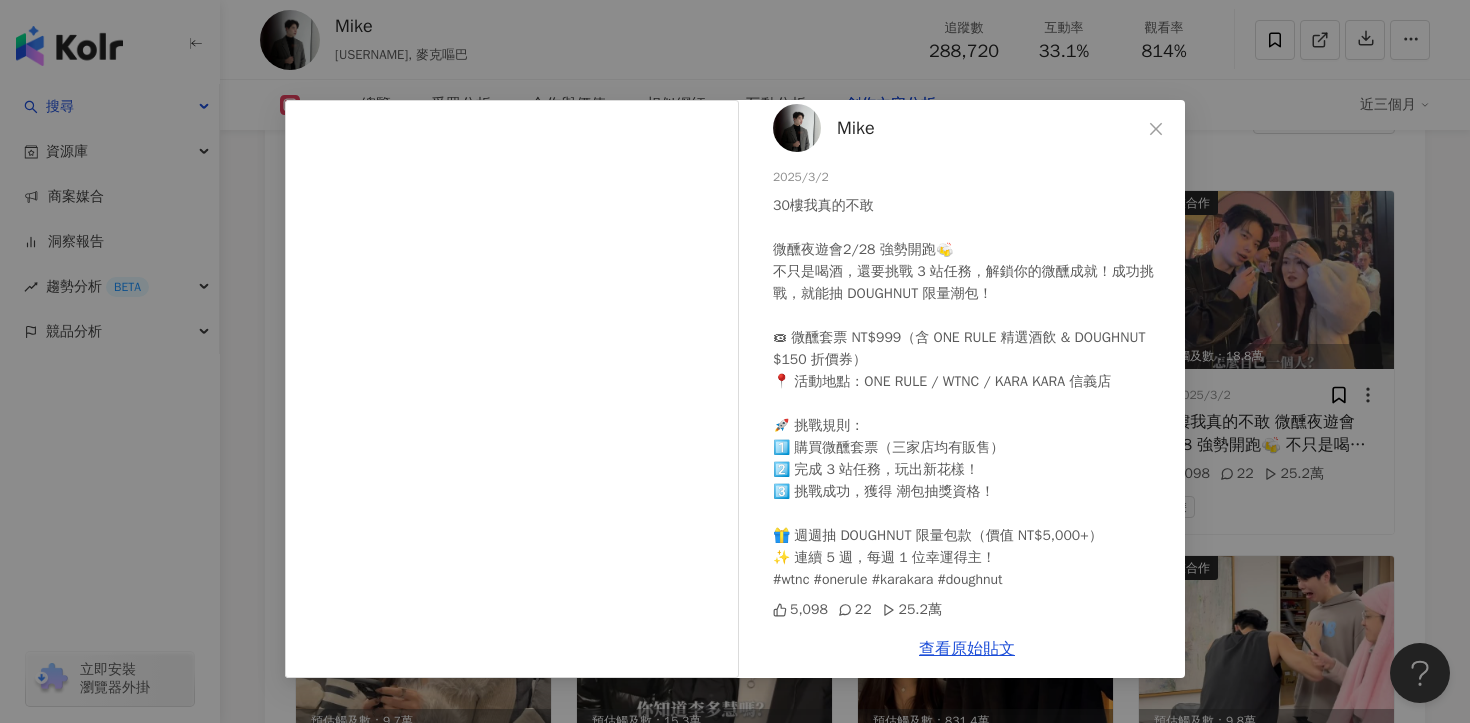 click on "Mike 2025/3/2 30樓我真的不敢
微醺夜遊會2/28 強勢開跑🍻
不只是喝酒，還要挑戰 3 站任務，解鎖你的微醺成就！成功挑戰，就能抽 DOUGHNUT 限量潮包！
🎟 微醺套票 NT$999（含 ONE RULE 精選酒飲 & DOUGHNUT $150 折價券）
📍 活動地點：ONE RULE / WTNC / KARA KARA 信義店
🚀 挑戰規則：
1️⃣ 購買微醺套票（三家店均有販售）
2️⃣ 完成 3 站任務，玩出新花樣！
3️⃣ 挑戰成功，獲得 潮包抽獎資格！
🎁 週週抽 DOUGHNUT 限量包款（價值 NT$5,000+）
✨ 連續 5 週，每週 1 位幸運得主！
#wtnc #onerule #karakara #doughnut 5,098 22 25.2萬 查看原始貼文" at bounding box center (735, 361) 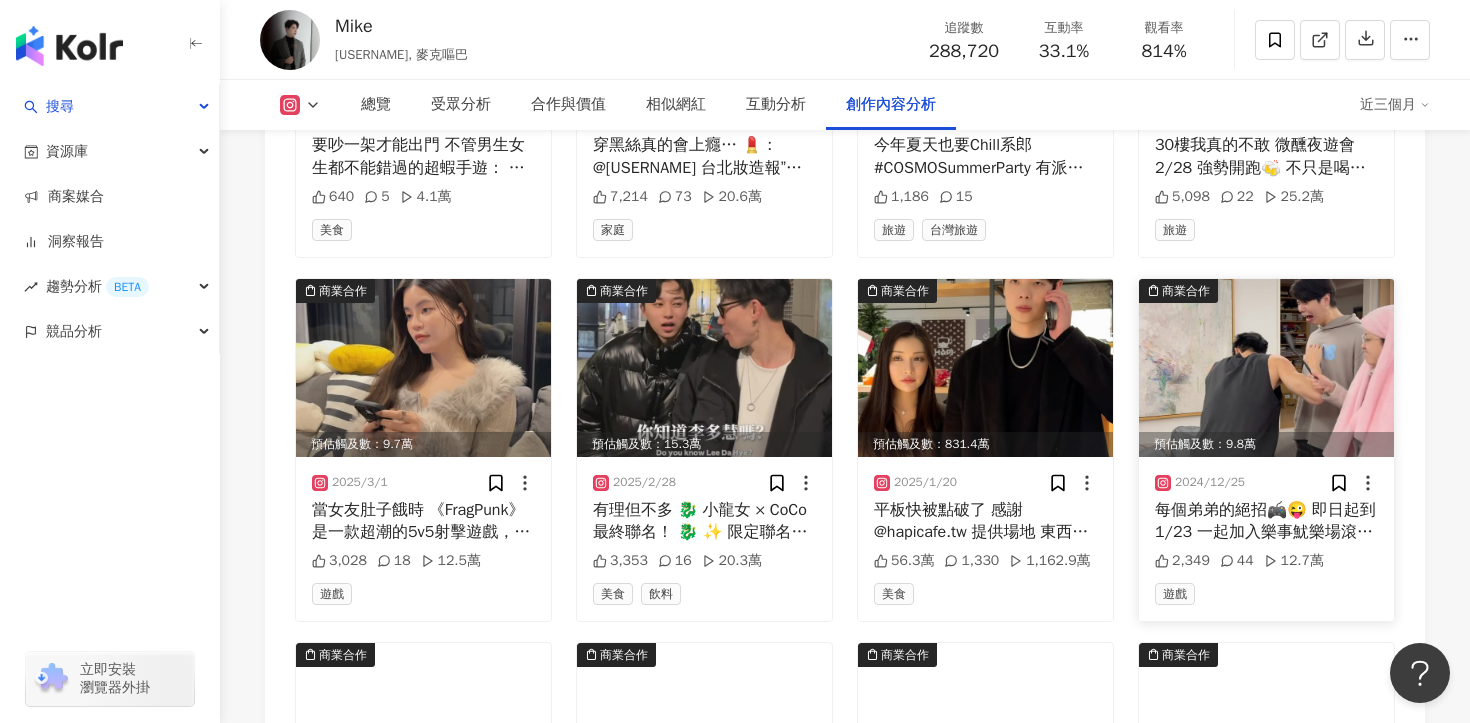 scroll, scrollTop: 6520, scrollLeft: 0, axis: vertical 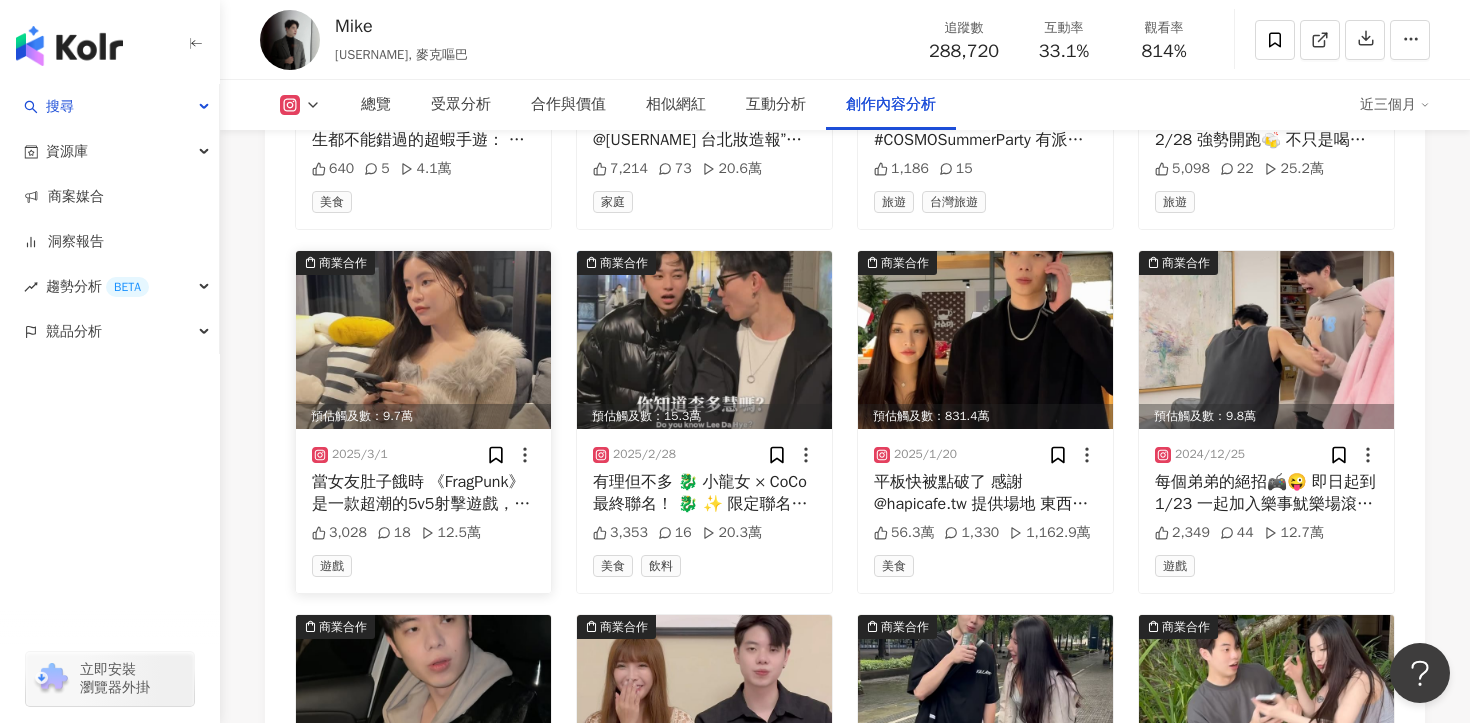 click on "當女友肚子餓時
《FragPunk》是一款超潮的5v5射擊遊戲，融合卡牌策略和DIY武器系統，獨特的「碎片卡」玩法，讓你隨時改變地形、強化彈藥，甚至逆轉戰局，百種效果任你搭配，戰術自由度超高！喜歡的射擊遊戲的不要錯過😏
現在預購禮包只要300台幣，還有專屬遊戲內獎勵等你拿！快加入願望清單，記得關注官方FB和IG，鎖定最新消息，準備迎接這場瘋狂對決！
#FragPunk #fragpunktw #界外狂潮 #3月7日全球開戰" at bounding box center (423, 493) 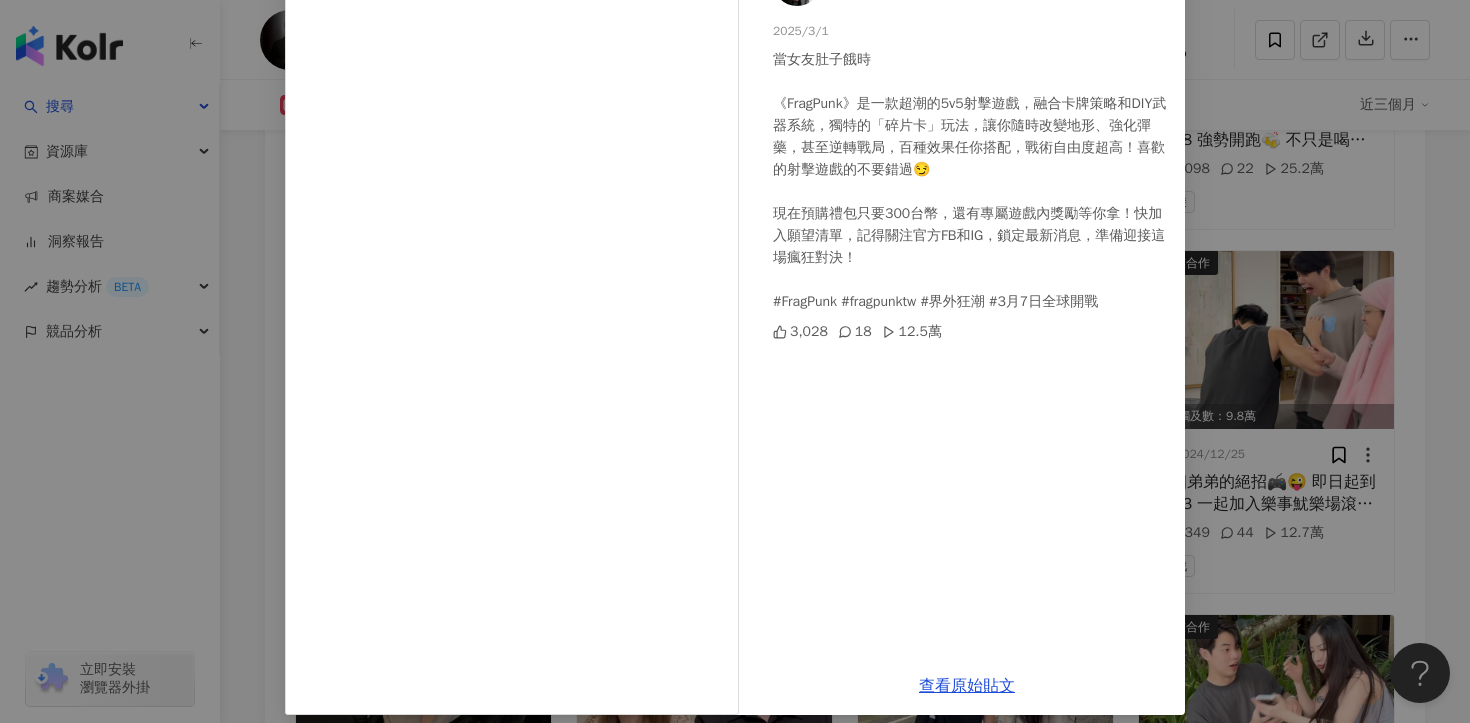 scroll, scrollTop: 159, scrollLeft: 0, axis: vertical 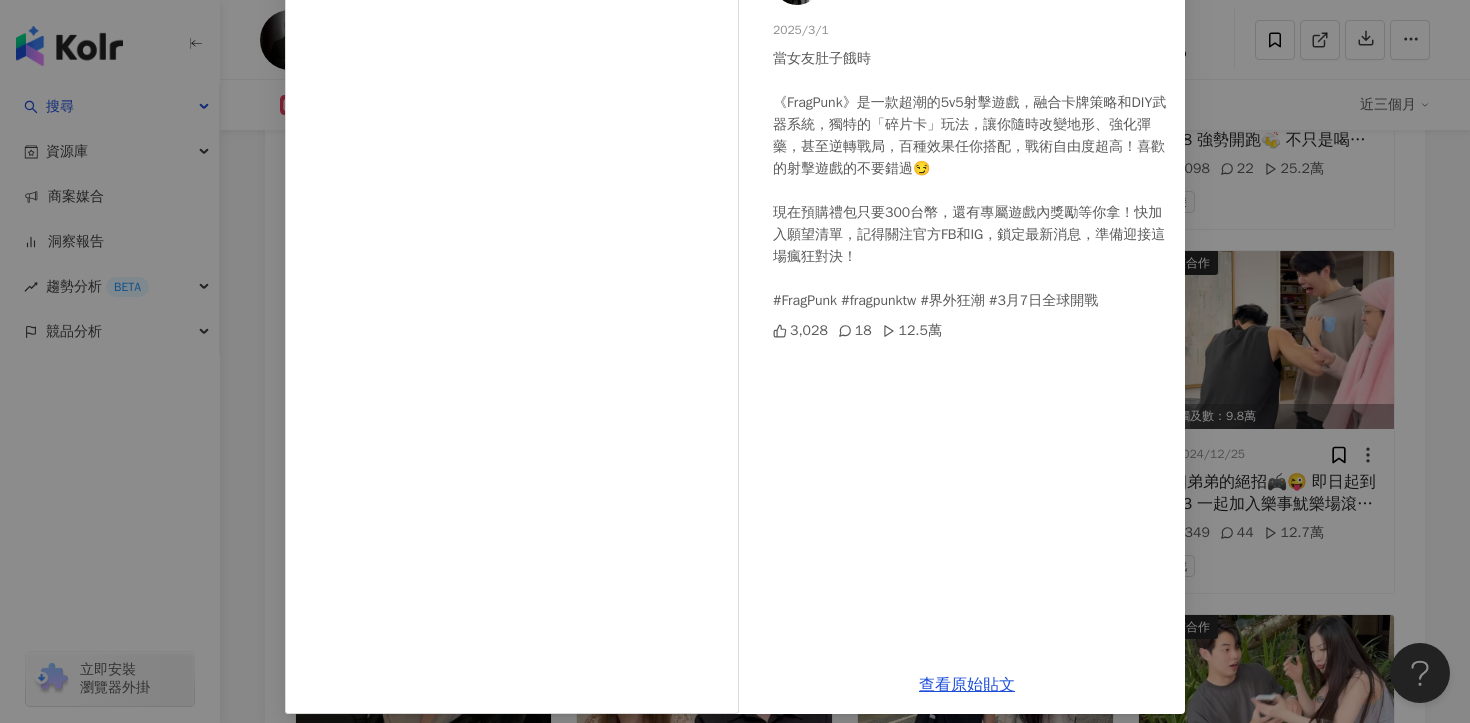 click on "Mike 2025/3/1 當女友肚子餓時
《FragPunk》是一款超潮的5v5射擊遊戲，融合卡牌策略和DIY武器系統，獨特的「碎片卡」玩法，讓你隨時改變地形、強化彈藥，甚至逆轉戰局，百種效果任你搭配，戰術自由度超高！喜歡的射擊遊戲的不要錯過😏
現在預購禮包只要300台幣，還有專屬遊戲內獎勵等你拿！快加入願望清單，記得關注官方FB和IG，鎖定最新消息，準備迎接這場瘋狂對決！
#FragPunk #fragpunktw #界外狂潮 #3月7日全球開戰 3,028 18 12.5萬 查看原始貼文" at bounding box center (735, 361) 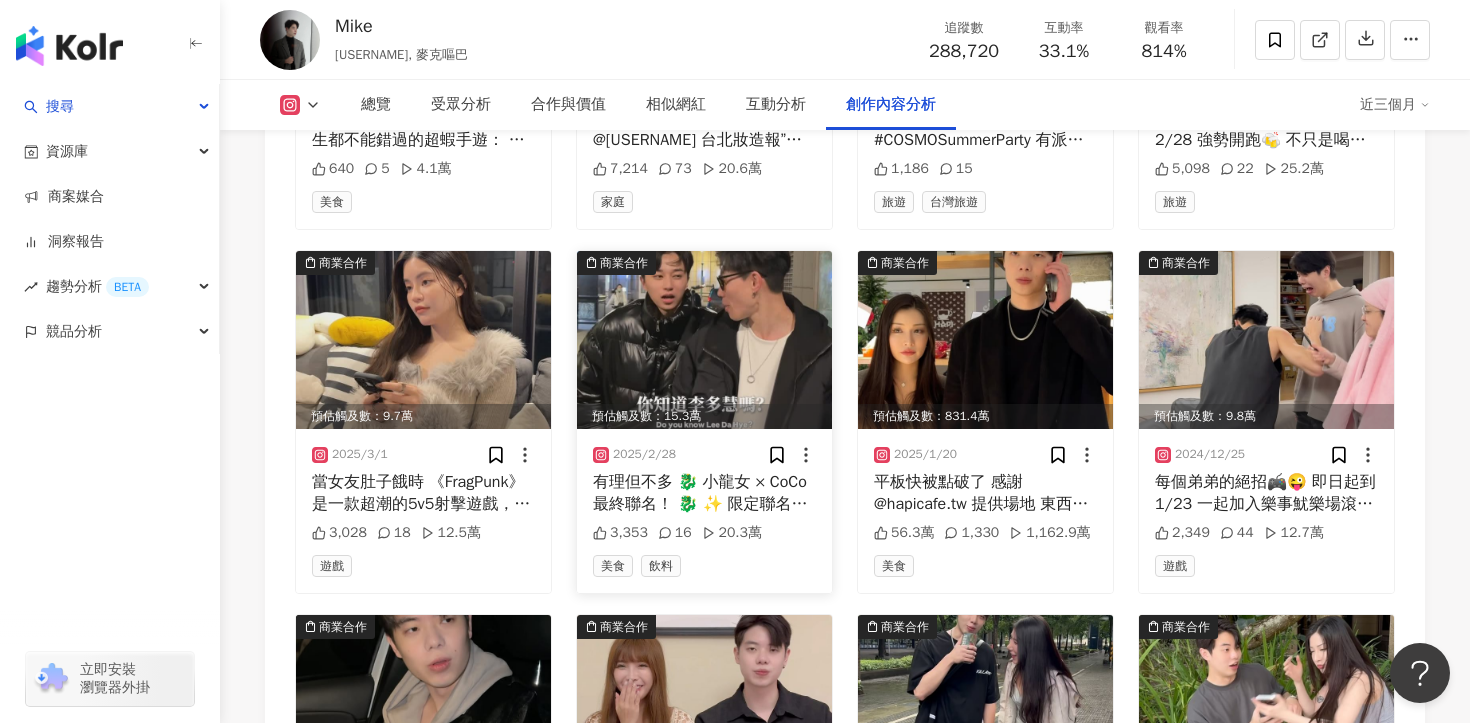 click on "有理但不多
🐉 小龍女 × CoCo 最終聯名！ 🐉
✨ 限定聯名杯身登場！這次有 李多慧、小映、小珍奶、Queena 四款，快來收藏！
🎁 3/3起，買2杯「鮮奶系列」飲品（不含咖啡拿鐵），送小龍女徽章盲包1個！（隨機發送，送完為止！）
🥛 鮮奶系列推薦
🔥 3Q鮮奶茶 – 芋圓、地瓜圓、珍珠三種Q彈配料，口感超豐富！
🍠 QQ鮮奶茶 – 紅心地瓜+檳榔心芋，香濃Q彈，冰的熱的都讚！
快來CoCo，把小龍女杯帶回家，再收限定聯名徽章！
@cocotea.tw
#CoCo #CoCo都可 #鮮奶系列 #小龍女聯名 #味全龍" at bounding box center [704, 493] 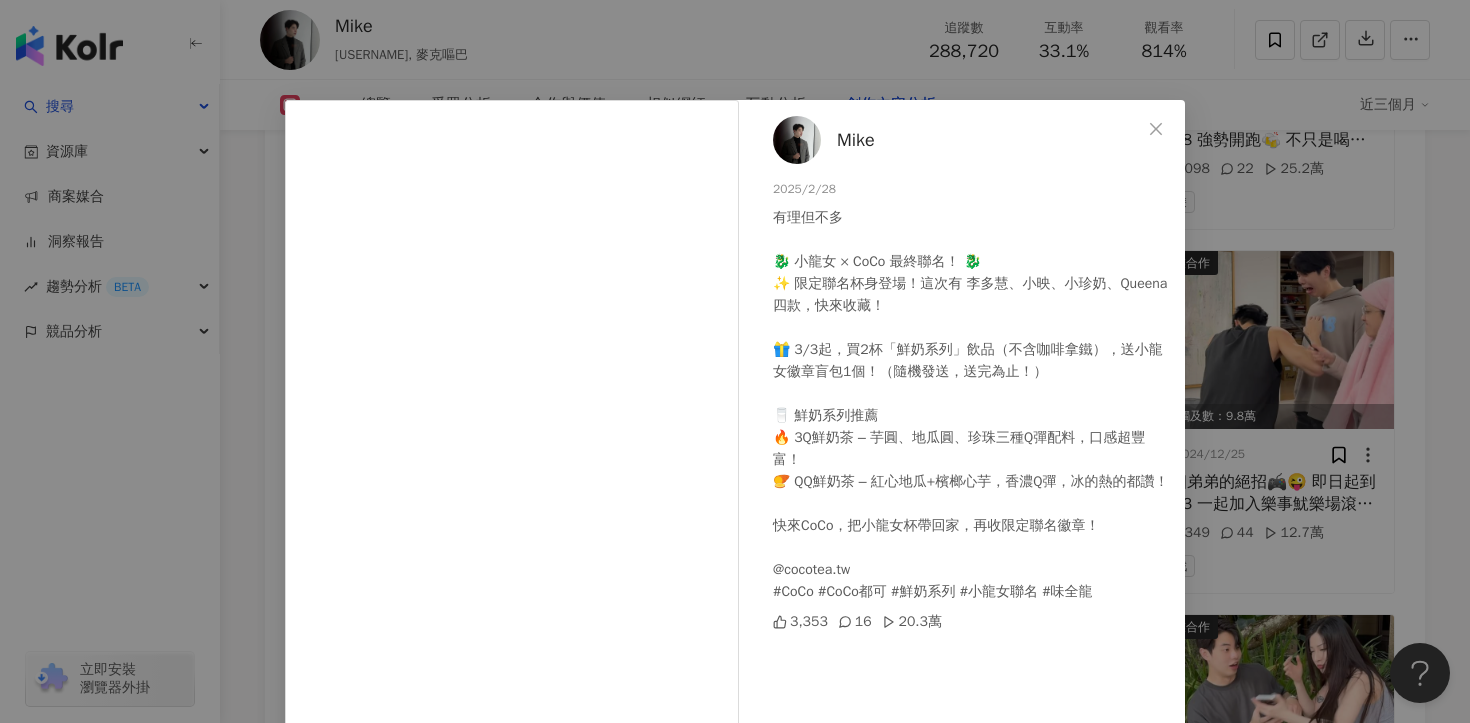 scroll, scrollTop: 174, scrollLeft: 0, axis: vertical 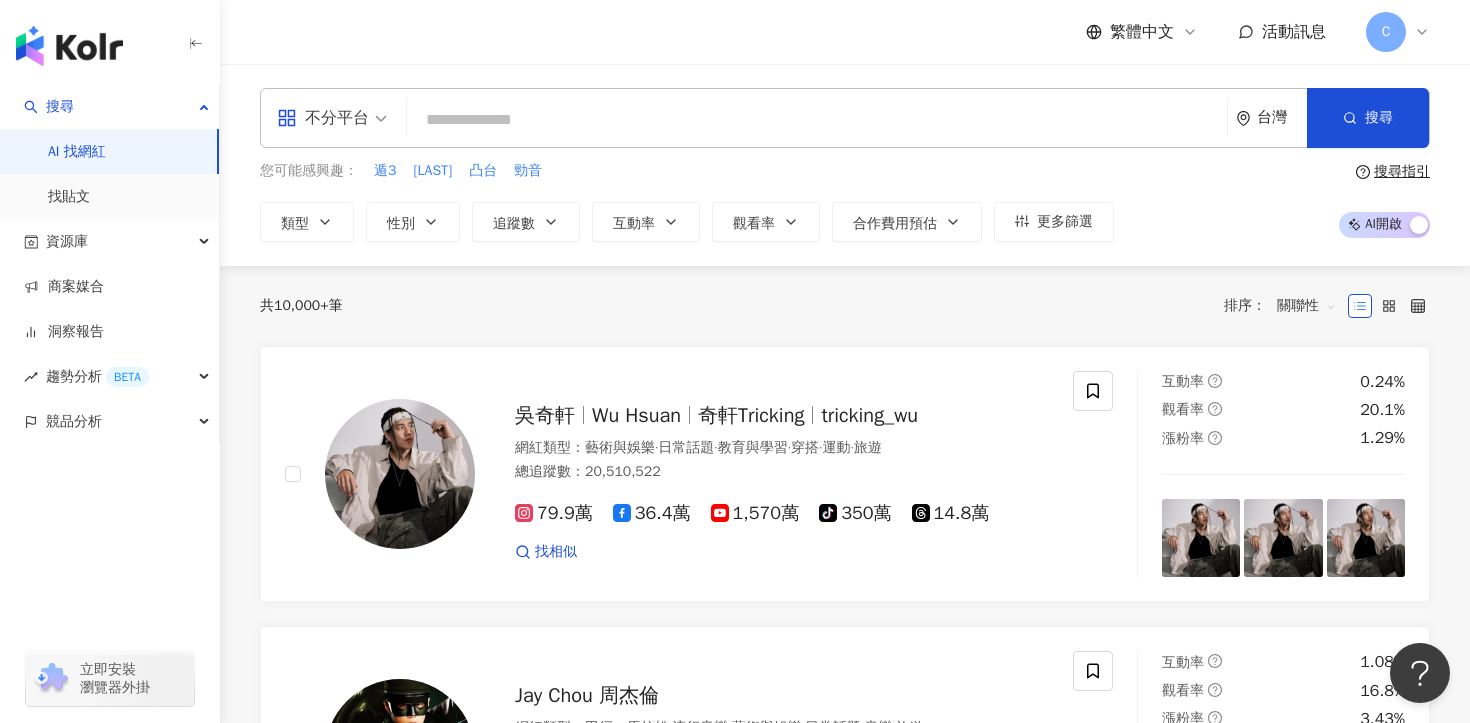 paste on "****" 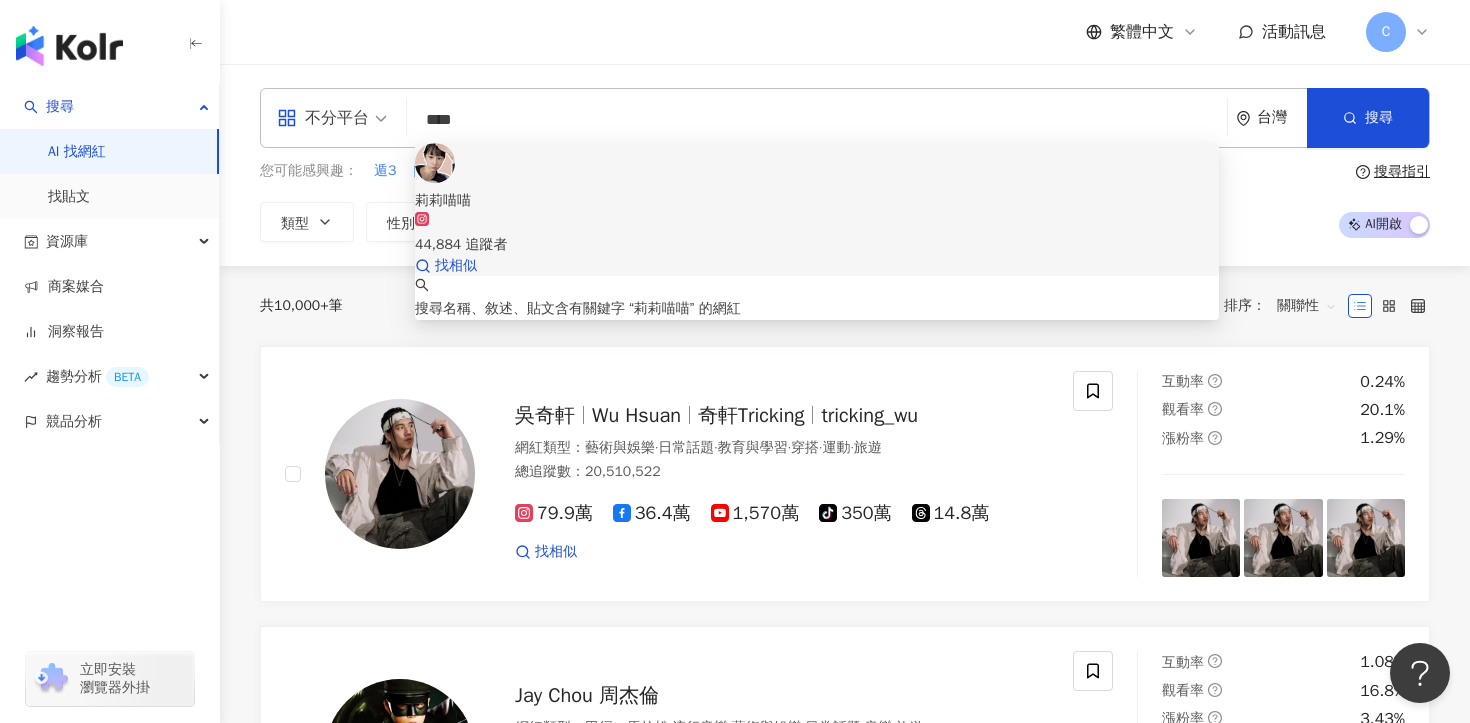 click on "[NUMBER]   追蹤者" at bounding box center (817, 234) 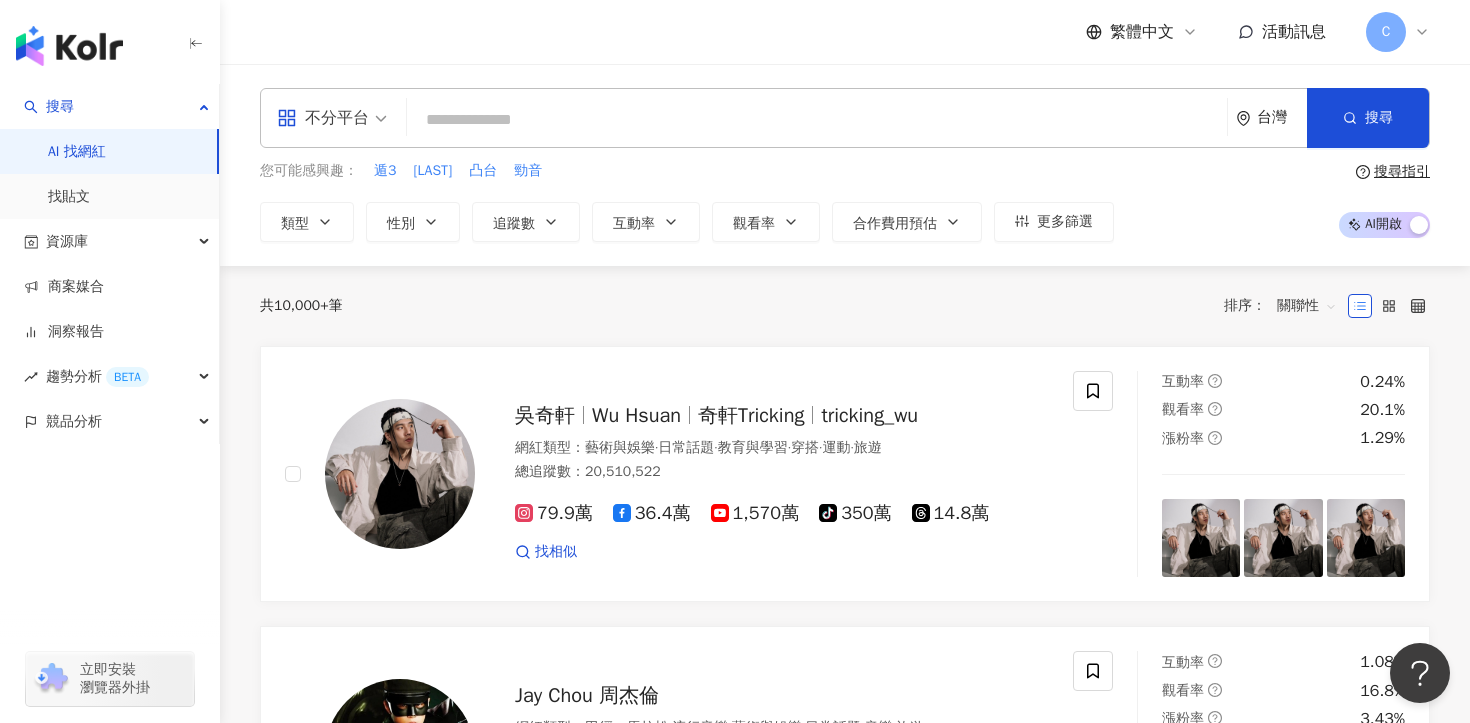 paste on "*********" 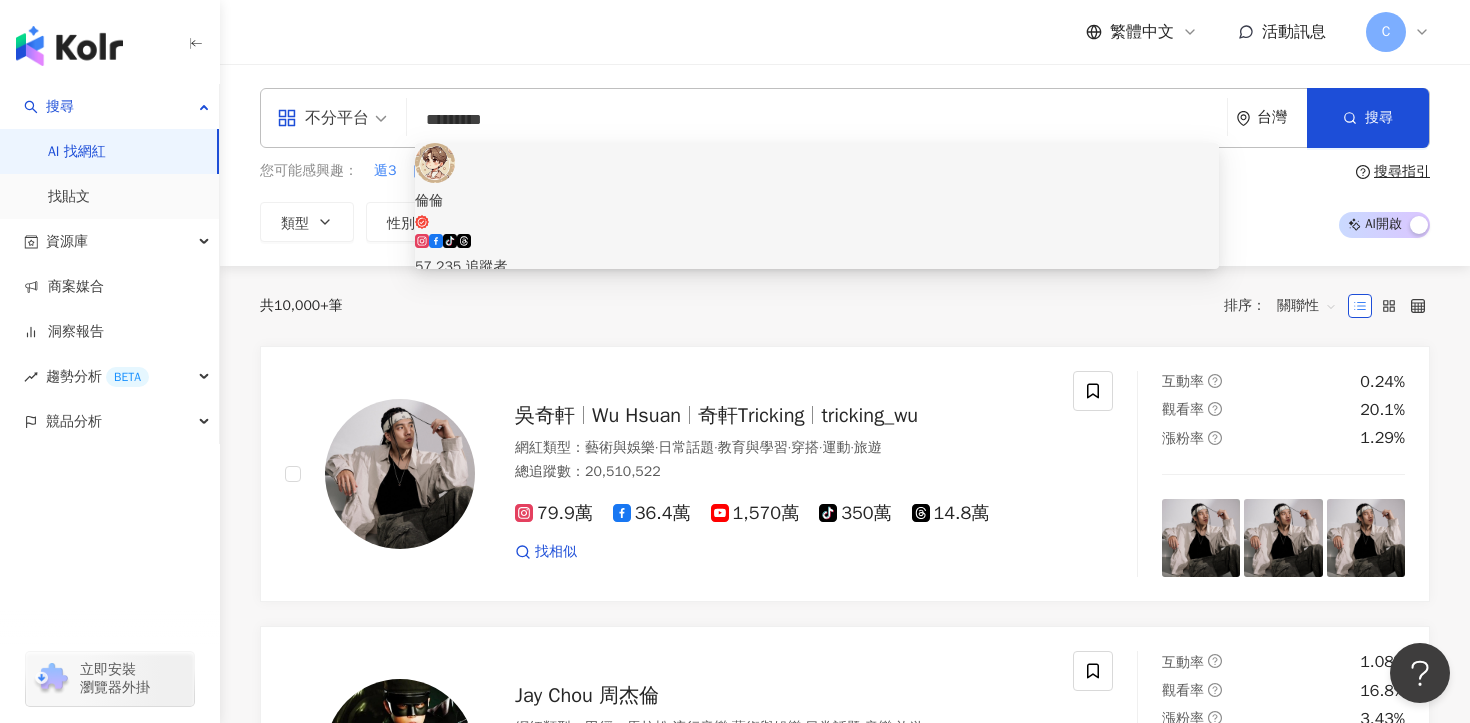 click on "tiktok-icon [NUMBER]   追蹤者" at bounding box center [817, 256] 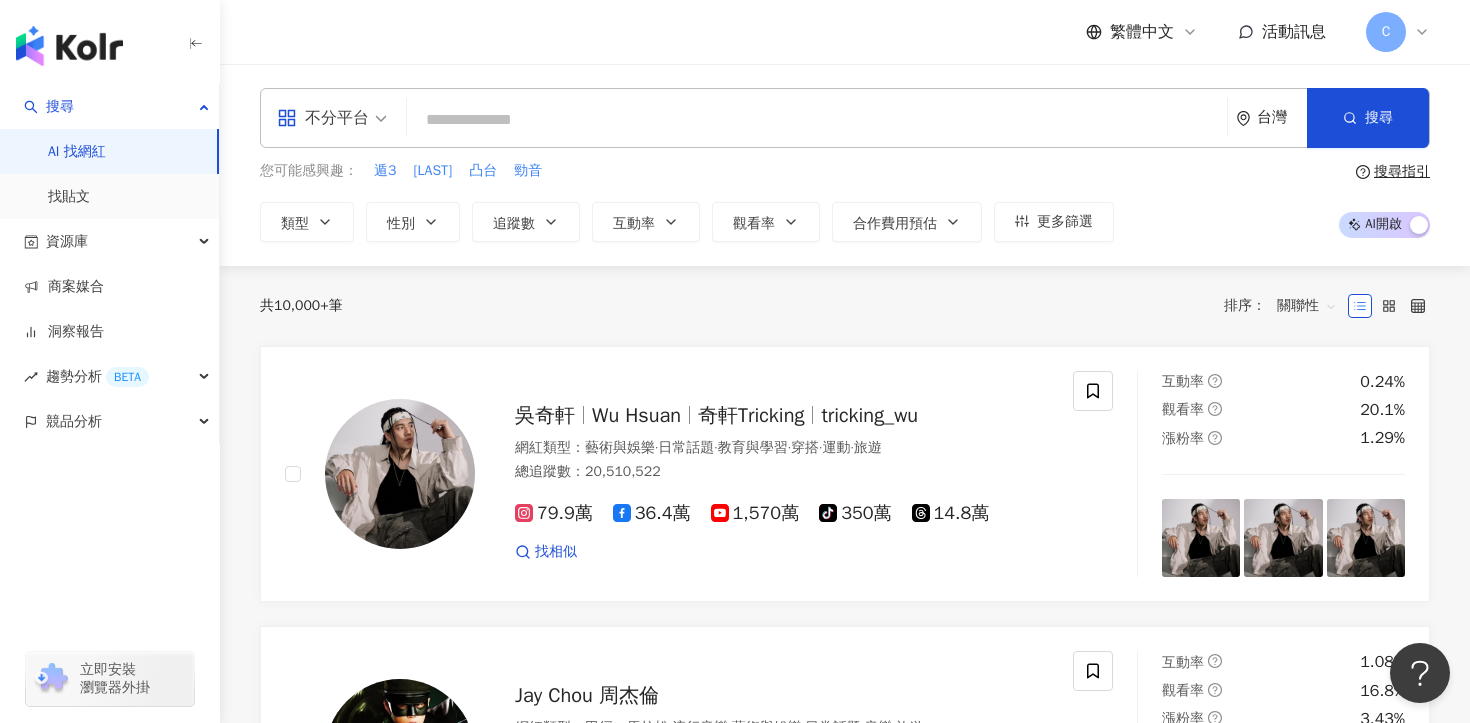 paste on "**********" 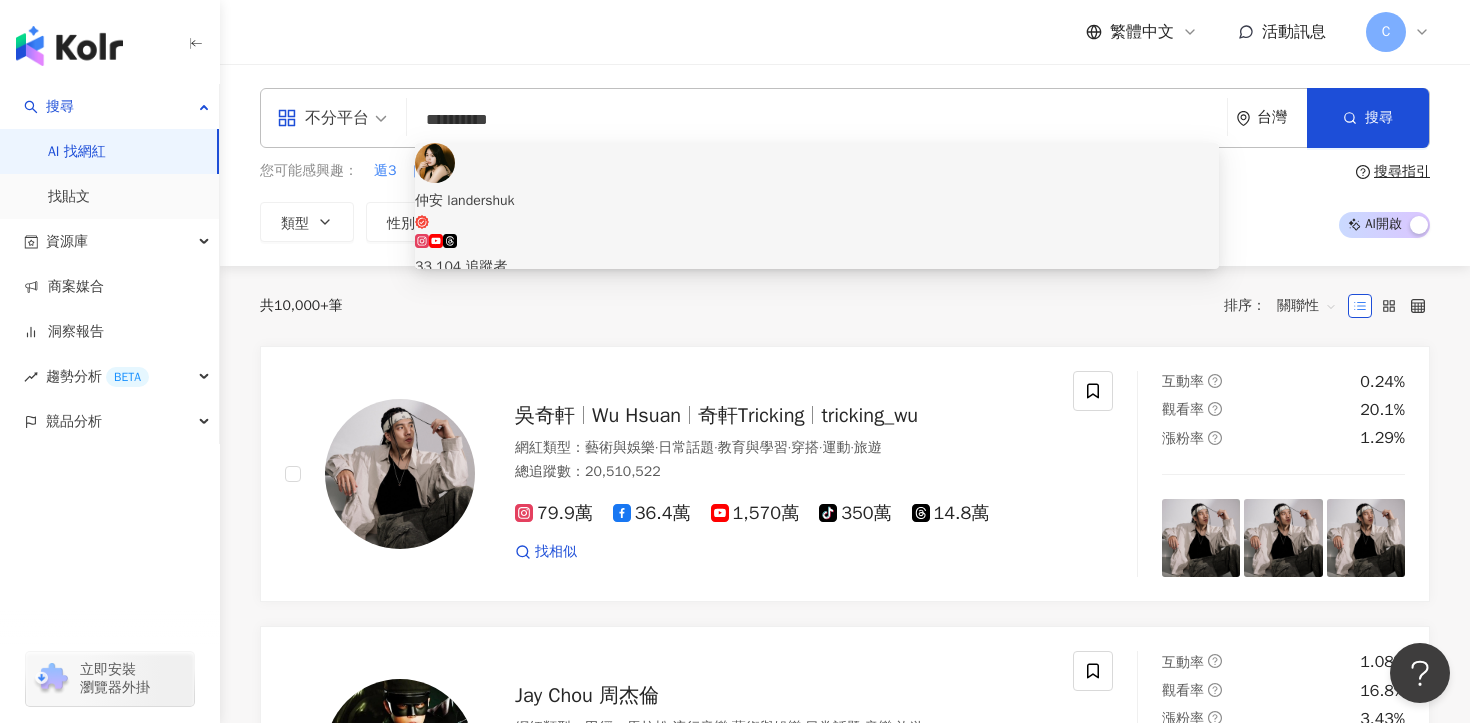 click on "33,104   追蹤者" at bounding box center [817, 256] 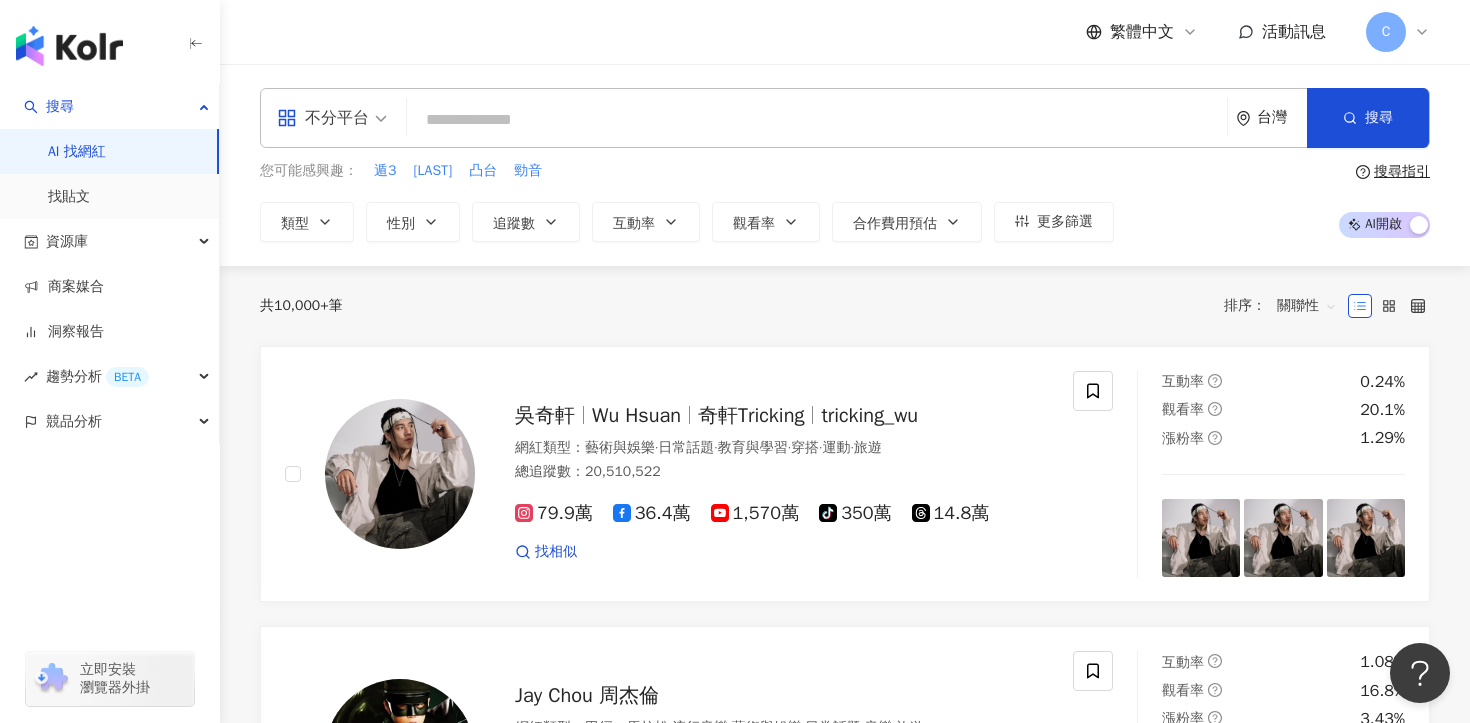 paste on "**********" 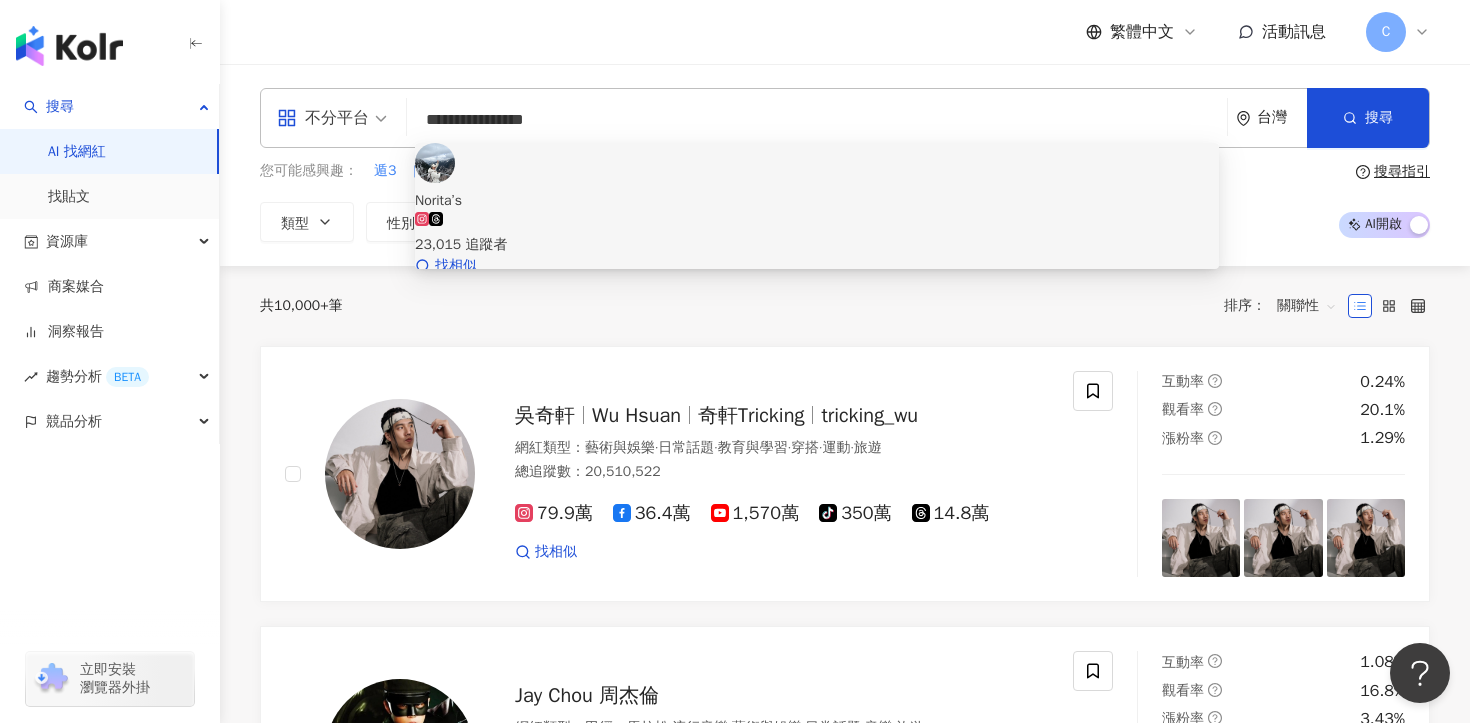 click on "Norita’s" at bounding box center (817, 201) 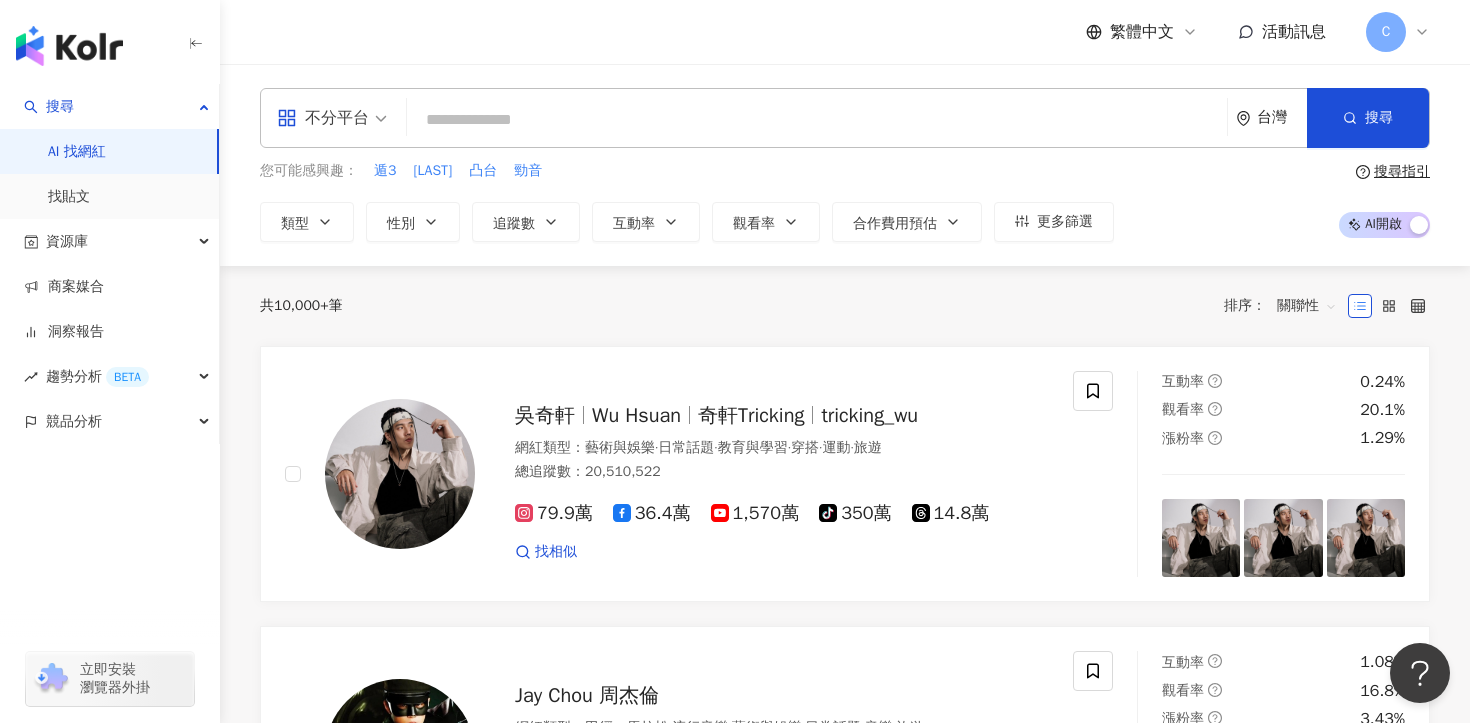 paste on "***" 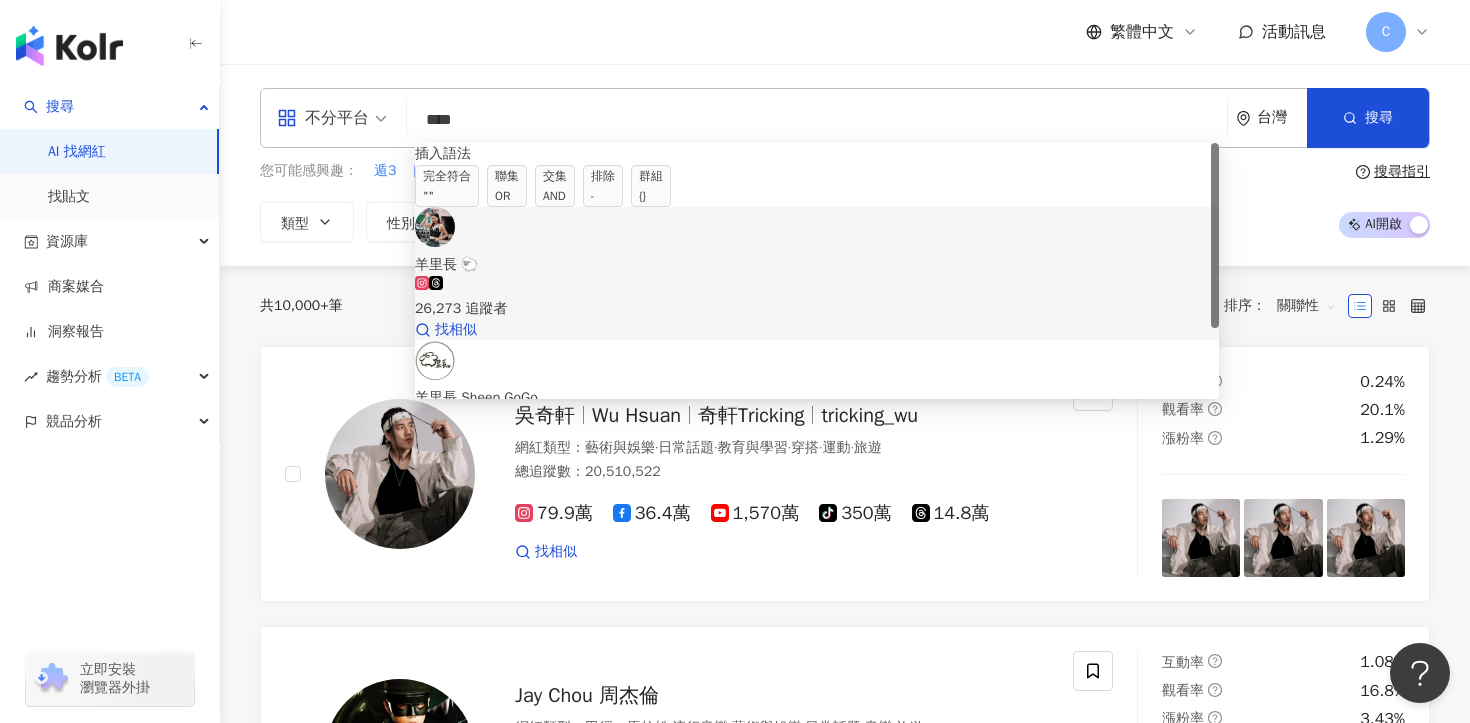 click on "26,273   追蹤者" at bounding box center (817, 298) 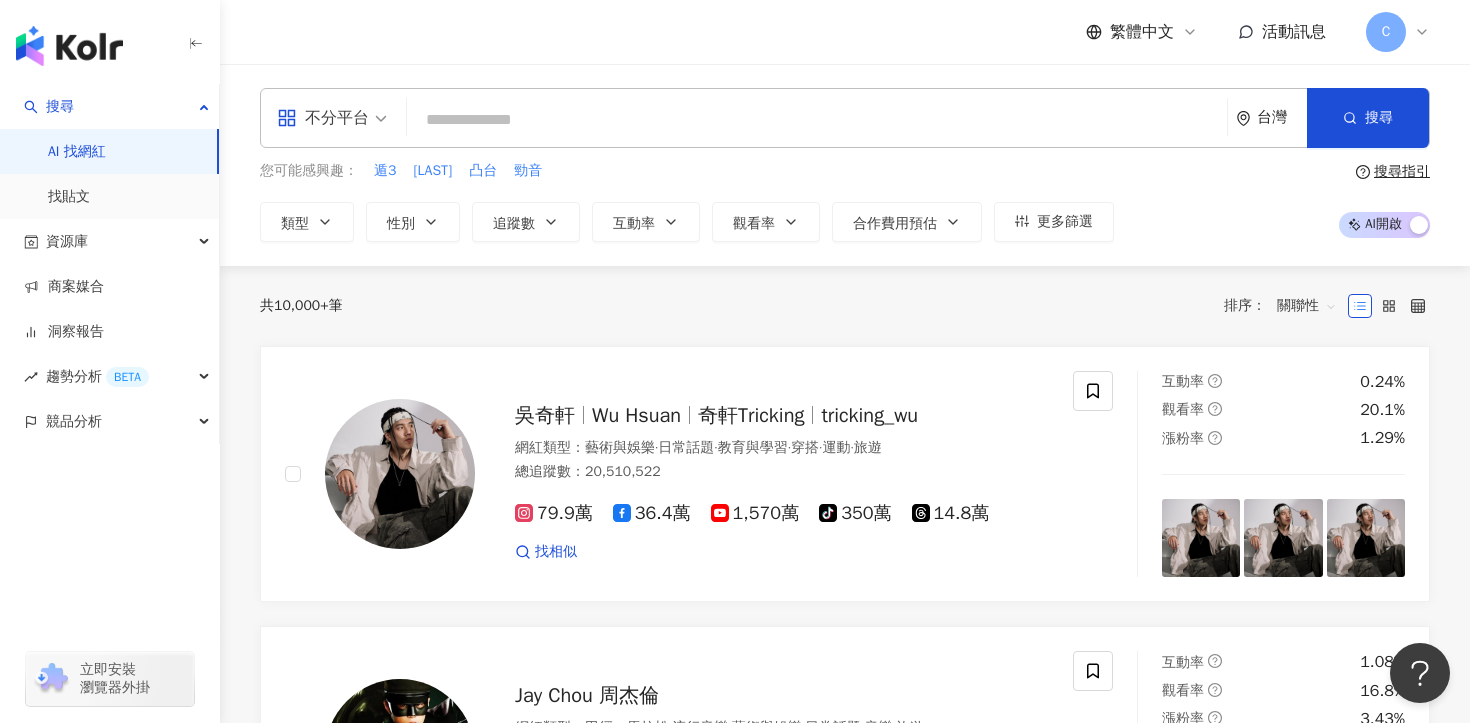 paste on "*********" 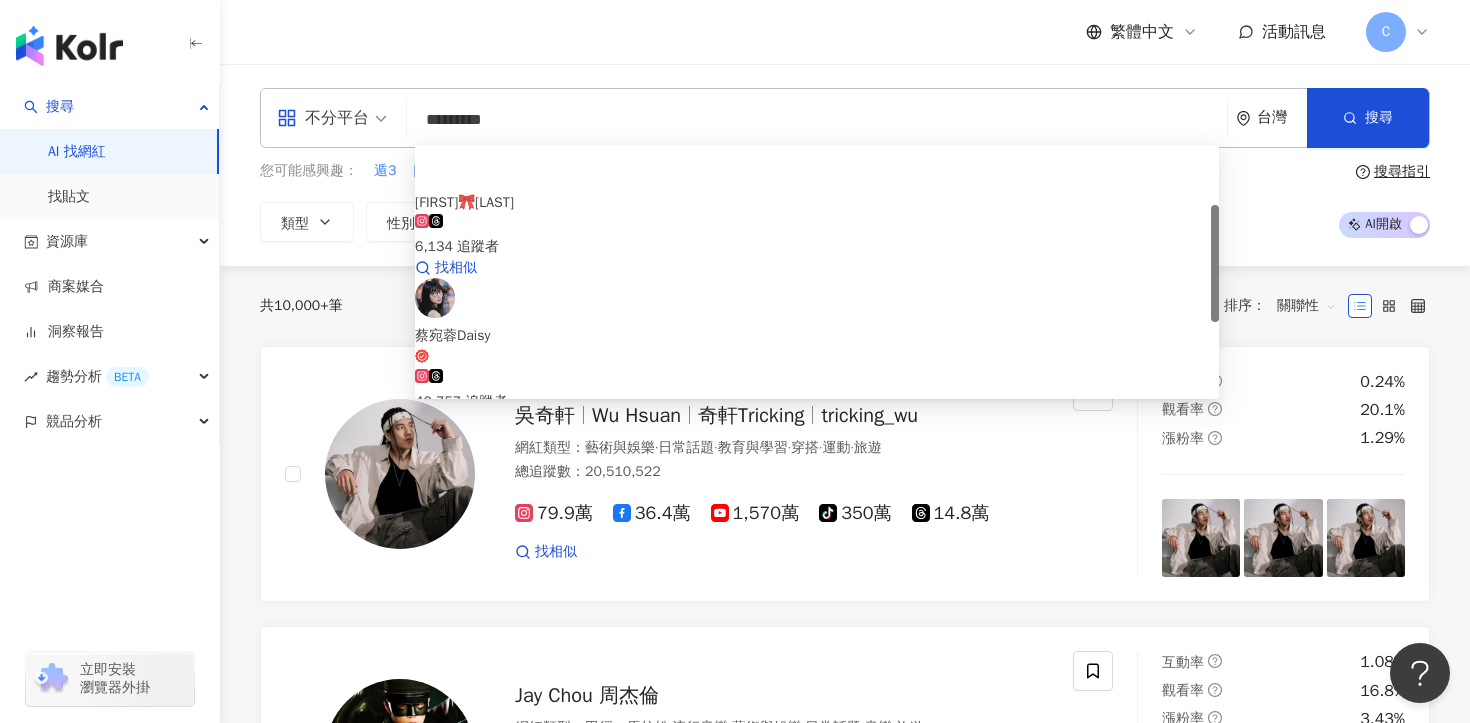 scroll, scrollTop: 193, scrollLeft: 0, axis: vertical 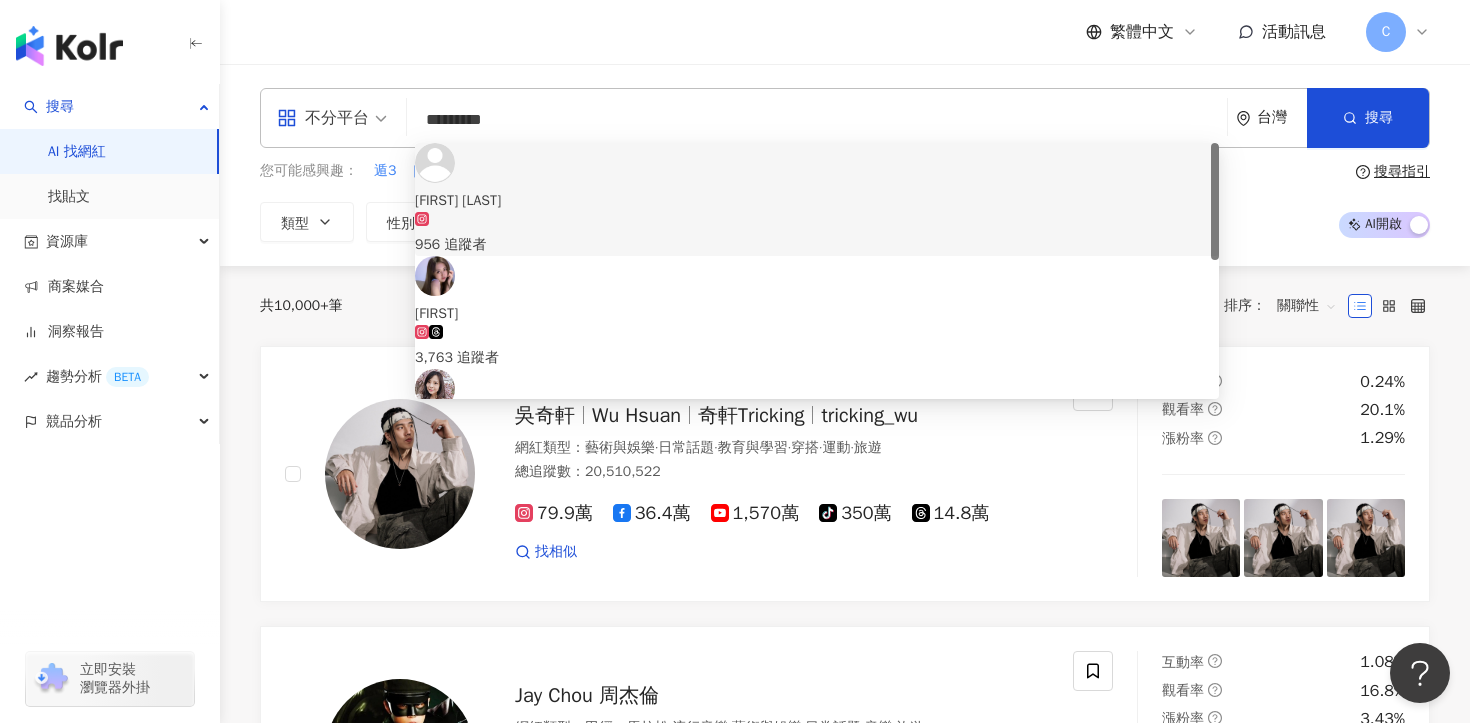 click on "*********" at bounding box center [817, 120] 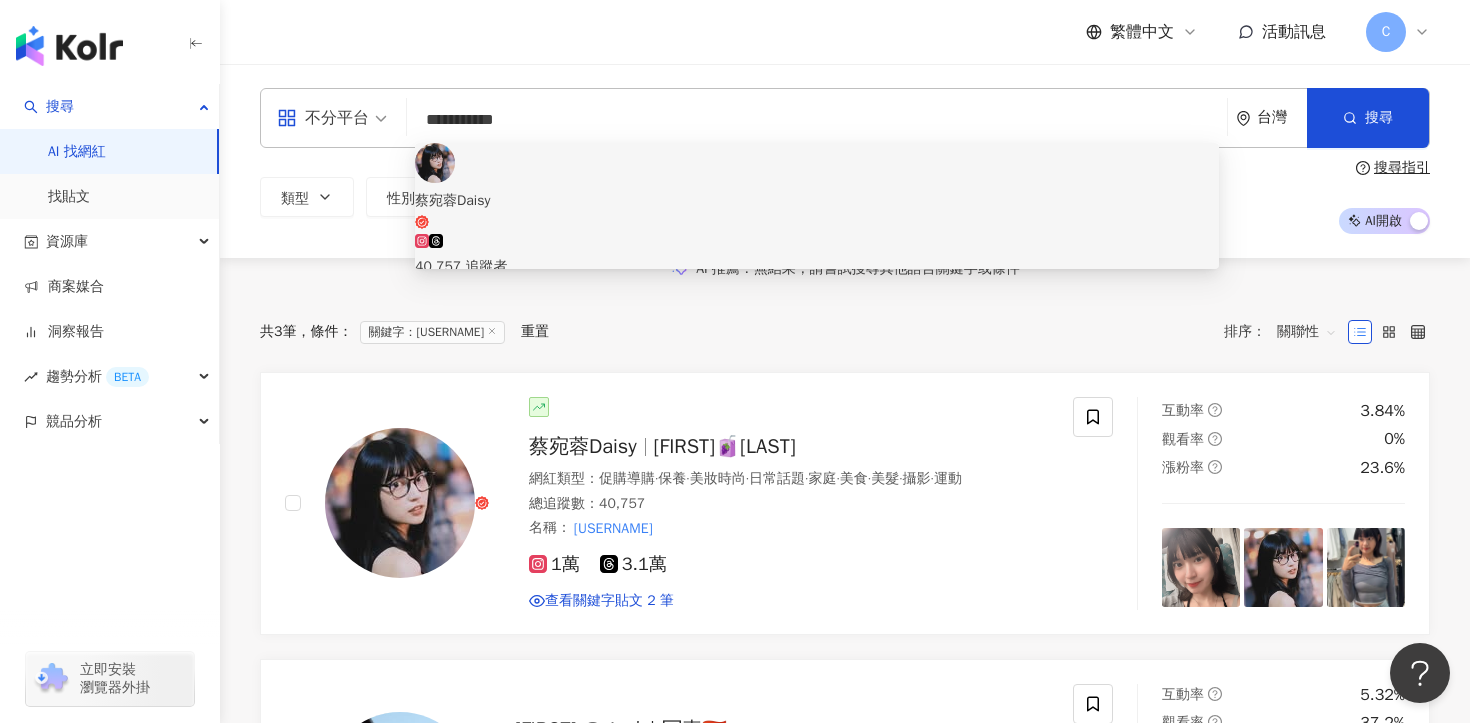 click on "蔡宛蓉Daisy" at bounding box center (817, 210) 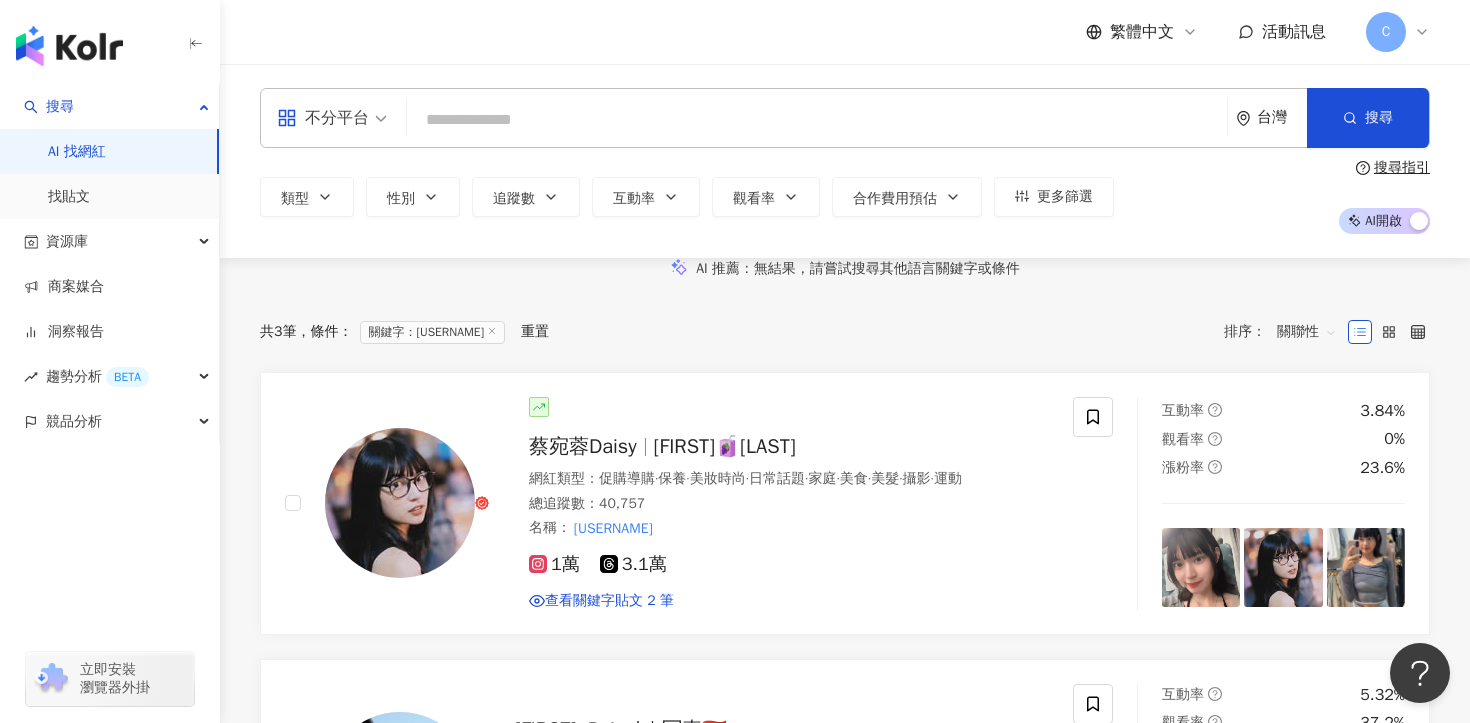 click at bounding box center [817, 120] 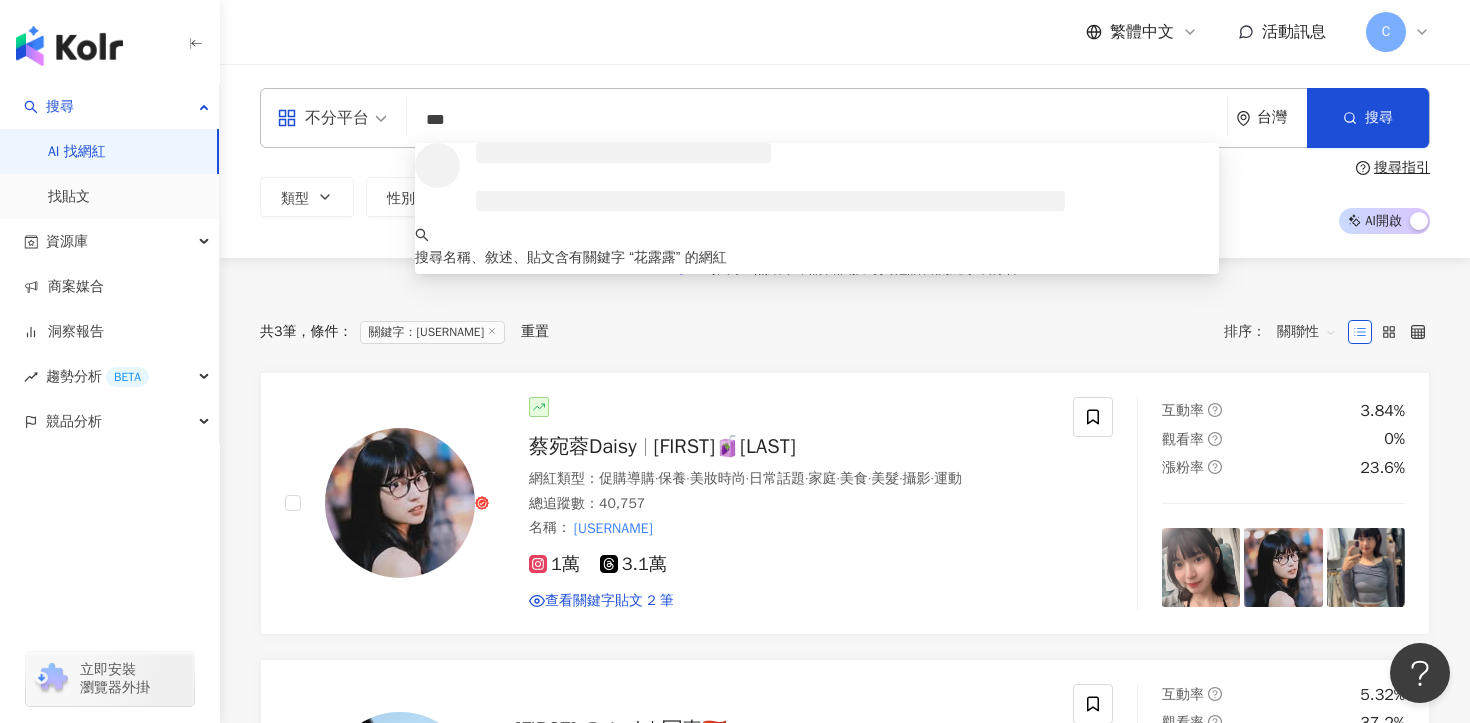 type on "***" 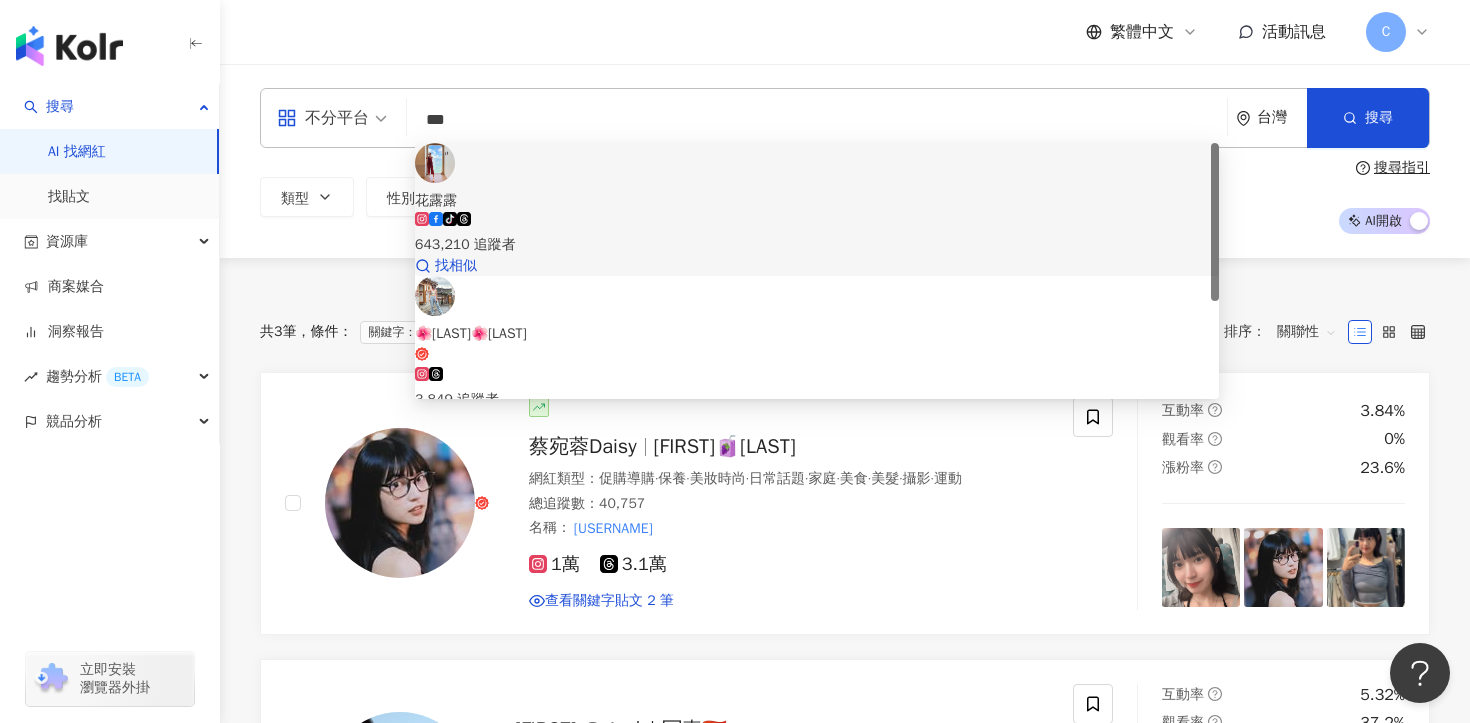 click on "tiktok-icon 643,210   追蹤者" at bounding box center [817, 234] 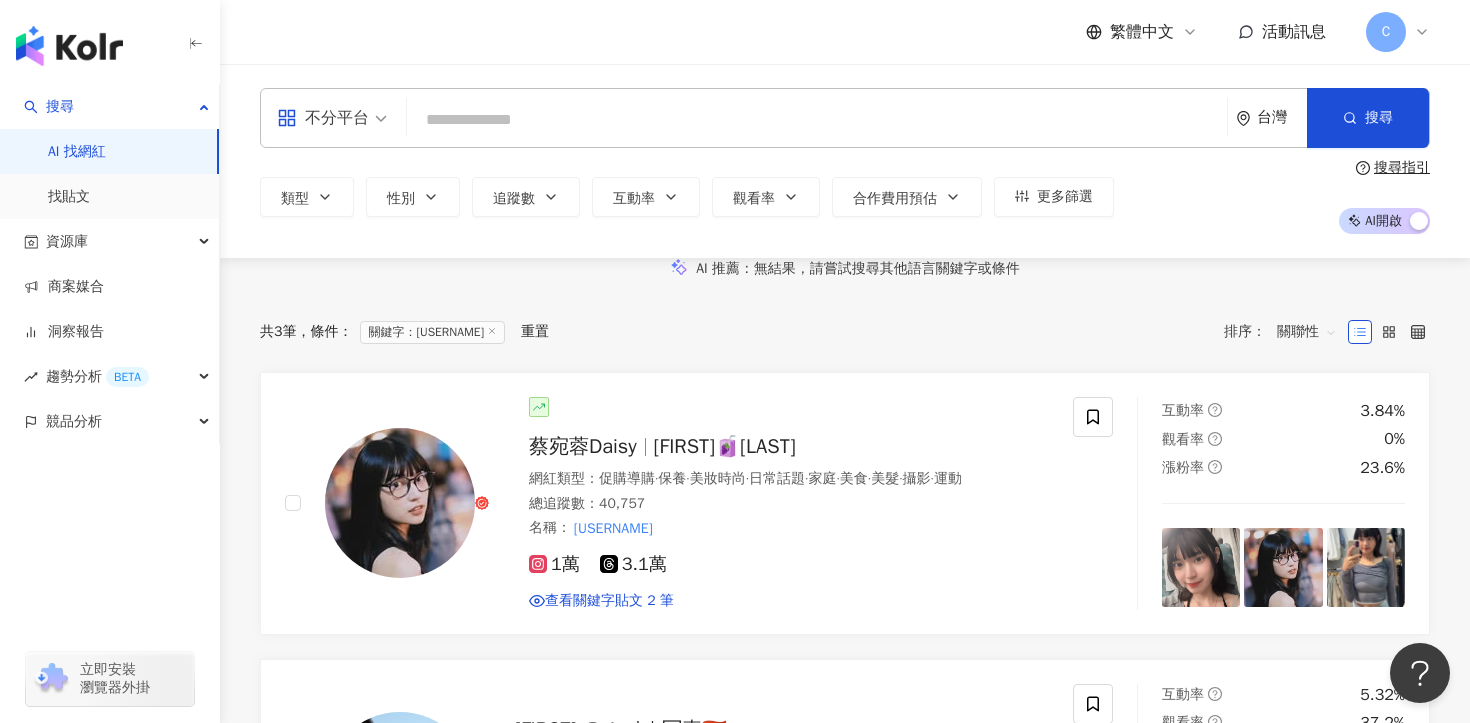 paste on "***" 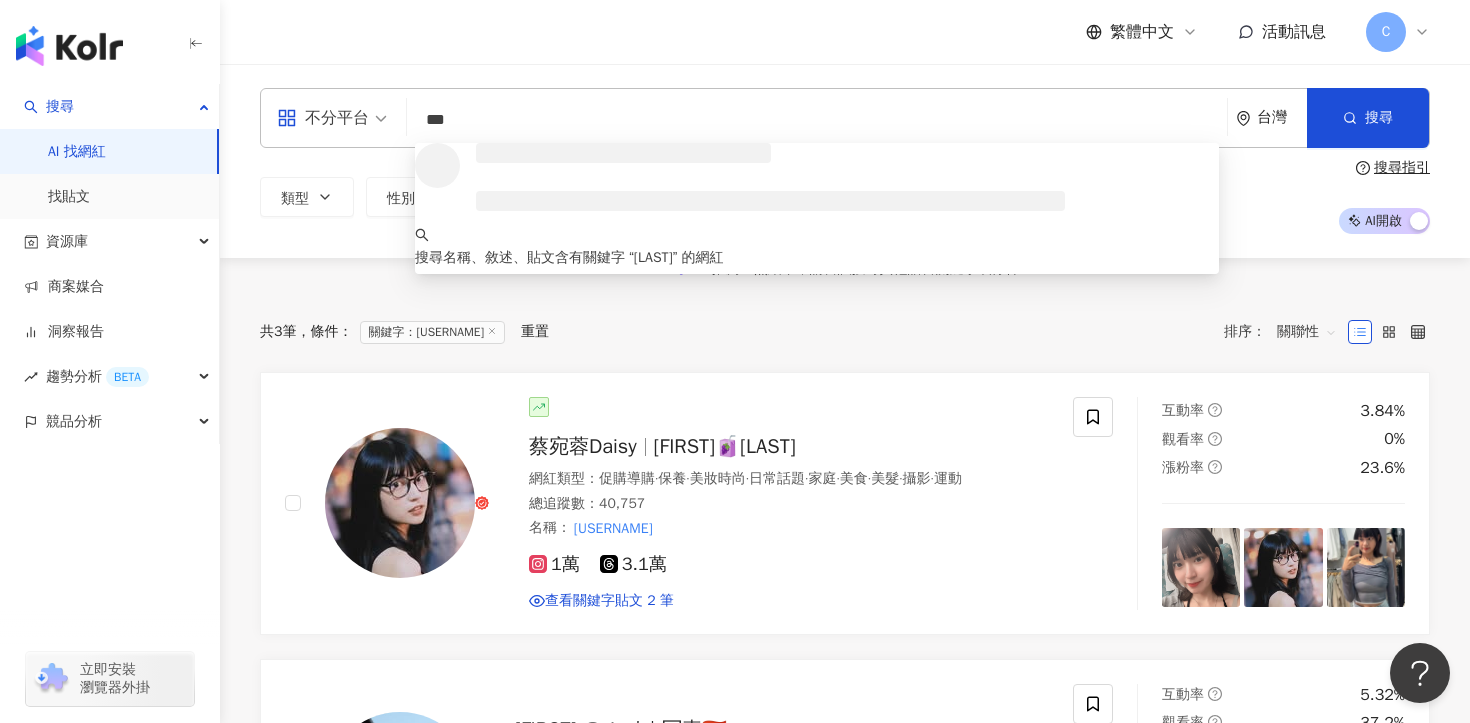 type on "***" 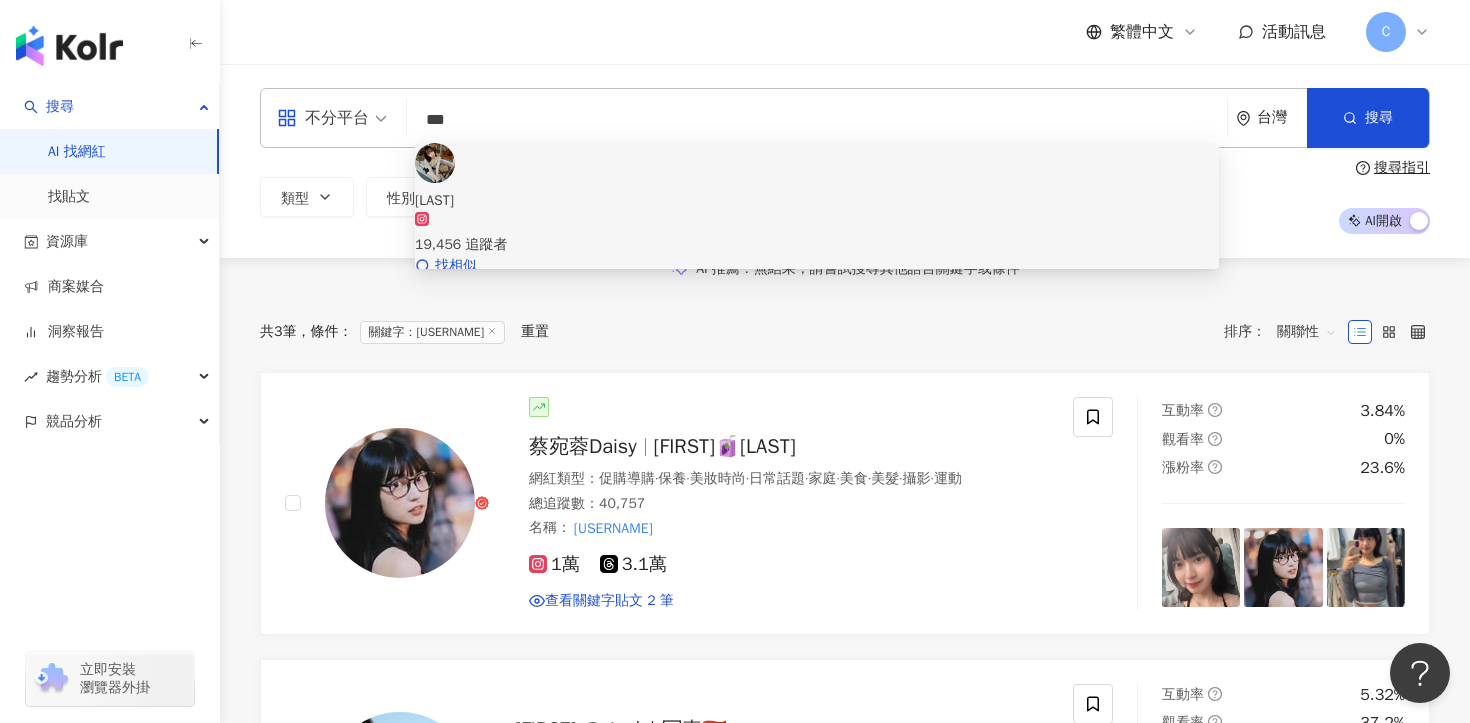 click on "19,456   追蹤者" at bounding box center [817, 234] 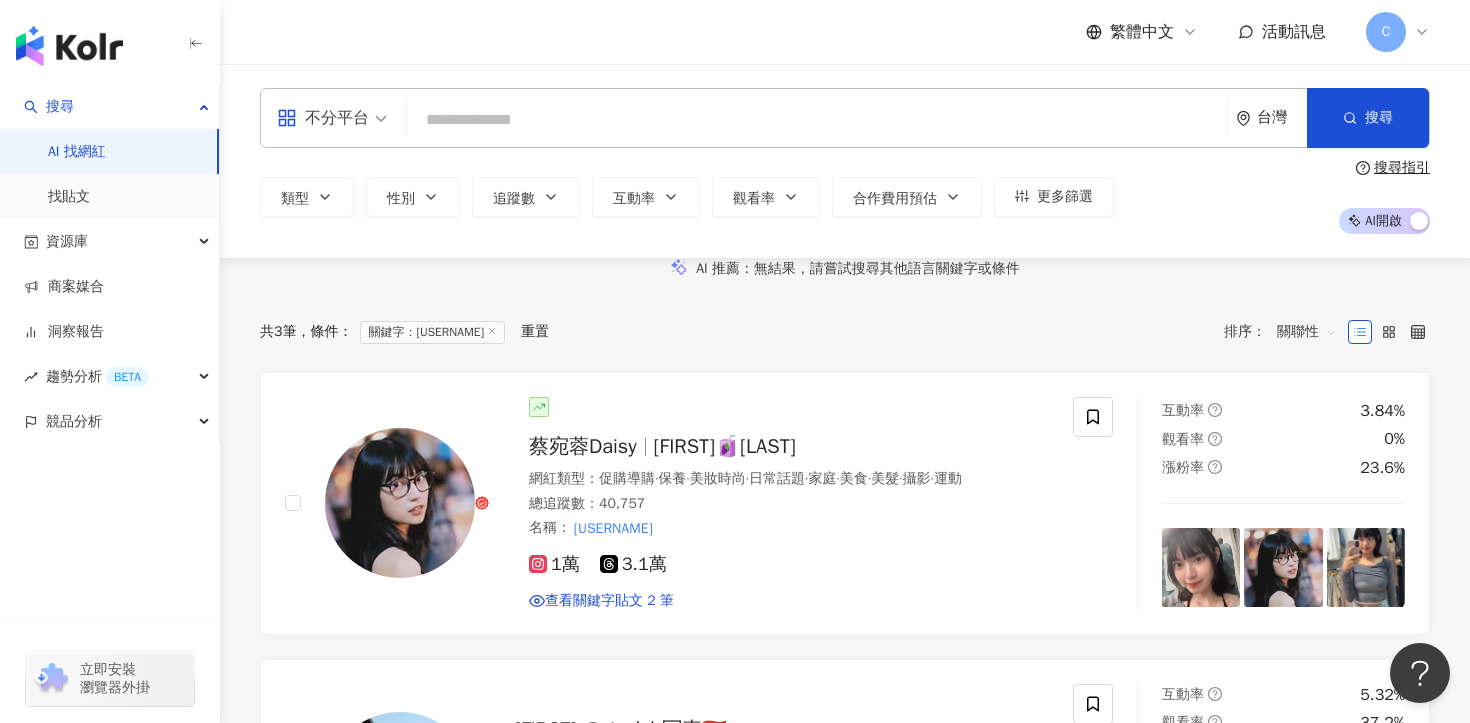 click at bounding box center [332, 105] 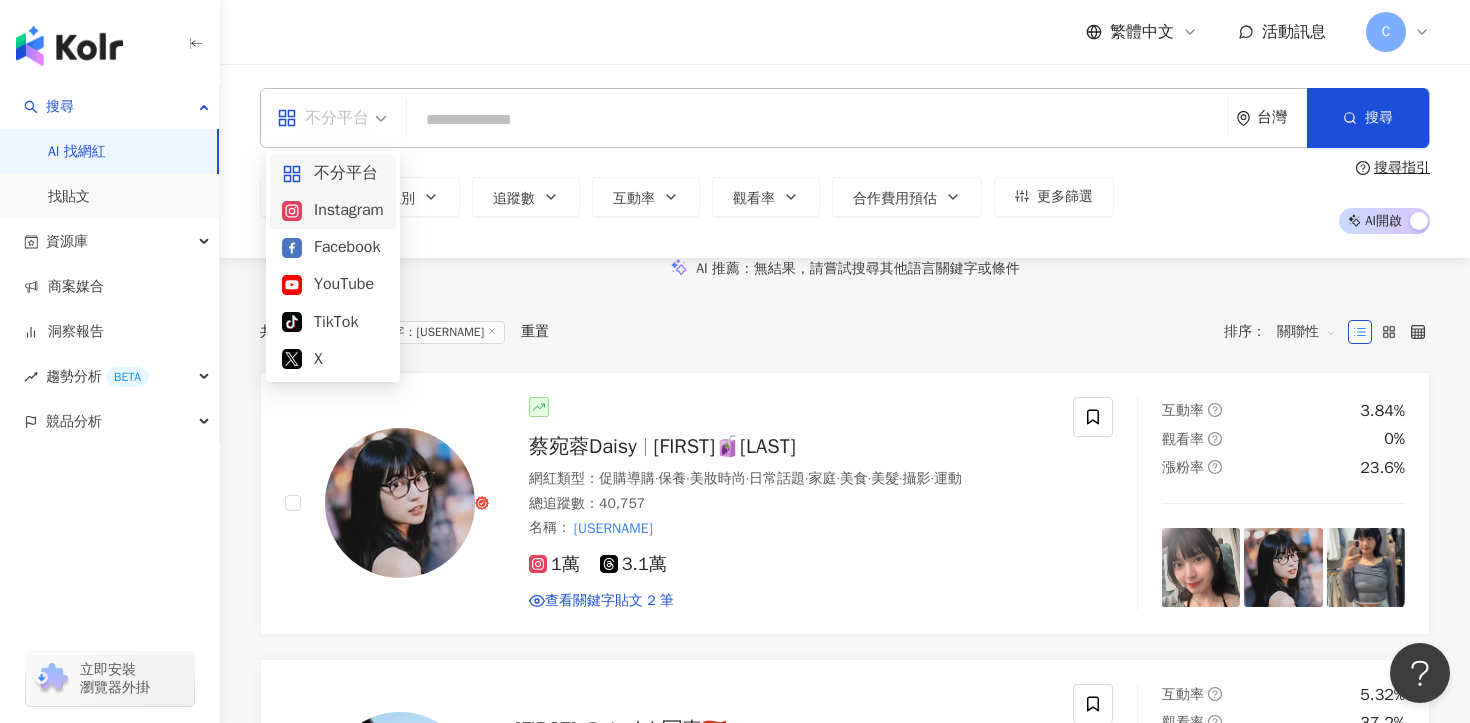 click on "Instagram" at bounding box center [333, 210] 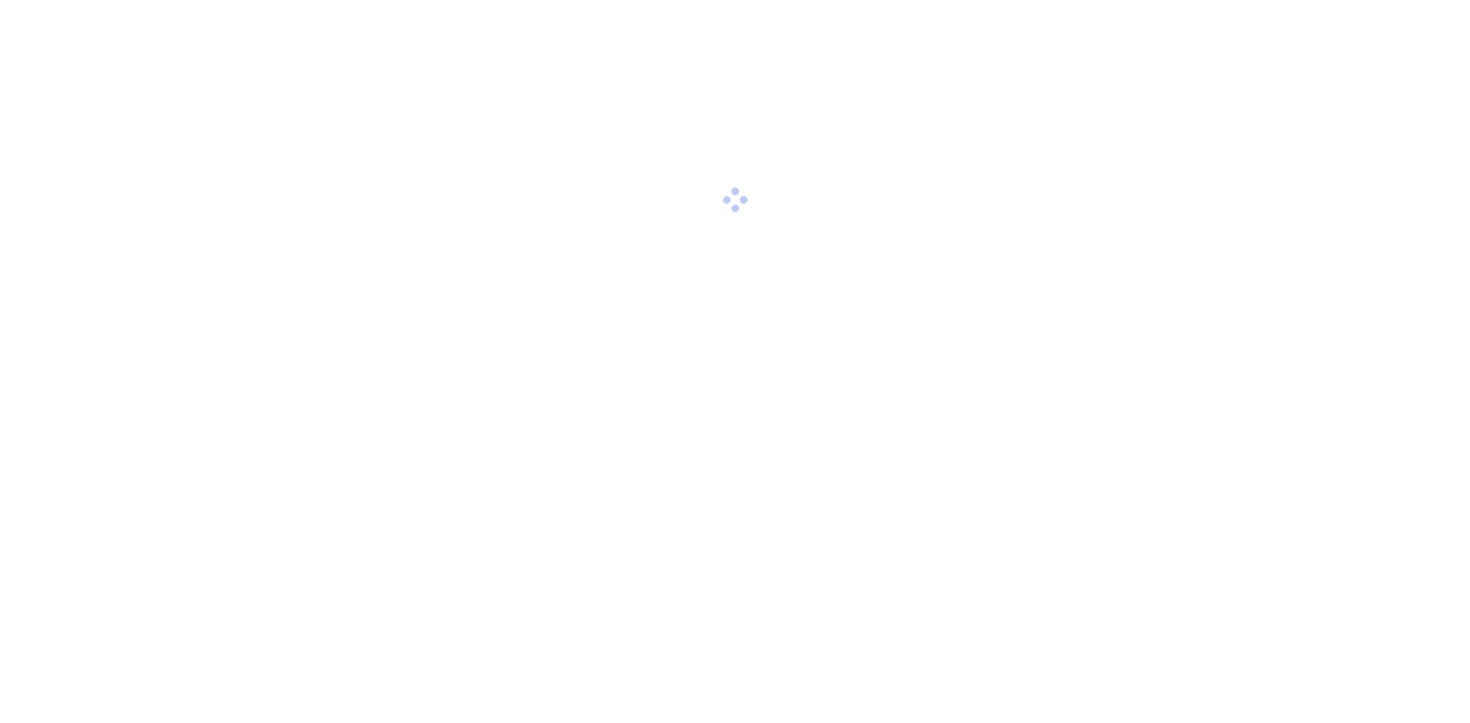 scroll, scrollTop: 0, scrollLeft: 0, axis: both 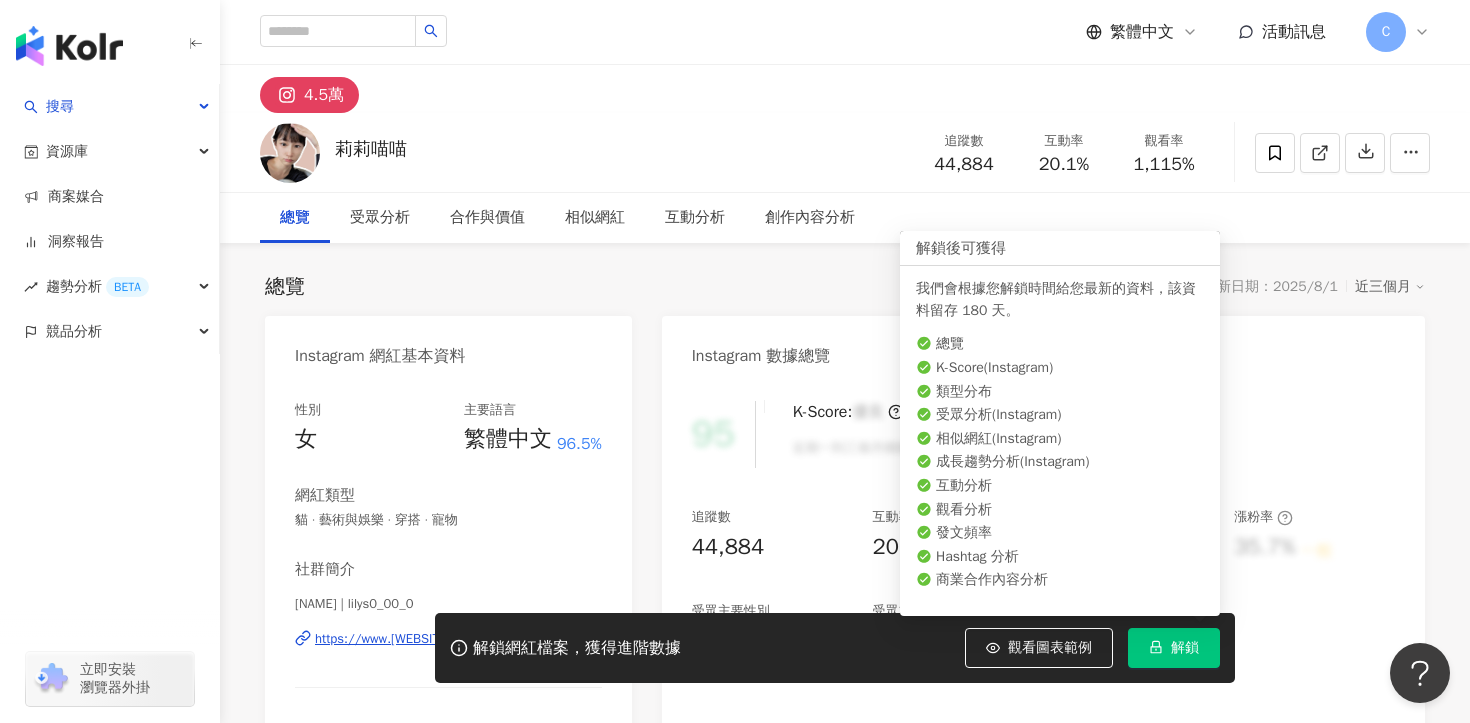 click on "解鎖" at bounding box center [1185, 648] 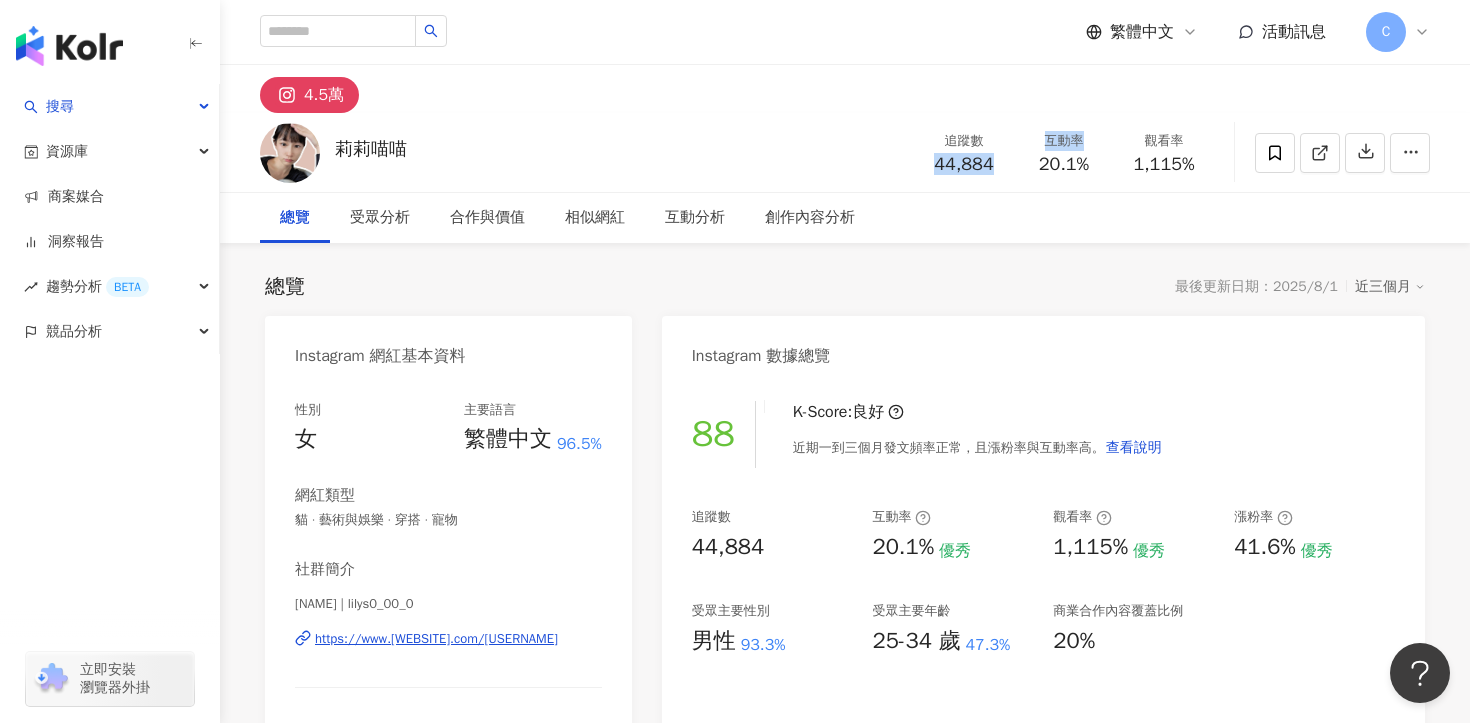 drag, startPoint x: 921, startPoint y: 172, endPoint x: 1014, endPoint y: 172, distance: 93 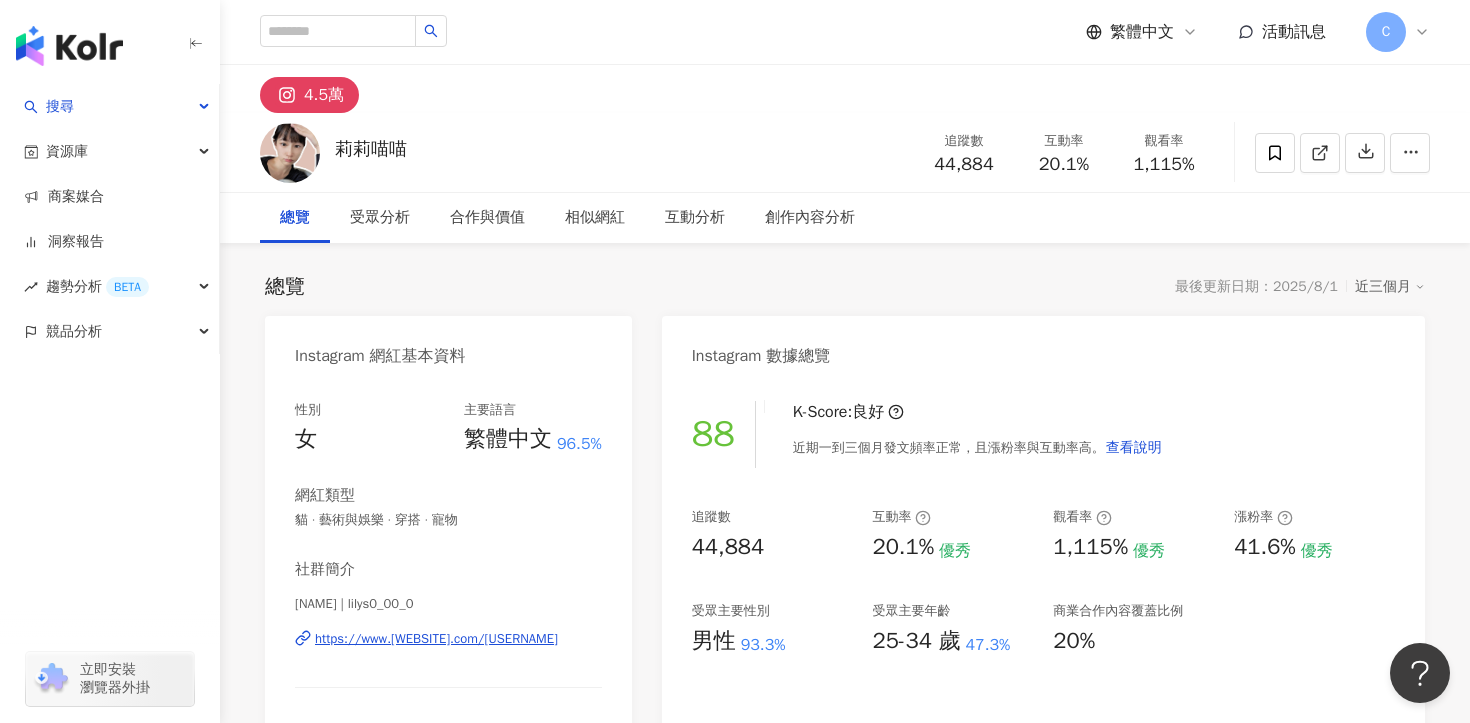 click on "追蹤數 44,884" at bounding box center [964, 152] 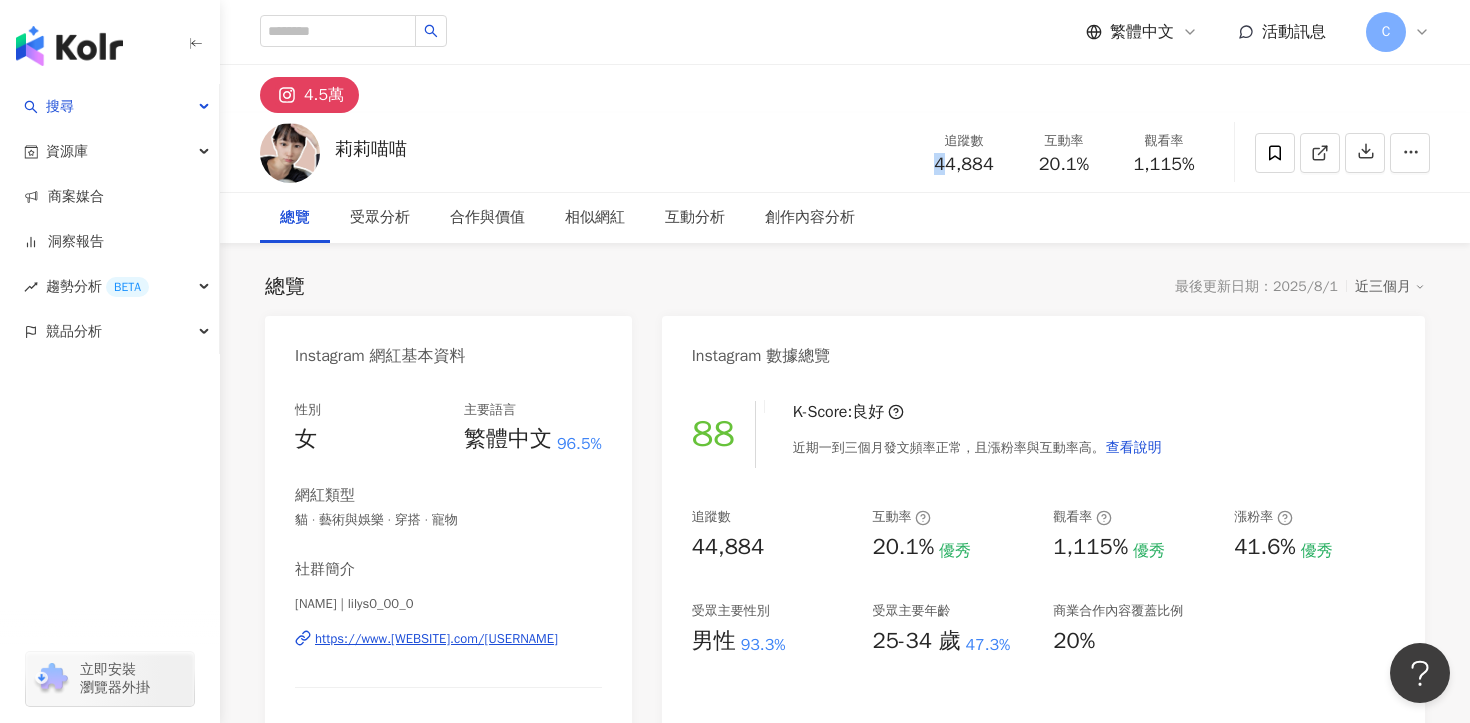 click on "追蹤數 44,884" at bounding box center [964, 152] 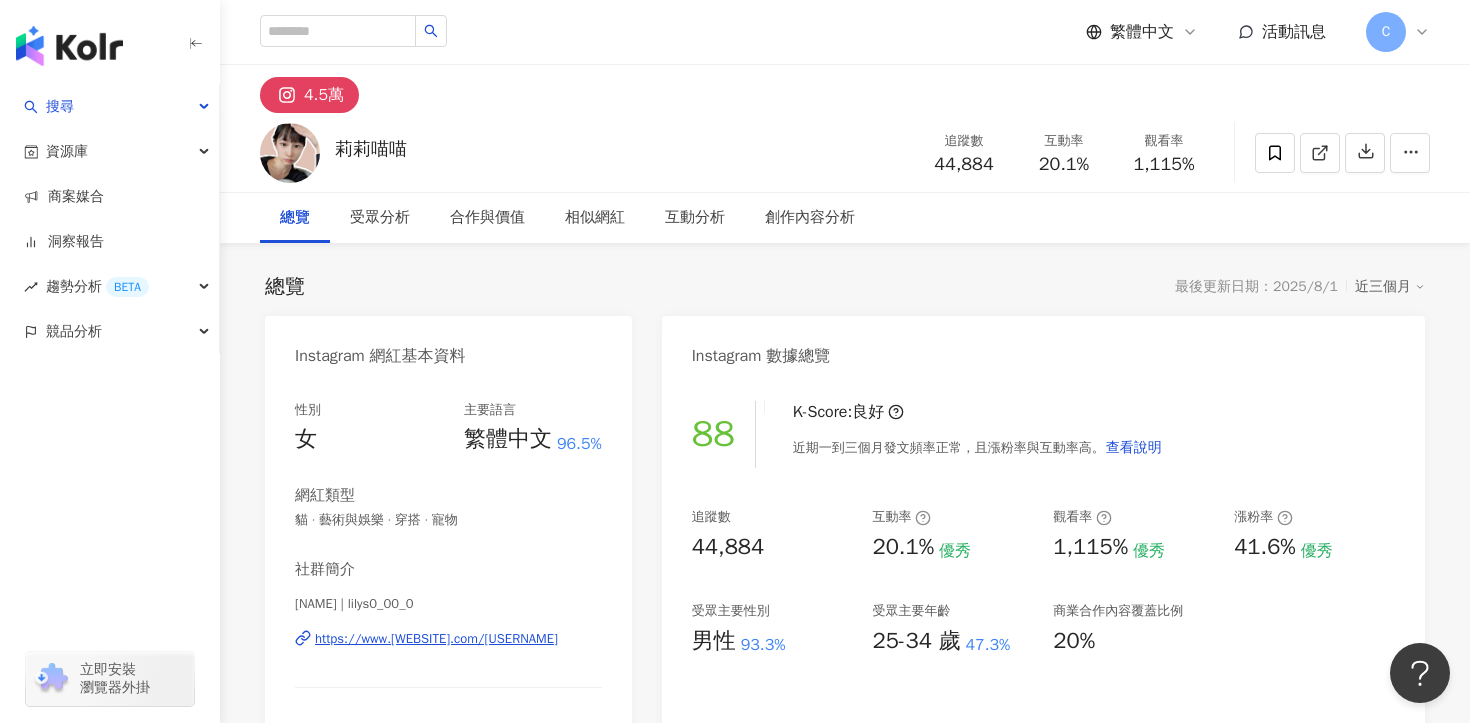 click on "44,884" at bounding box center [963, 164] 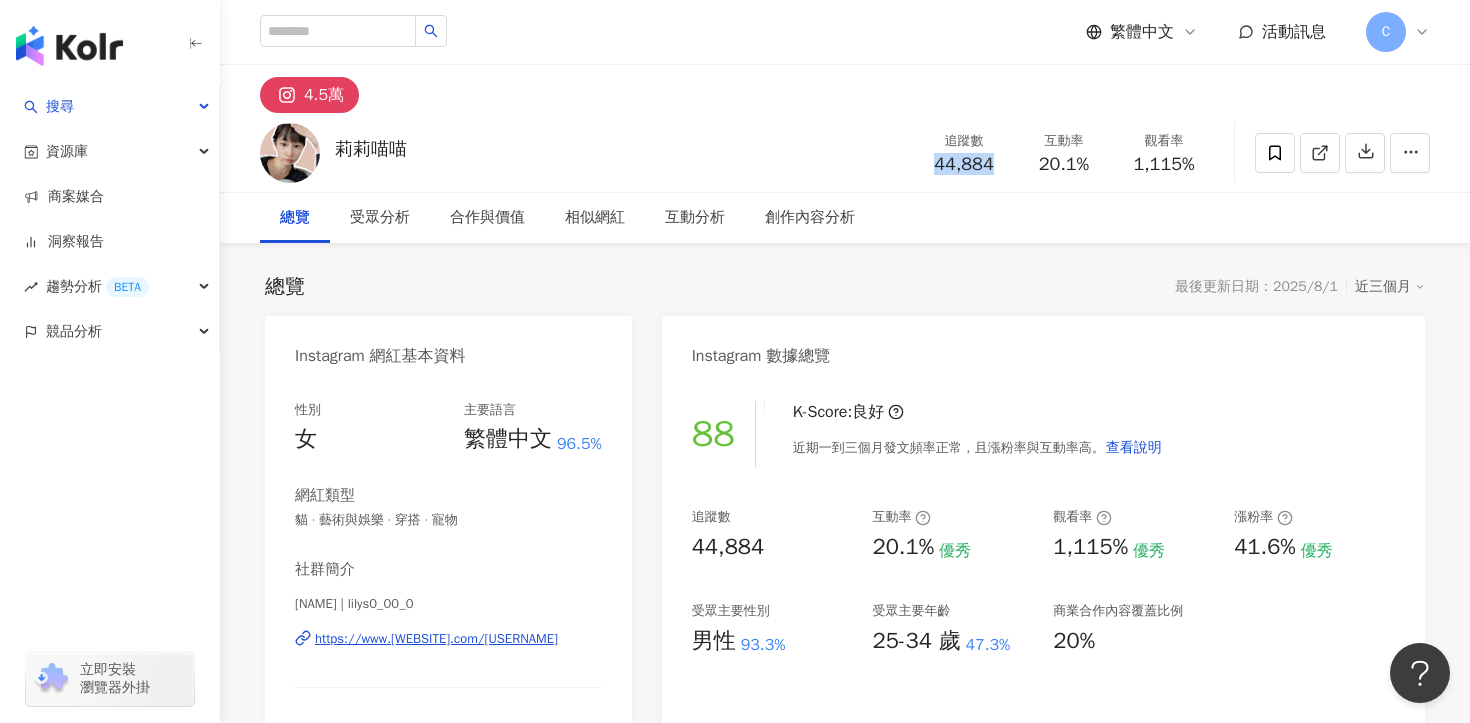 click on "44,884" at bounding box center (963, 164) 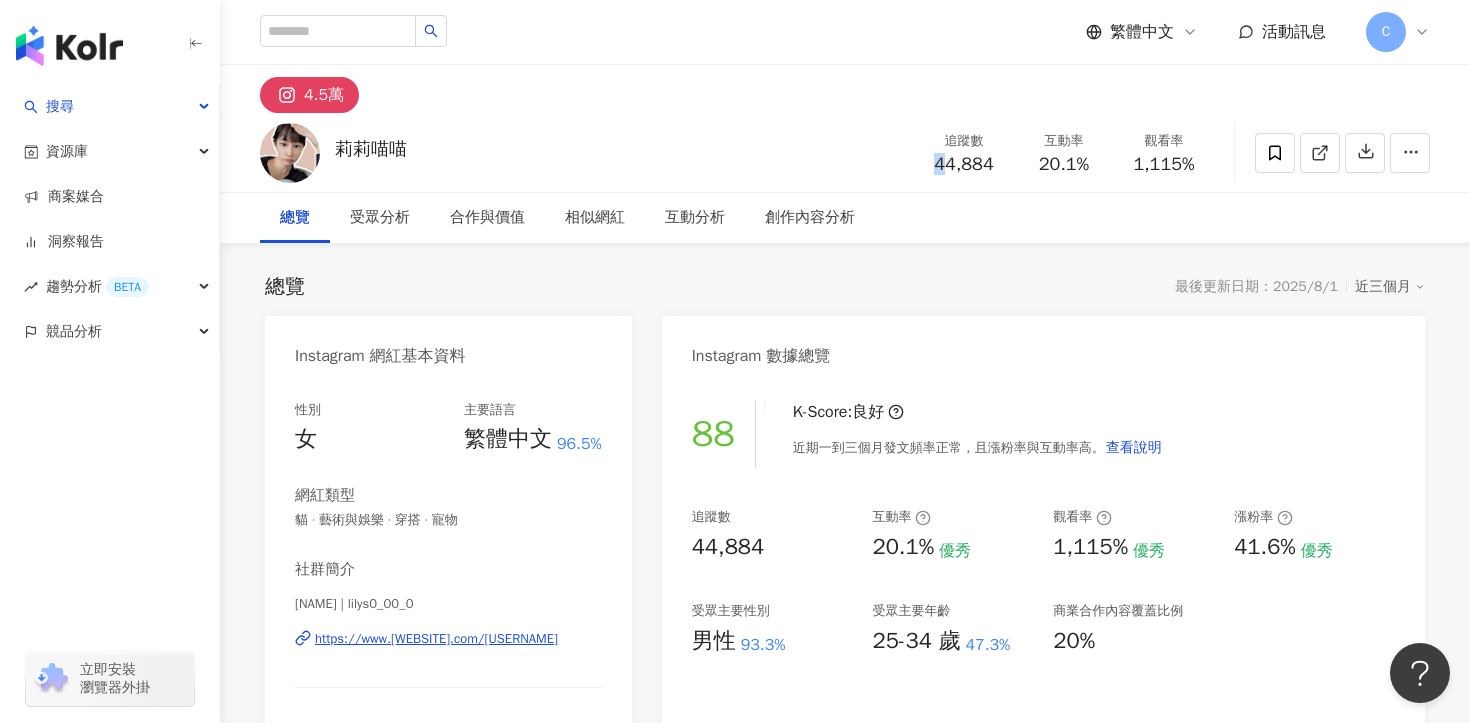 click on "44,884" at bounding box center [963, 164] 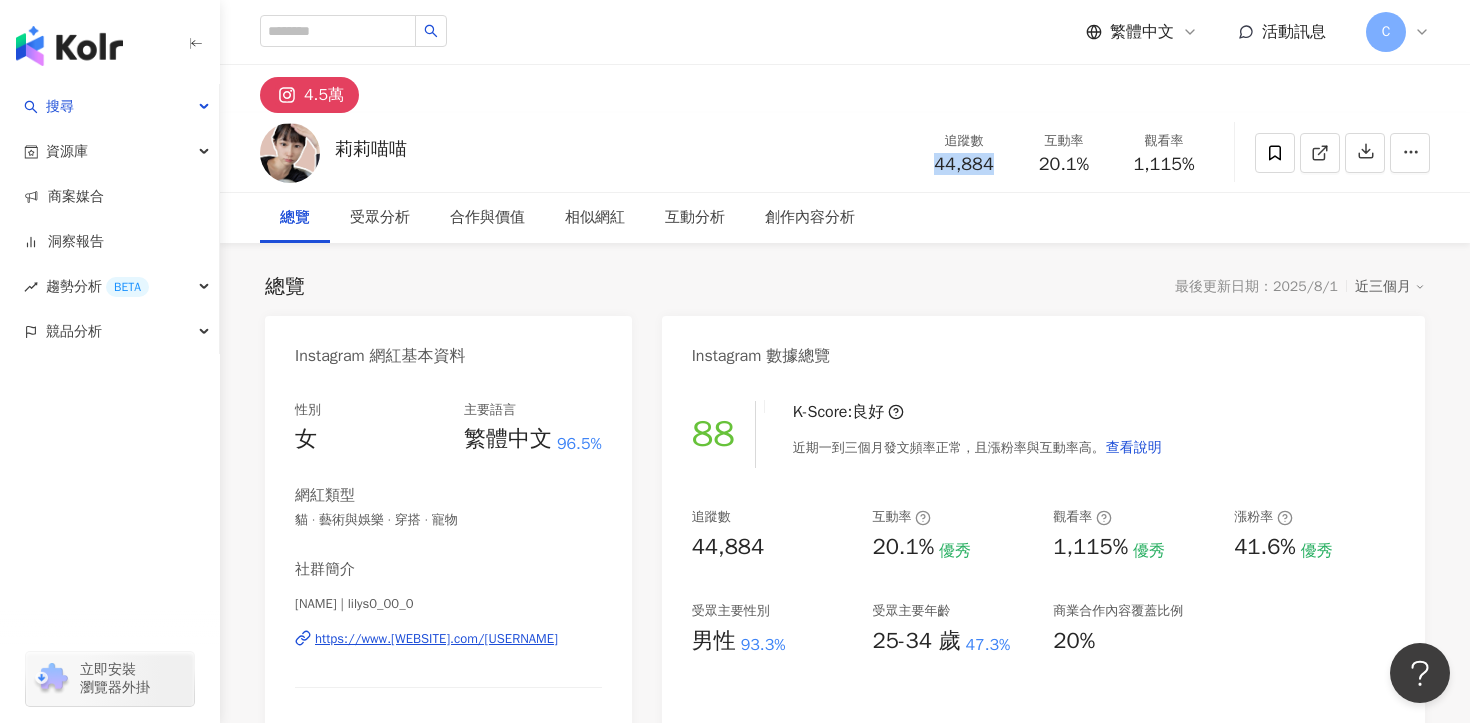 drag, startPoint x: 1006, startPoint y: 162, endPoint x: 934, endPoint y: 162, distance: 72 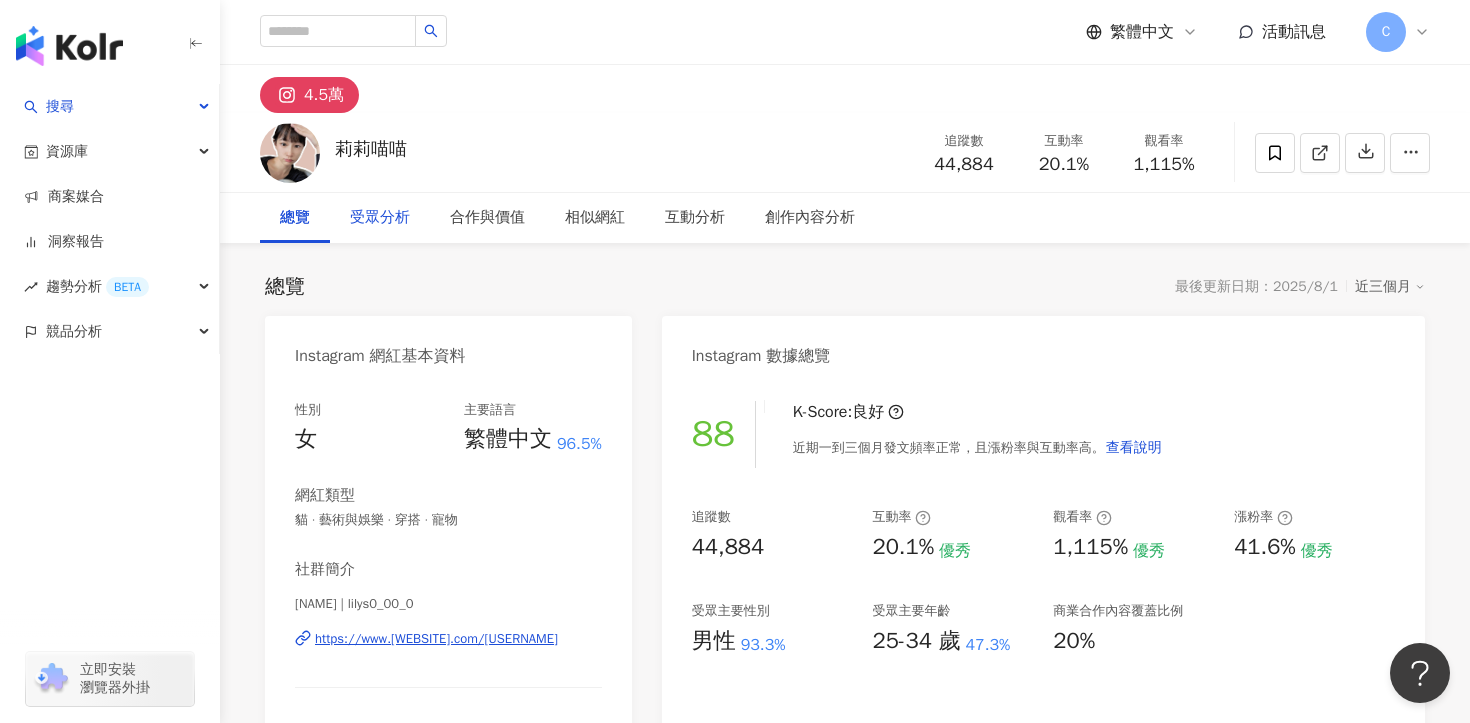 click on "受眾分析" at bounding box center (380, 218) 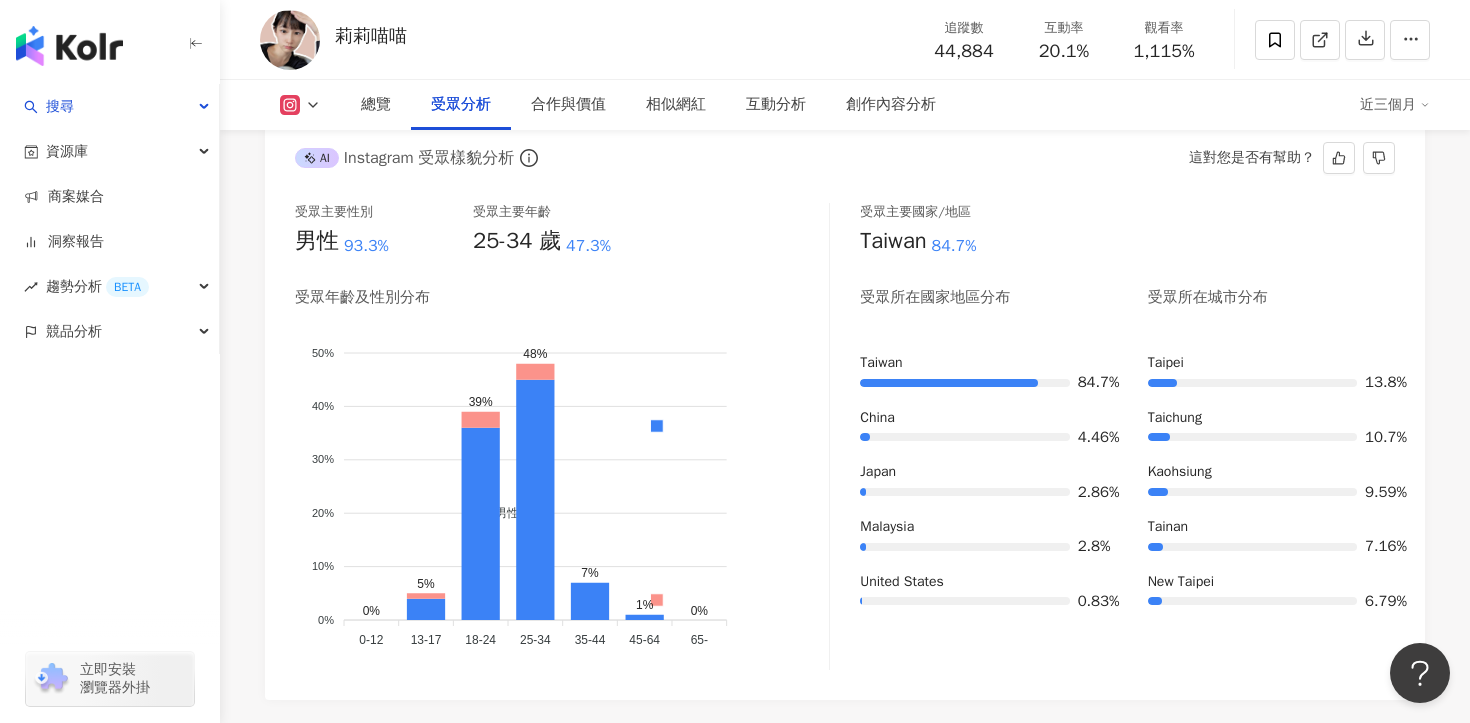 scroll, scrollTop: 1748, scrollLeft: 0, axis: vertical 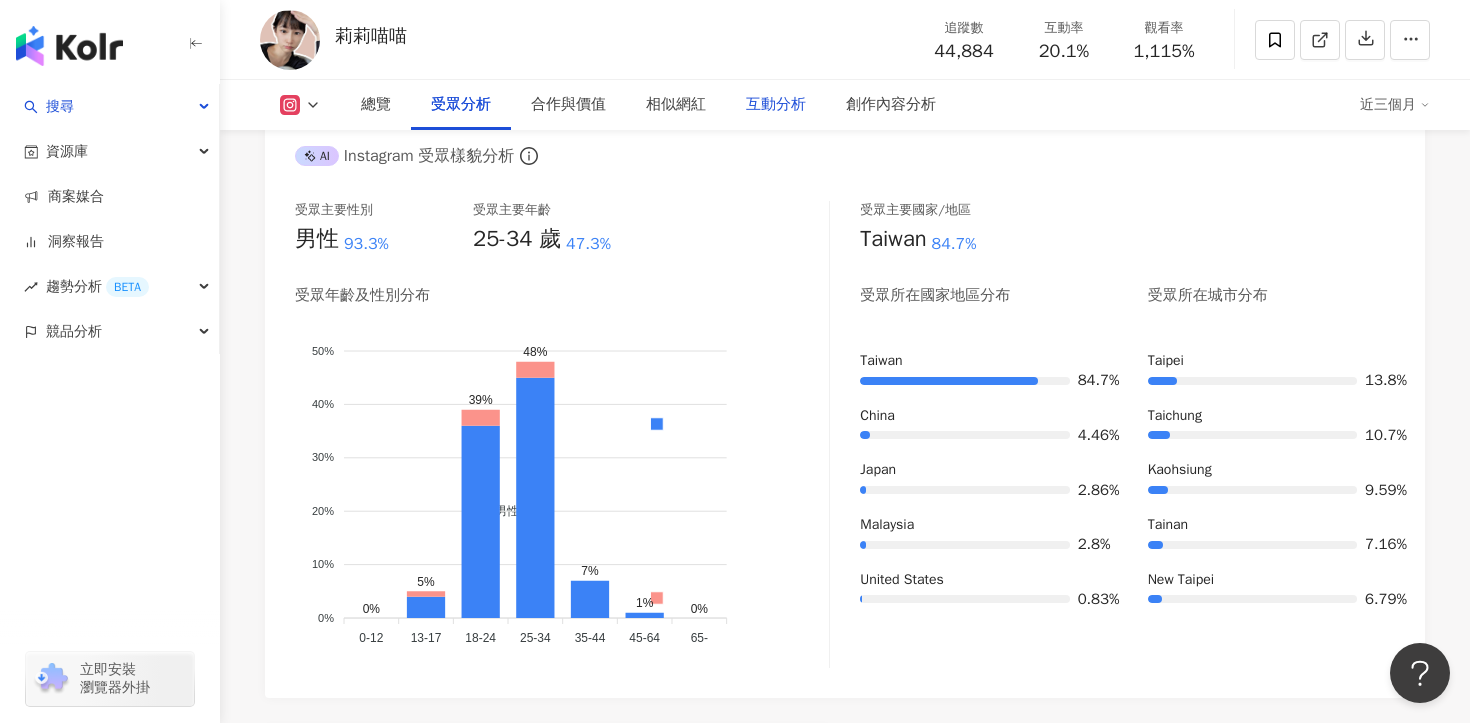 click on "互動分析" at bounding box center [776, 105] 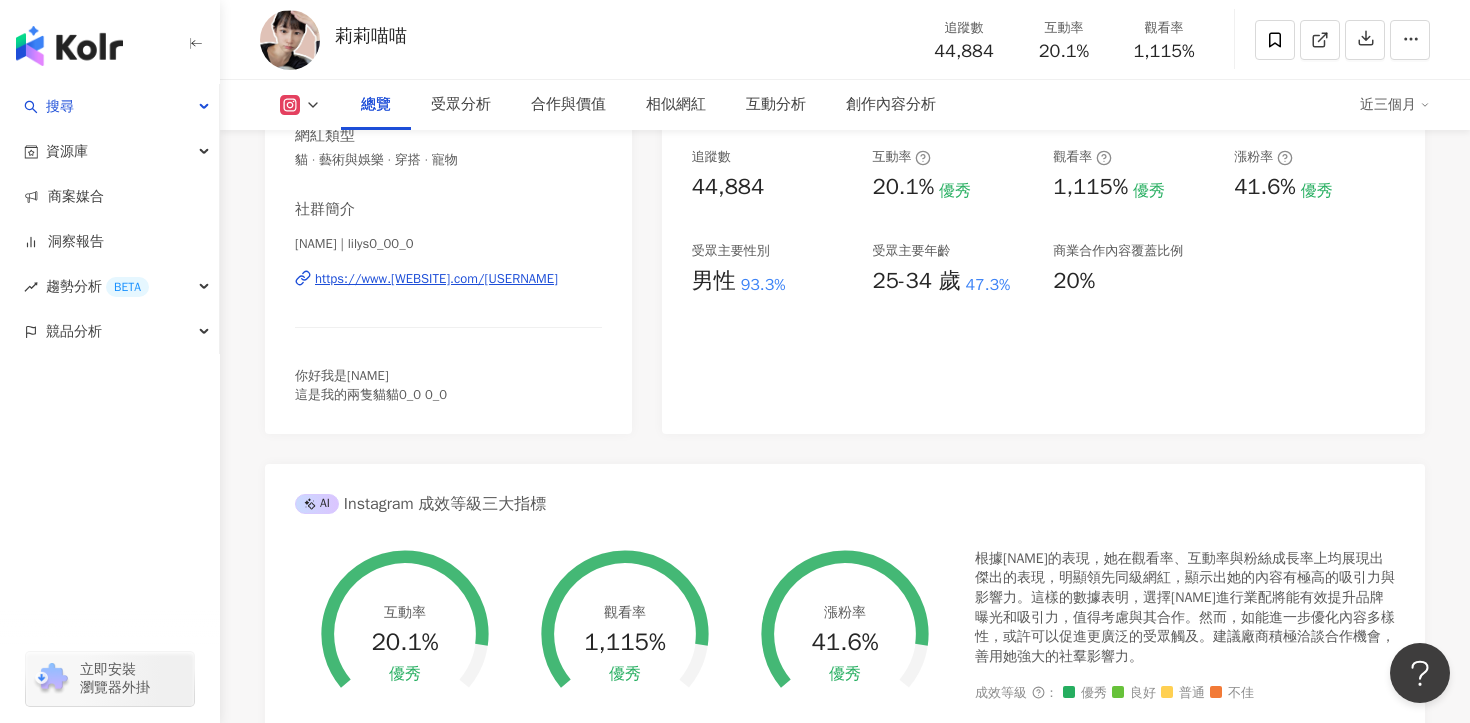 scroll, scrollTop: 296, scrollLeft: 0, axis: vertical 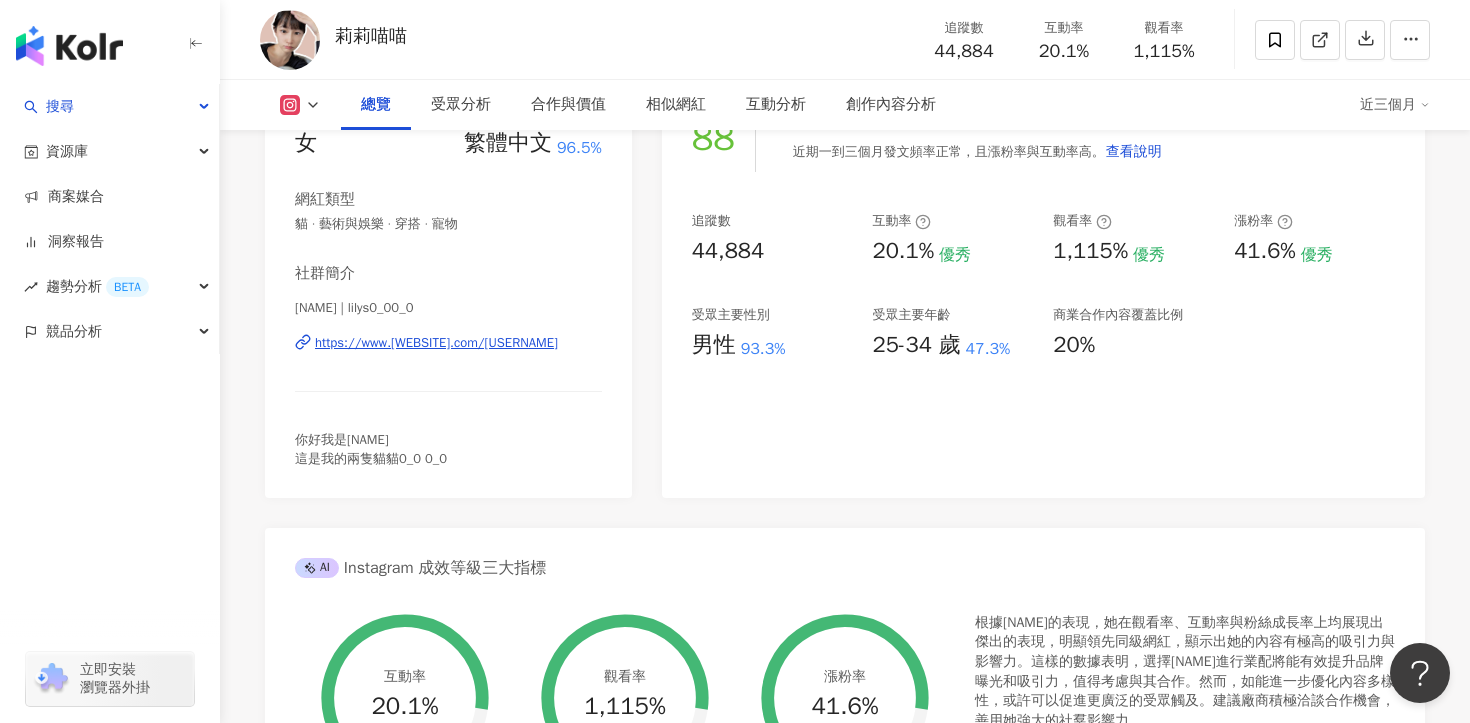 click on "https://www.instagram.com/lilys0_00_0/" at bounding box center (436, 343) 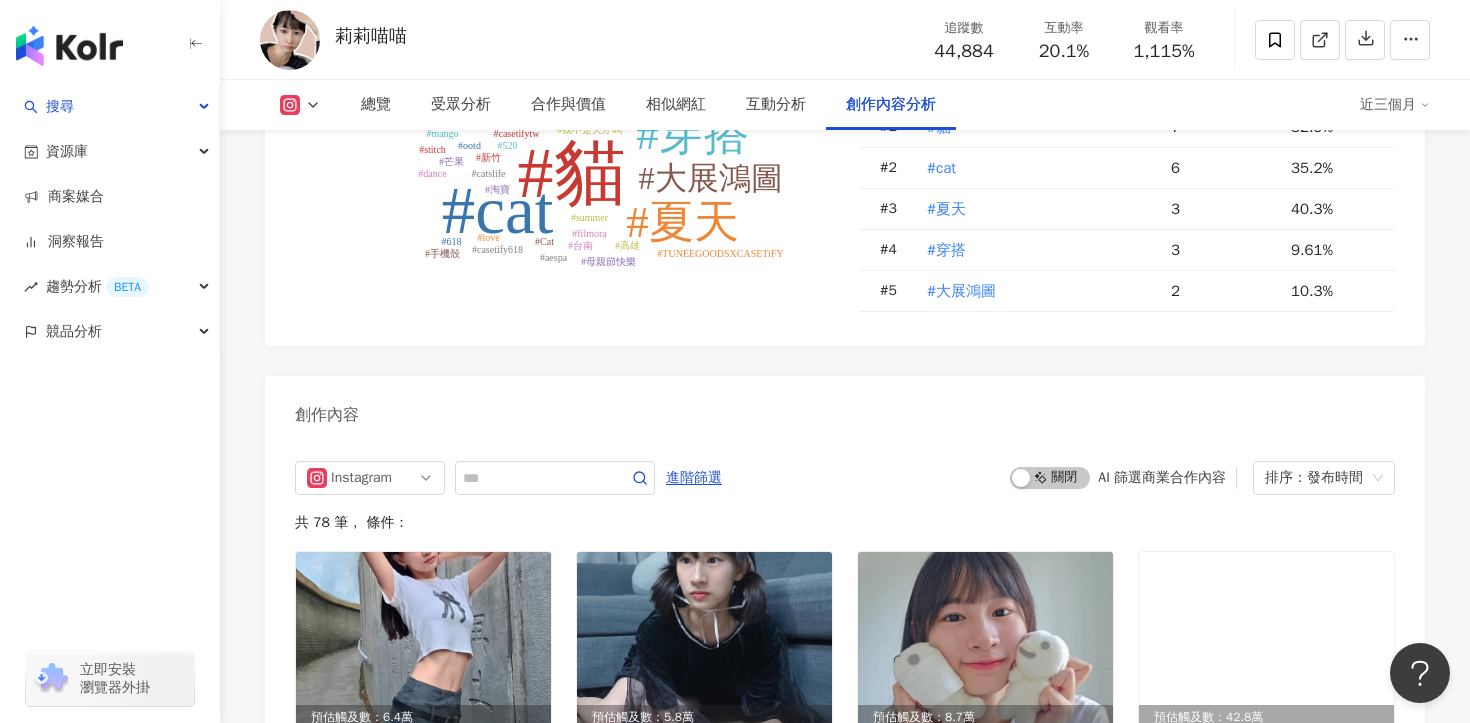 scroll, scrollTop: 5886, scrollLeft: 0, axis: vertical 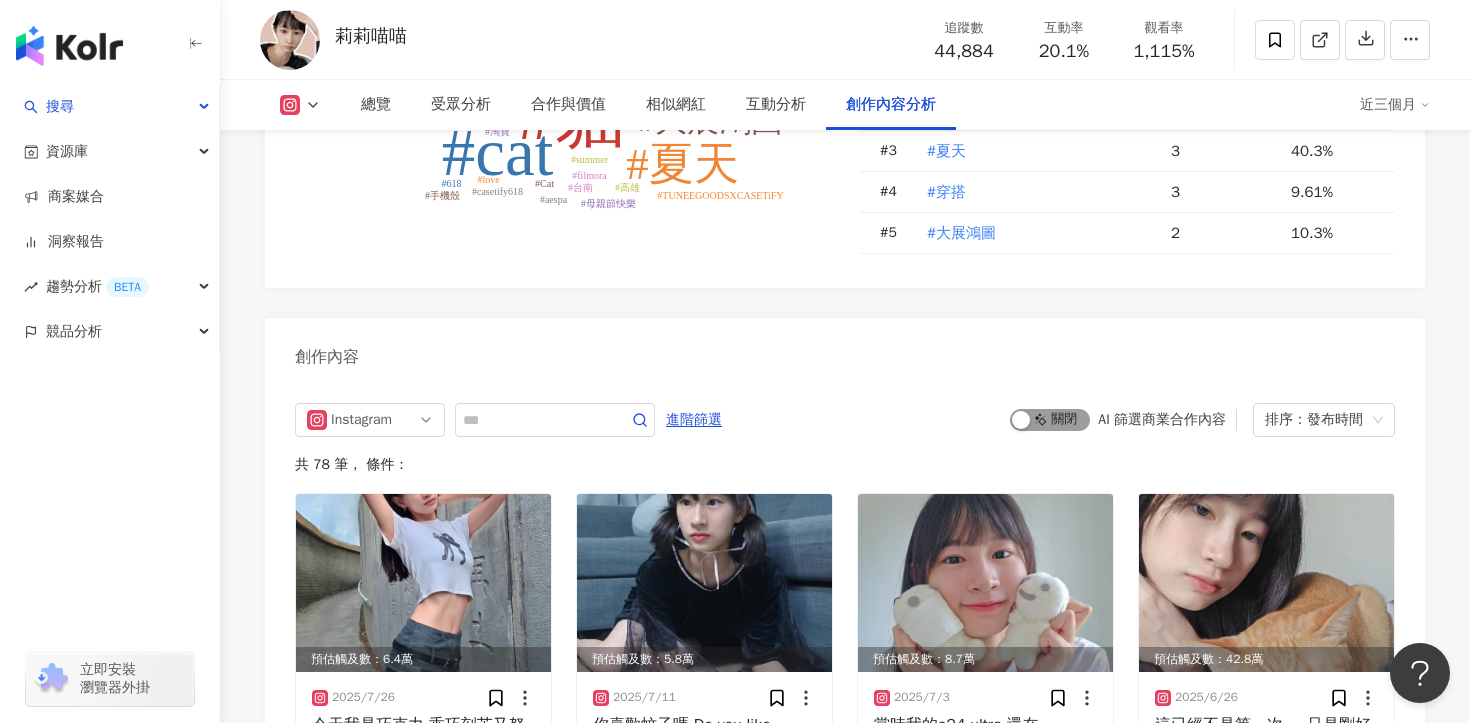 click on "啟動 關閉" at bounding box center (1050, 420) 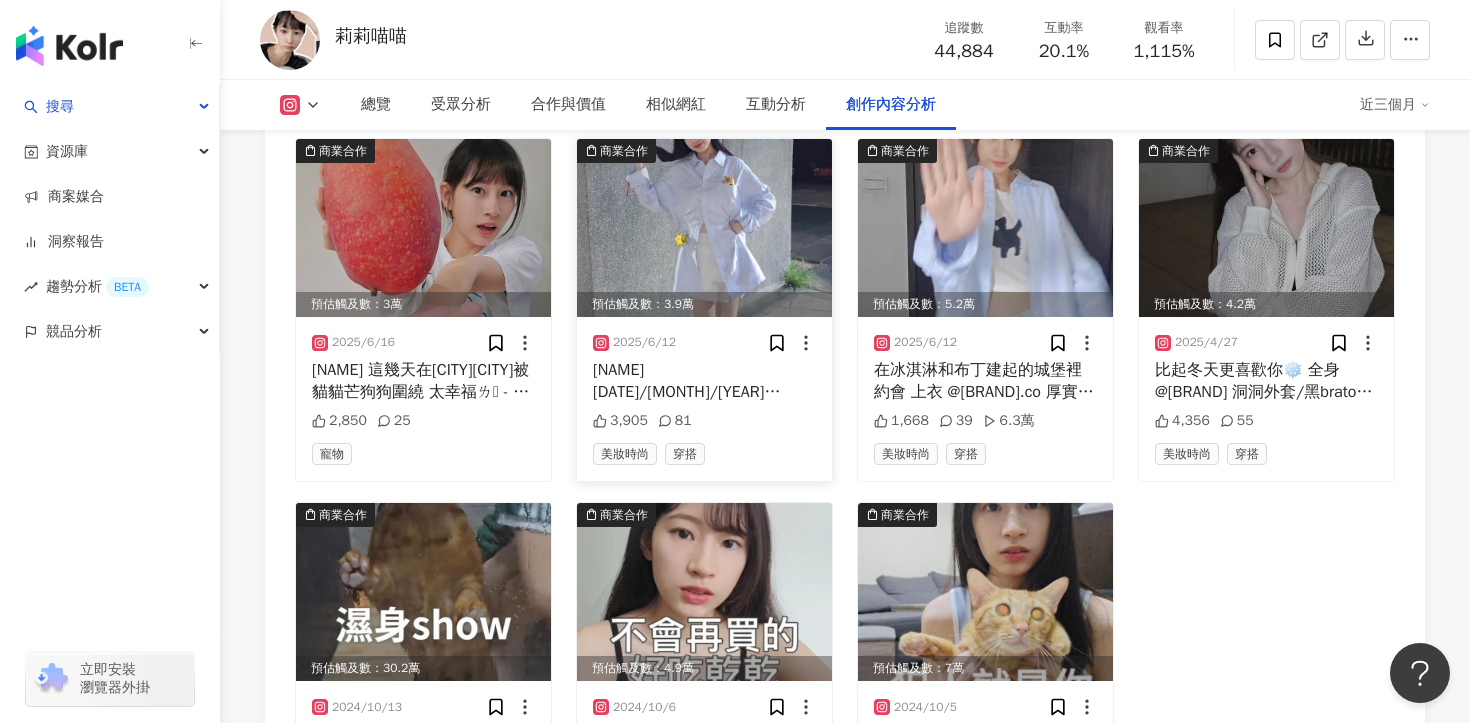 scroll, scrollTop: 6255, scrollLeft: 0, axis: vertical 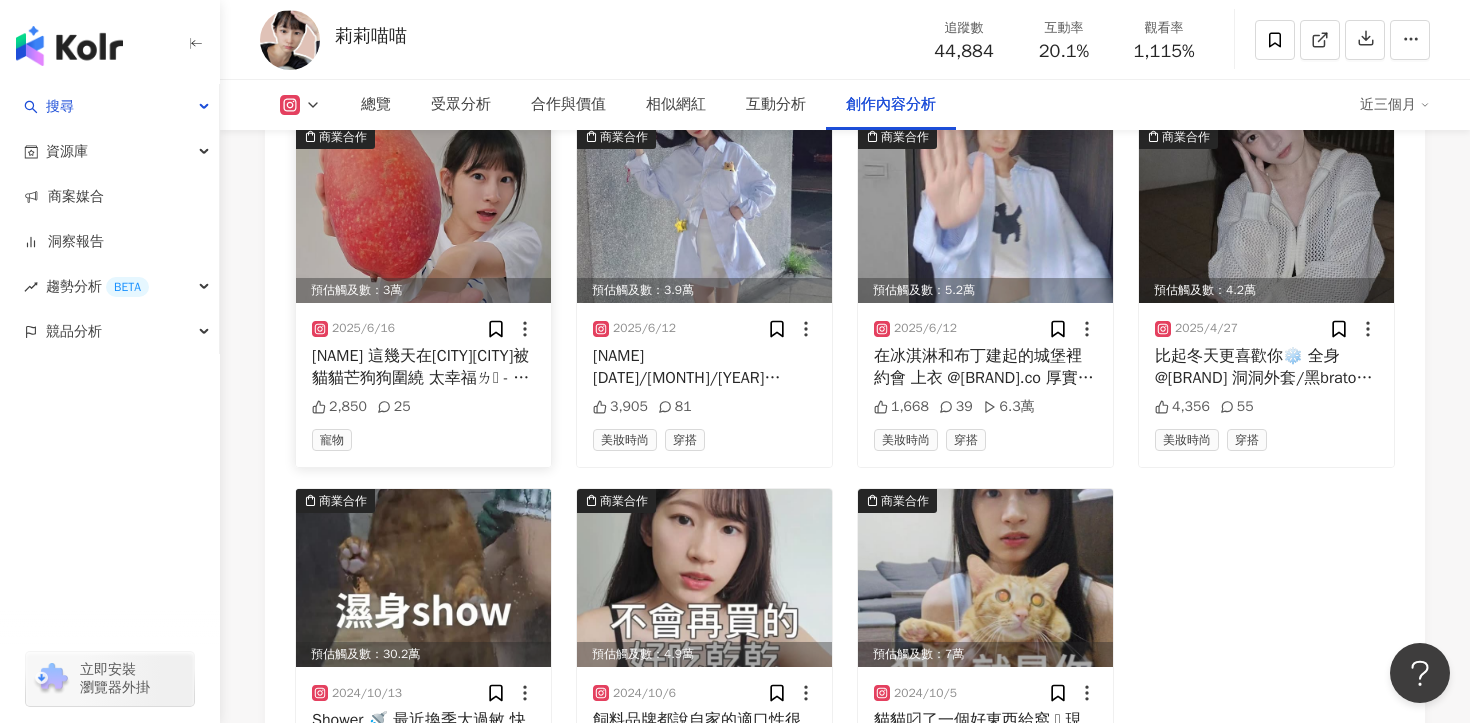 click on "芒狗月
這幾天在台南高雄被貓貓芒狗狗圍繞
太幸福ㄌ🥹
-
常去的水果攤都還記得我
特別跟芒狗阿姨說給我最甜的芒果 我要跟高雄芒果PK
啊姨就給我超無敵大顆 明天下午揭曉
-
@casetify_taiwan
TUNEE GOODS 手機殼 x 支架
🎁 618會員優惠活動 🎁
📅 活動期間：06/12 - 06/18
🛍 買 1 件 9 折，買 2 件 8 折
登入即享最低 75 折優惠
#芒果 #mango #台南 #高雄 #618 #手機殼
@casetify #casetify618 #casetifytw #TUNEEGOODSXCASETiFY" at bounding box center [423, 367] 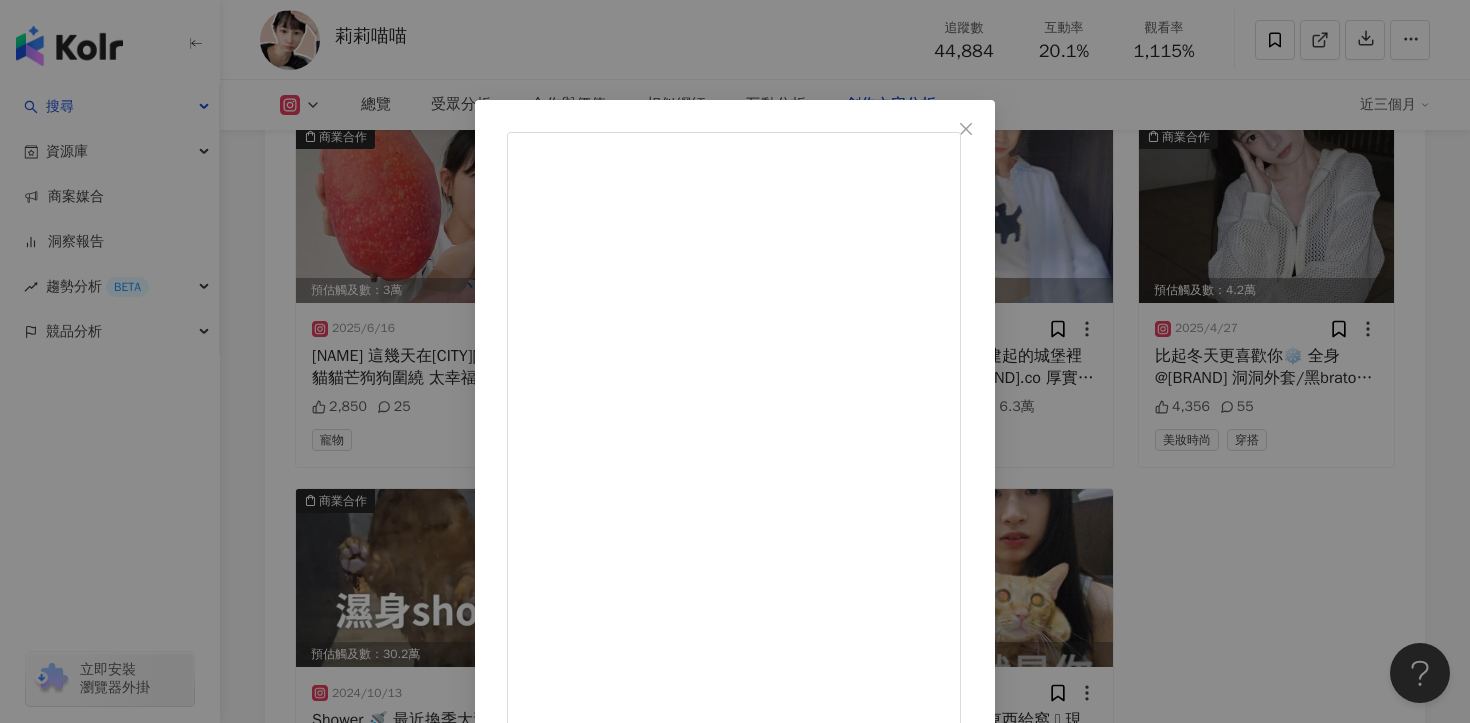 click on "莉莉喵喵 2025/6/16 芒狗月
這幾天在台南高雄被貓貓芒狗狗圍繞
太幸福ㄌ🥹
-
常去的水果攤都還記得我
特別跟芒狗阿姨說給我最甜的芒果 我要跟高雄芒果PK
啊姨就給我超無敵大顆 明天下午揭曉
-
@casetify_taiwan
TUNEE GOODS 手機殼 x 支架
🎁 618會員優惠活動 🎁
📅 活動期間：06/12 - 06/18
🛍 買 1 件 9 折，買 2 件 8 折
登入即享最低 75 折優惠
#芒果 #mango #台南 #高雄 #618 #手機殼
@casetify #casetify618 #casetifytw #TUNEEGOODSXCASETiFY 2,850 25 查看原始貼文" at bounding box center (735, 361) 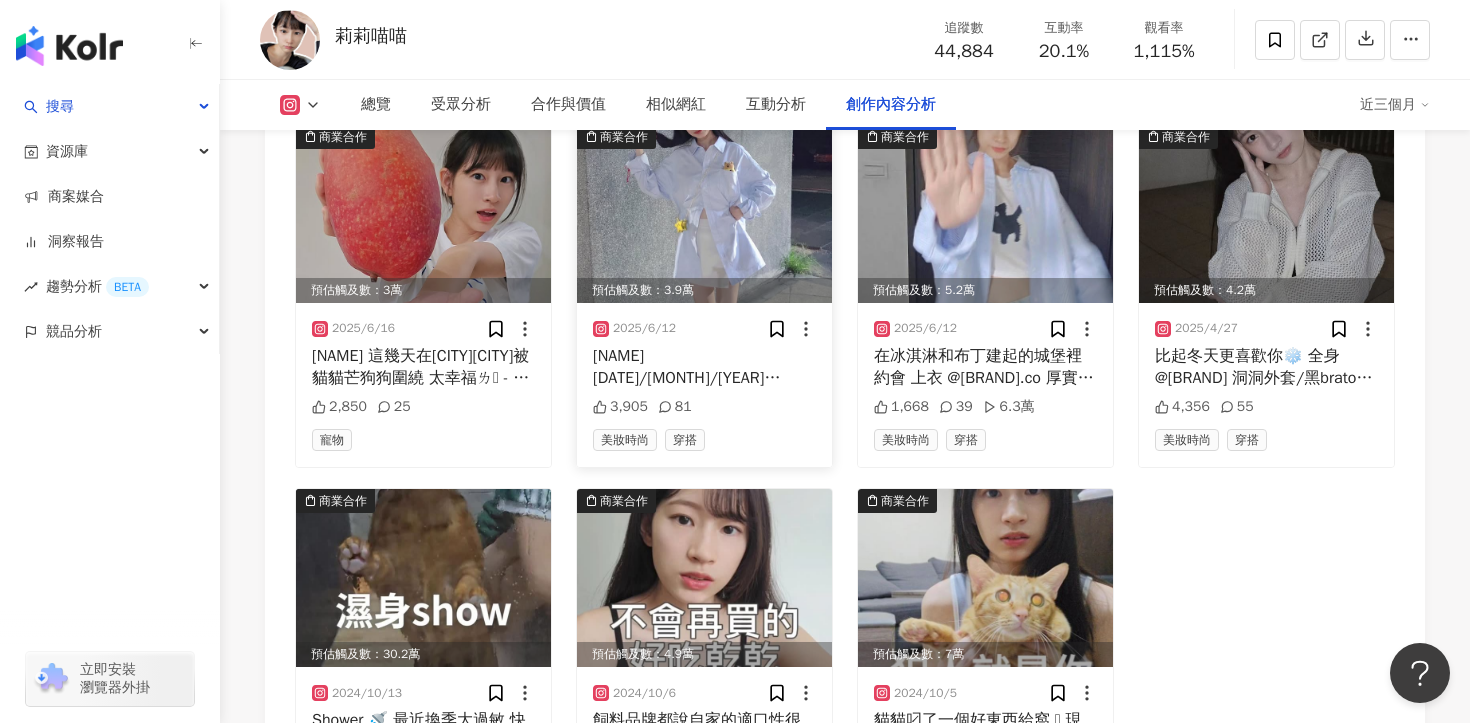 click on "夏天 你再熱 就不禮貌了
上身 @koroneko.co
厚挺厚挺的 可帥可甜😳
#穿搭 #夏天" at bounding box center (704, 367) 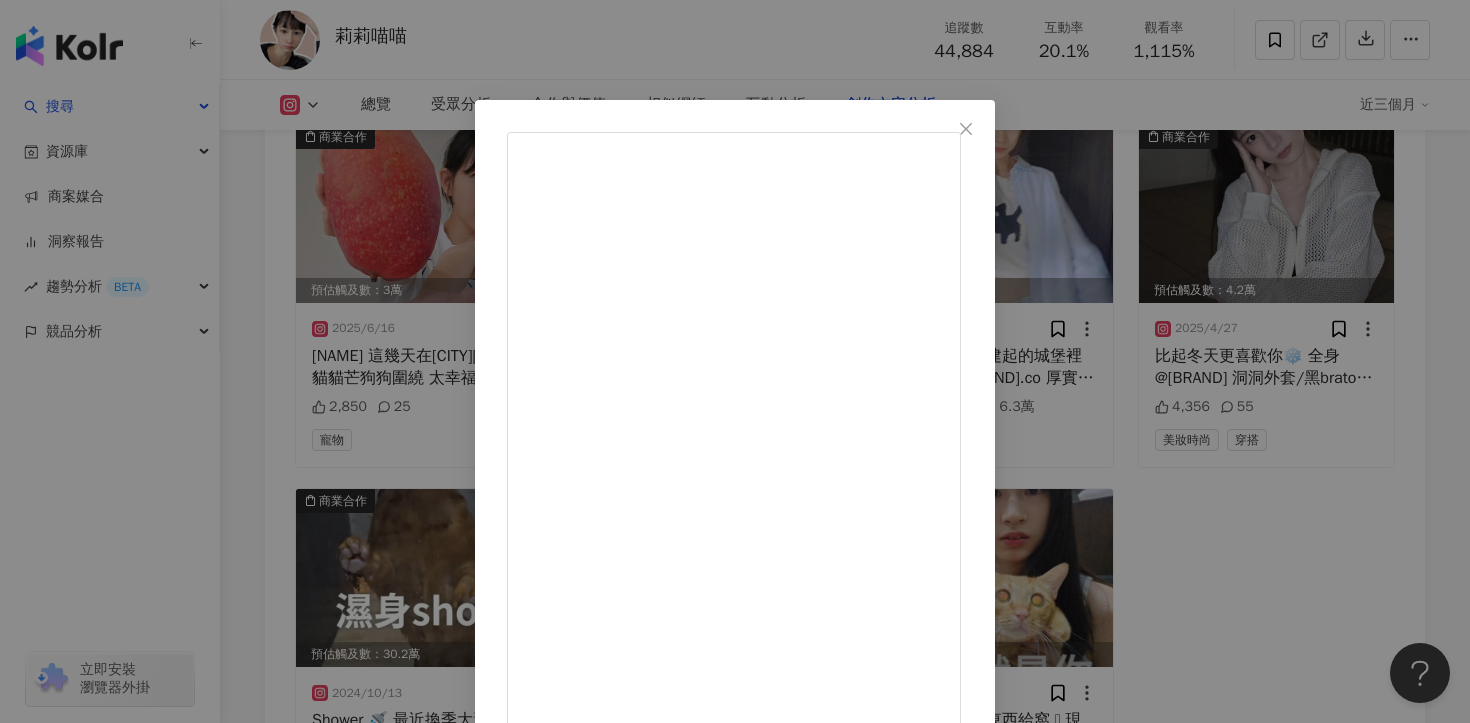click on "莉莉喵喵 2025/6/12 夏天 你再熱 就不禮貌了
上身 @koroneko.co
厚挺厚挺的 可帥可甜😳
#穿搭 #夏天 3,905 81 查看原始貼文" at bounding box center [735, 361] 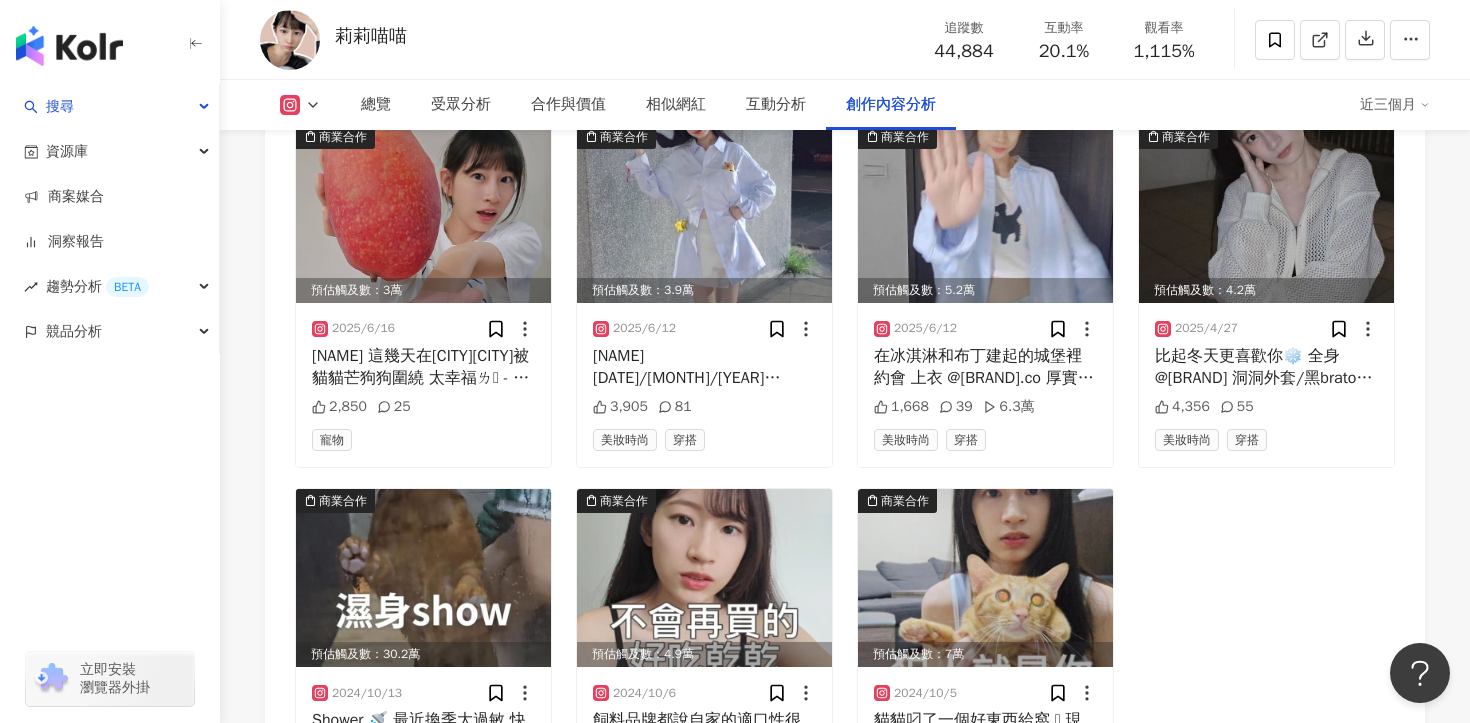 click on "近三個月" at bounding box center [1395, 105] 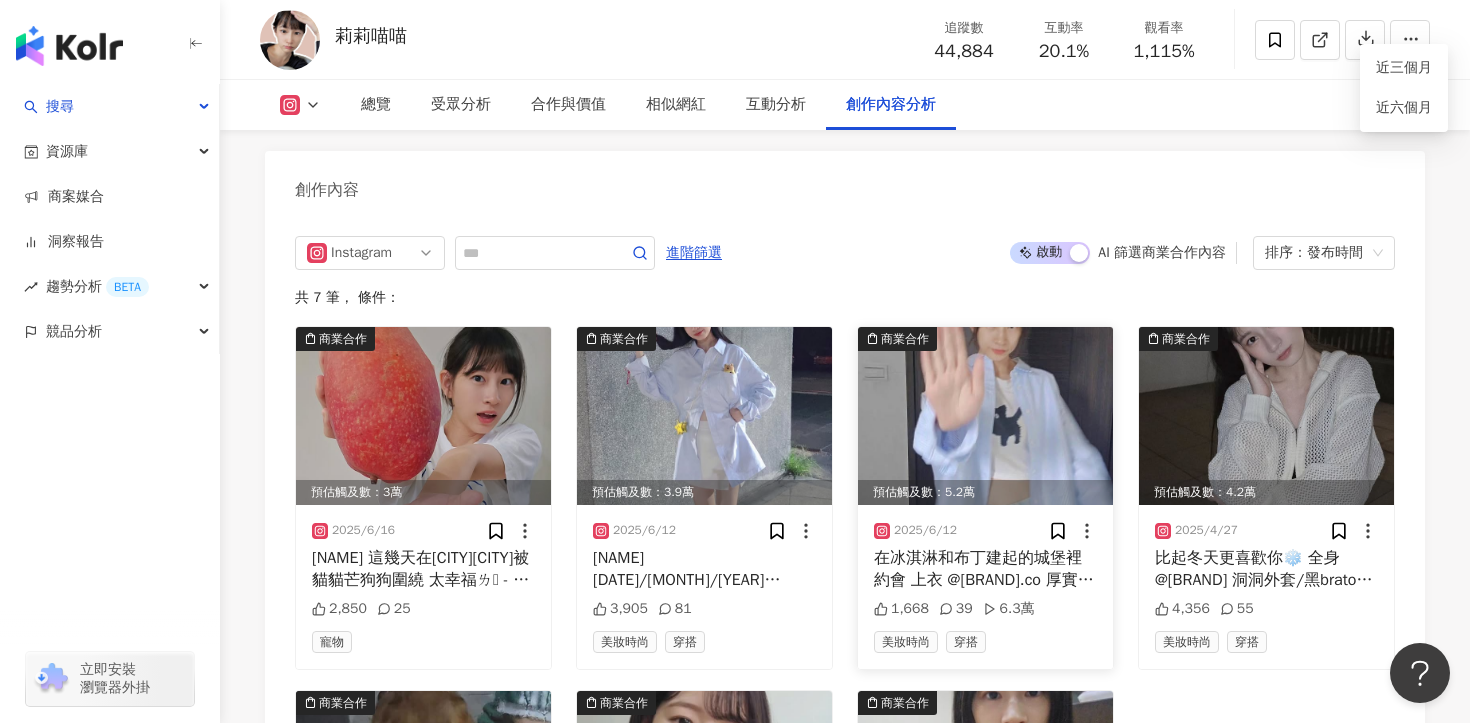scroll, scrollTop: 5947, scrollLeft: 0, axis: vertical 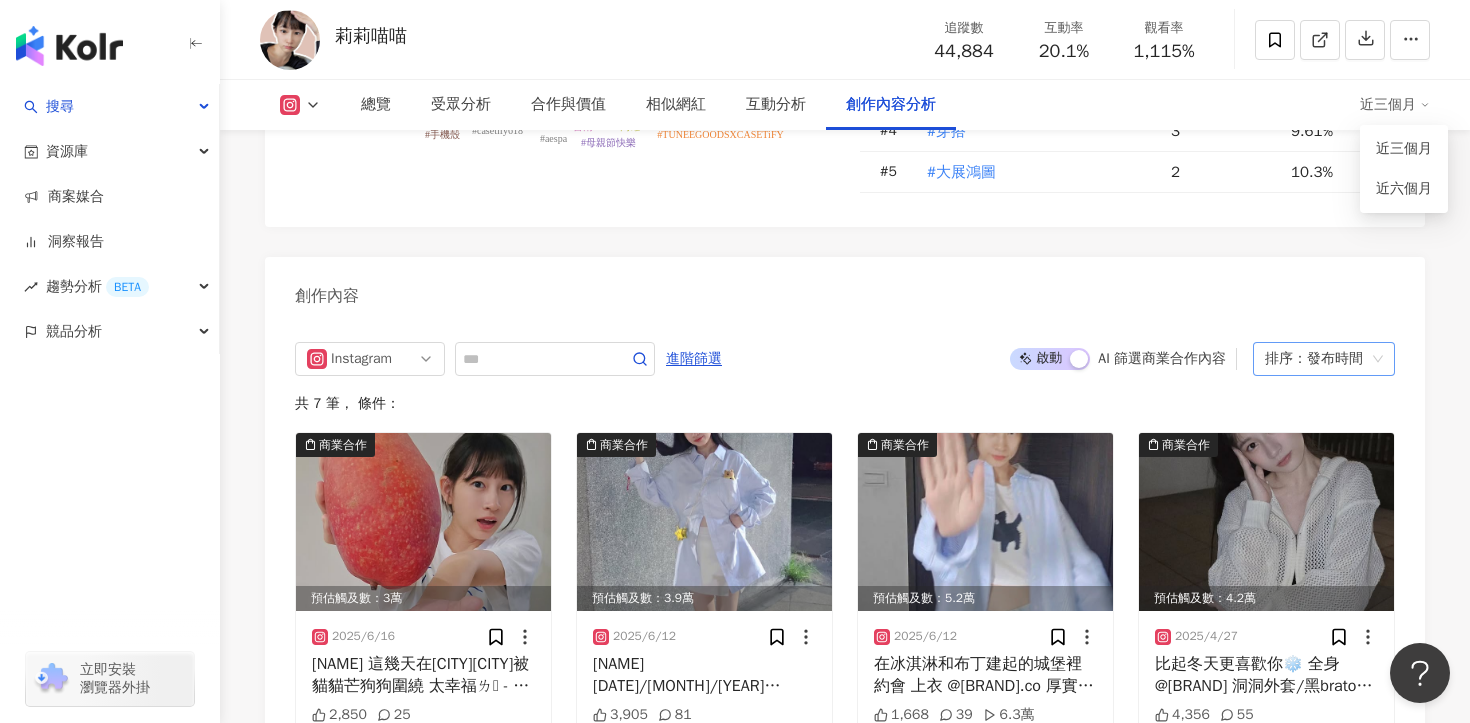 click on "排序：發布時間" at bounding box center (1315, 359) 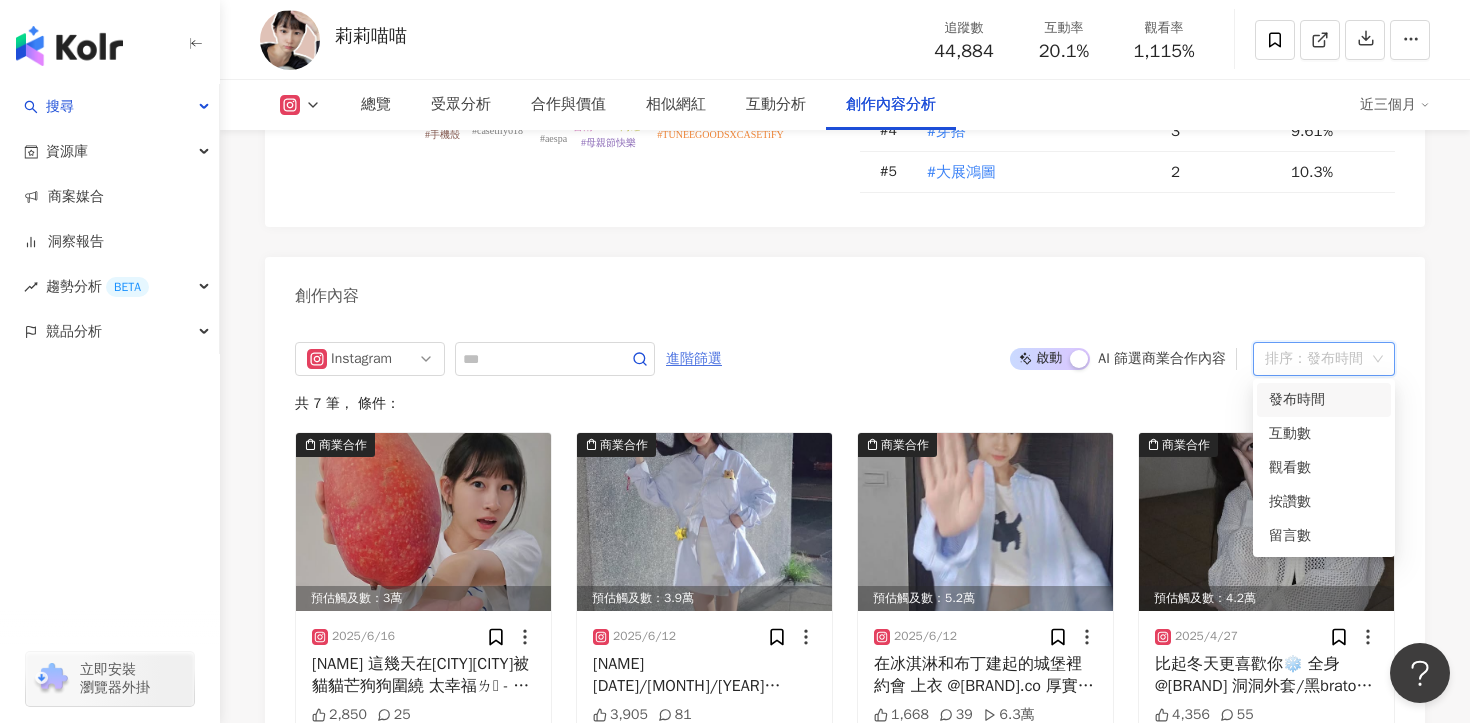 click on "進階篩選" at bounding box center [694, 359] 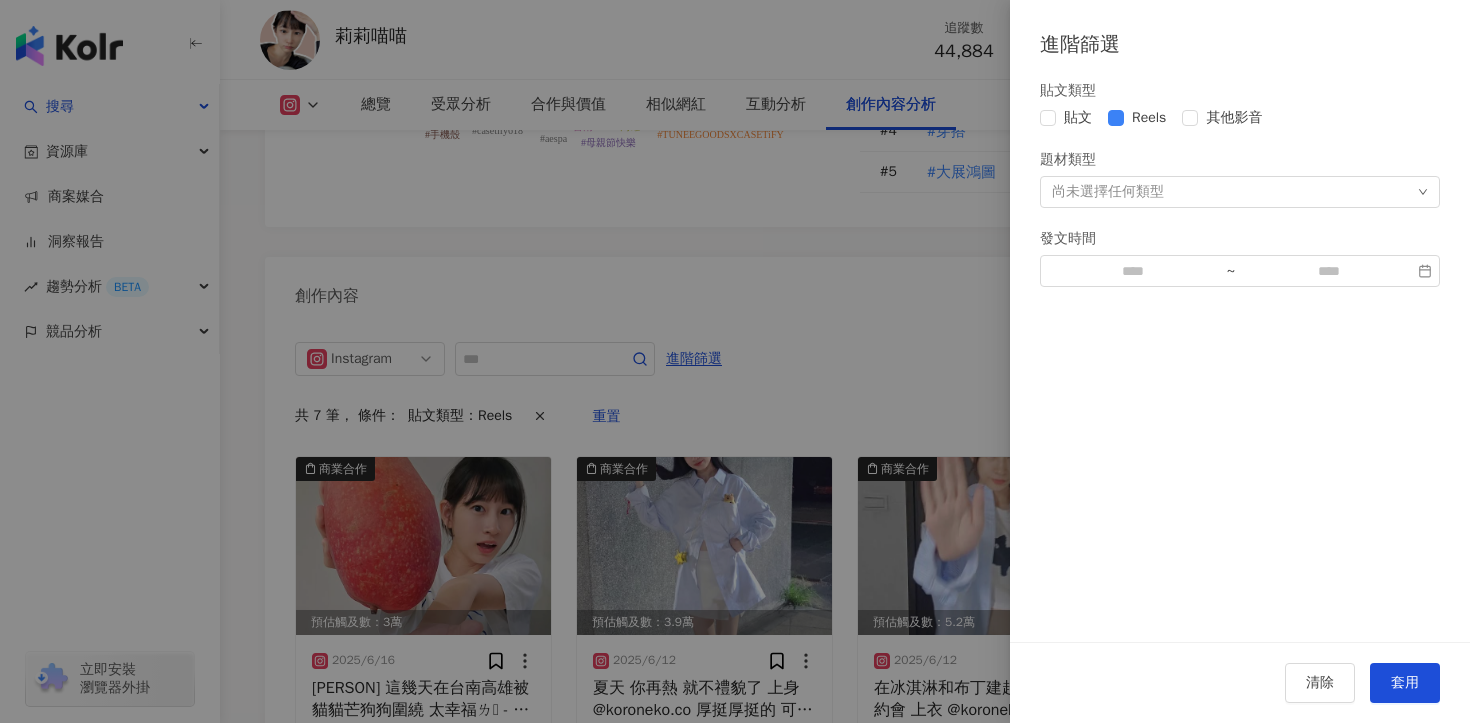 scroll, scrollTop: 6073, scrollLeft: 0, axis: vertical 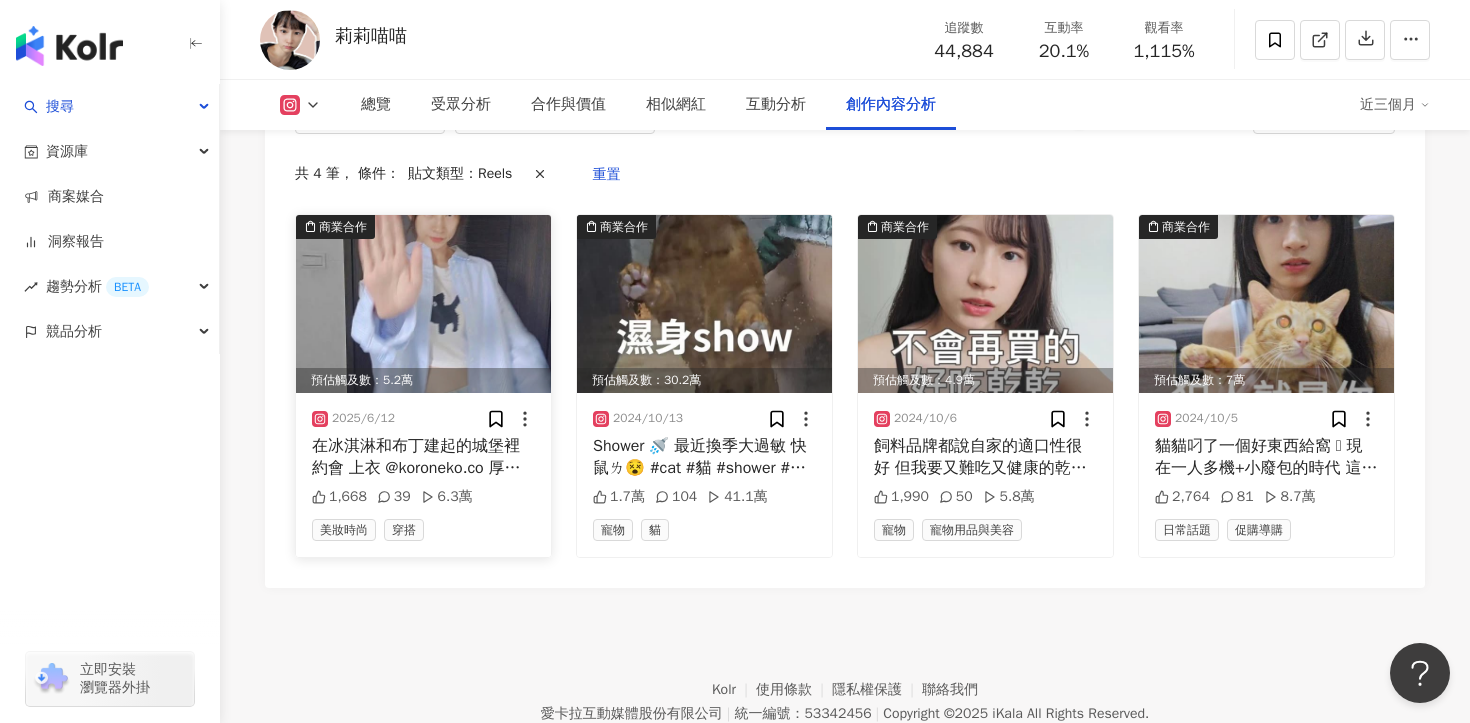 click on "在冰淇淋和布丁建起的城堡裡約會
上衣 @koroneko.co
厚實又柔軟的重磅T(精梳棉) 耐穿到可以穿一輩子
世界末日時就穿這件 領口不會鬆掉
#穿搭 #夏天 #aespa @aespa_official #dance" at bounding box center [423, 457] 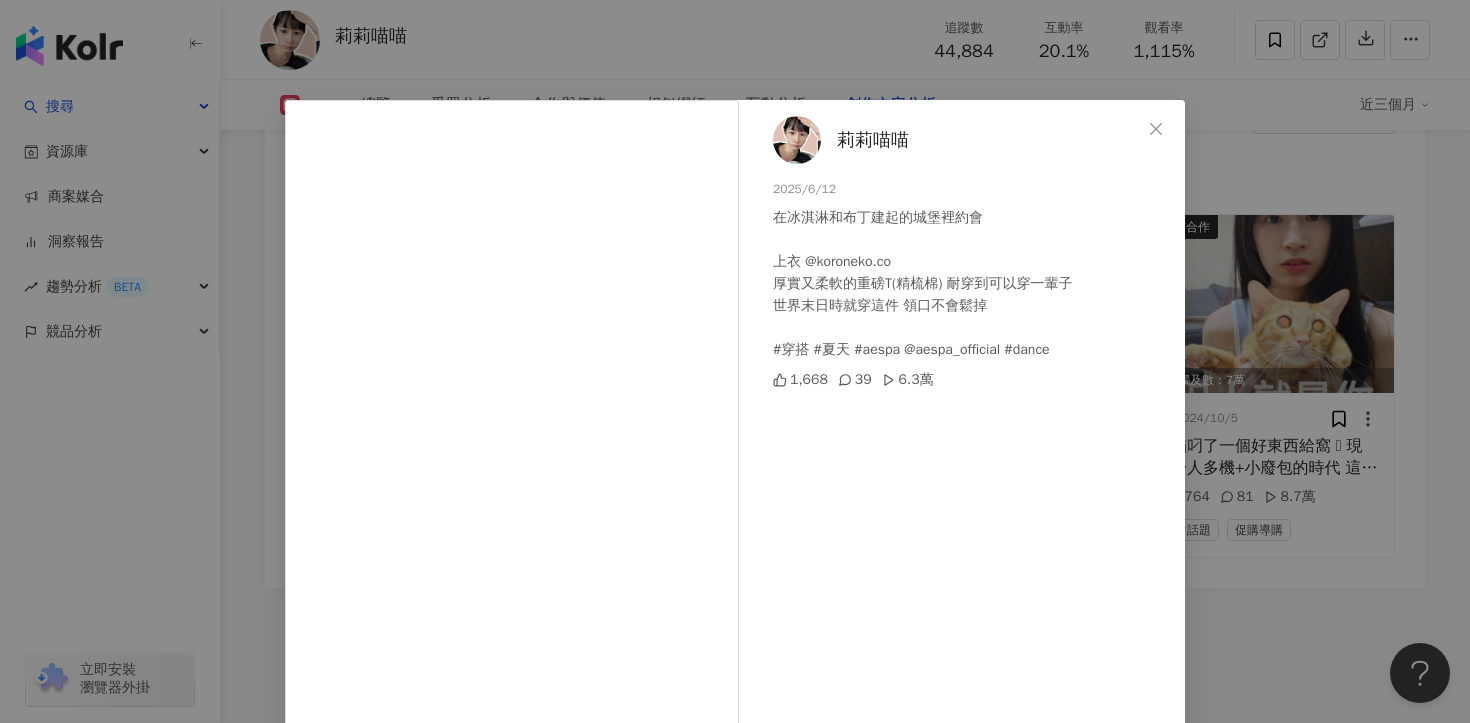 click on "[PERSON] [DATE] 在冰淇淋和布丁建起的城堡裡約會
上衣 @koroneko.co
厚實又柔軟的重磅T(精梳棉) 耐穿到可以穿一輩子
世界末日時就穿這件 領口不會鬆掉
#穿搭 #夏天 #aespa @aespa_official #dance [PRICE] [NUMBER] [NUMBER] 查看原始貼文" at bounding box center [735, 361] 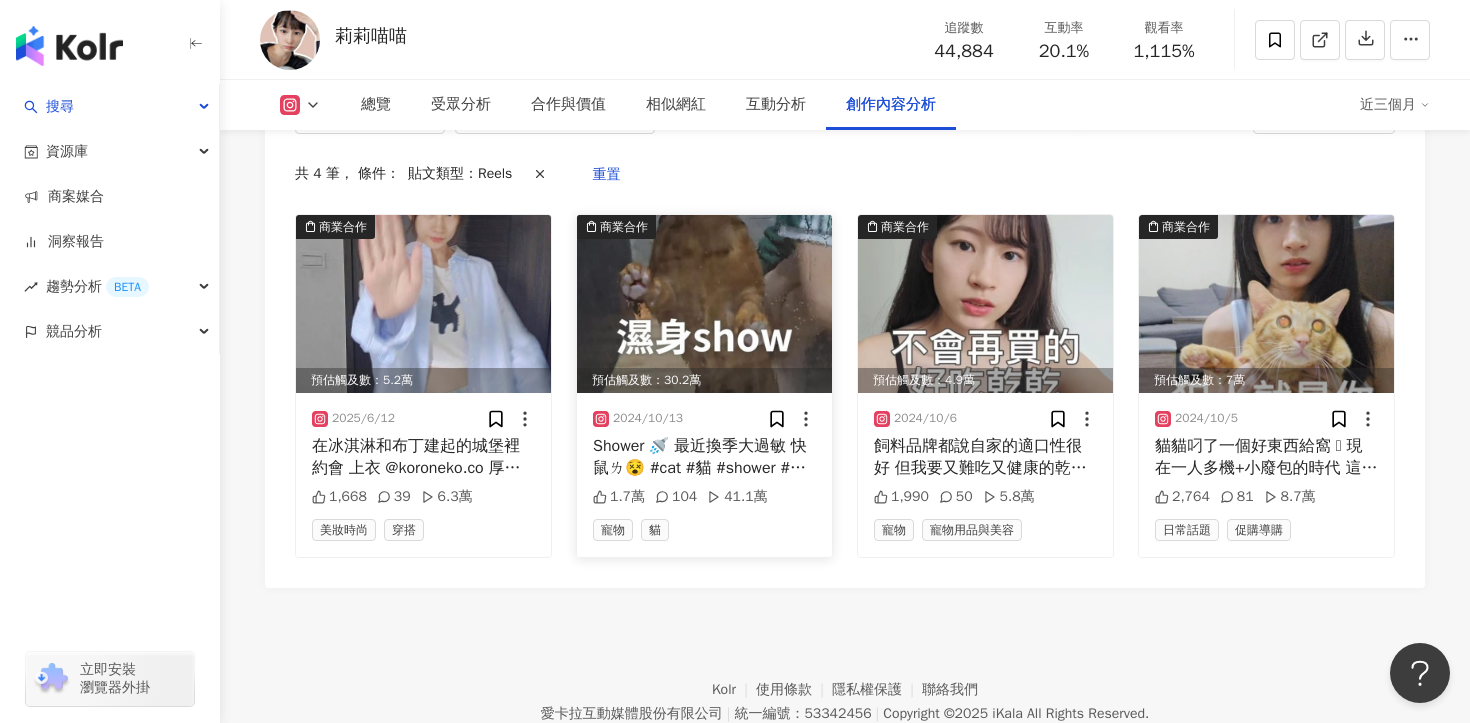 click on "Shower 🚿 最近換季大過敏 快鼠ㄌ😵
#cat #貓 #shower  #洗澡 #濕身" at bounding box center (704, 457) 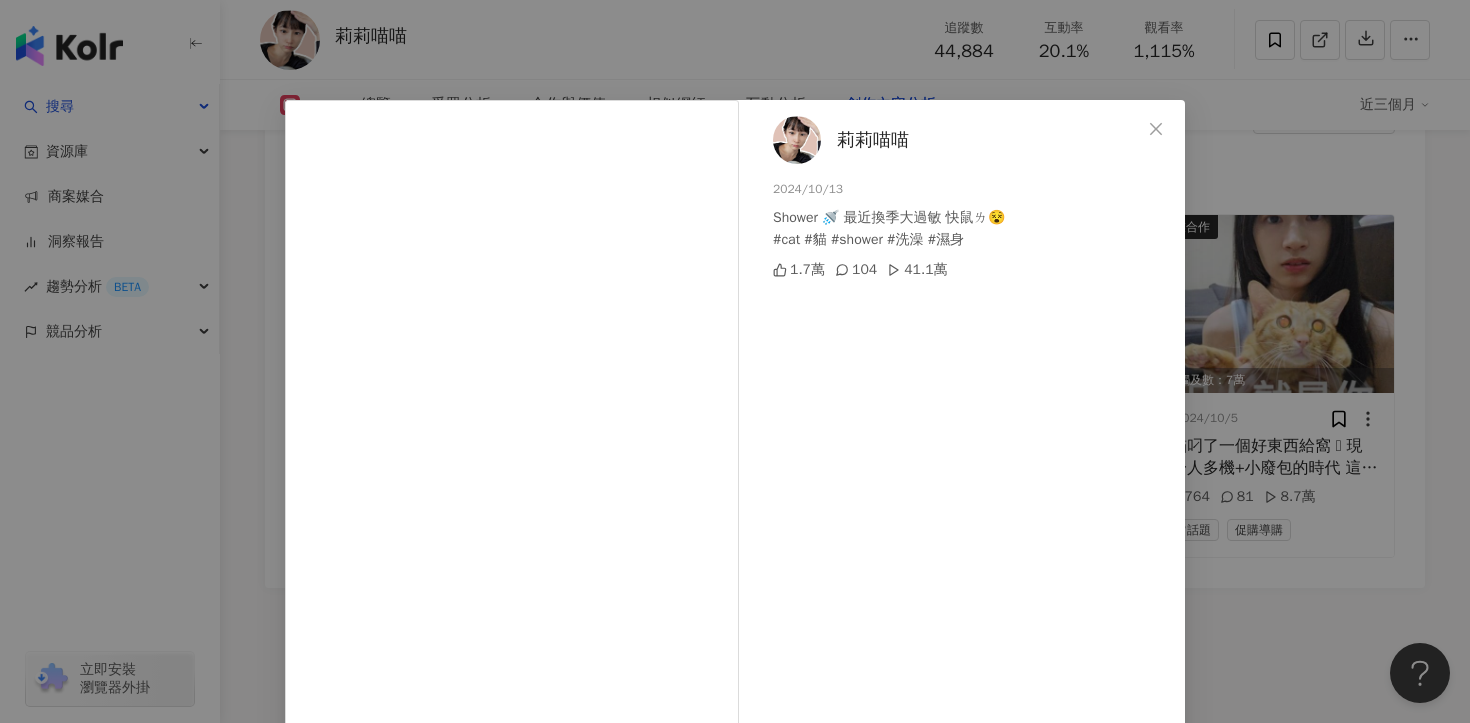 click on "[PERSON] [DATE] Shower 🚿 最近換季大過敏 快鼠ㄌ😵
#cat #貓 #shower  #洗澡 #濕身 [PRICE] [NUMBER] [NUMBER] 查看原始貼文" at bounding box center [735, 361] 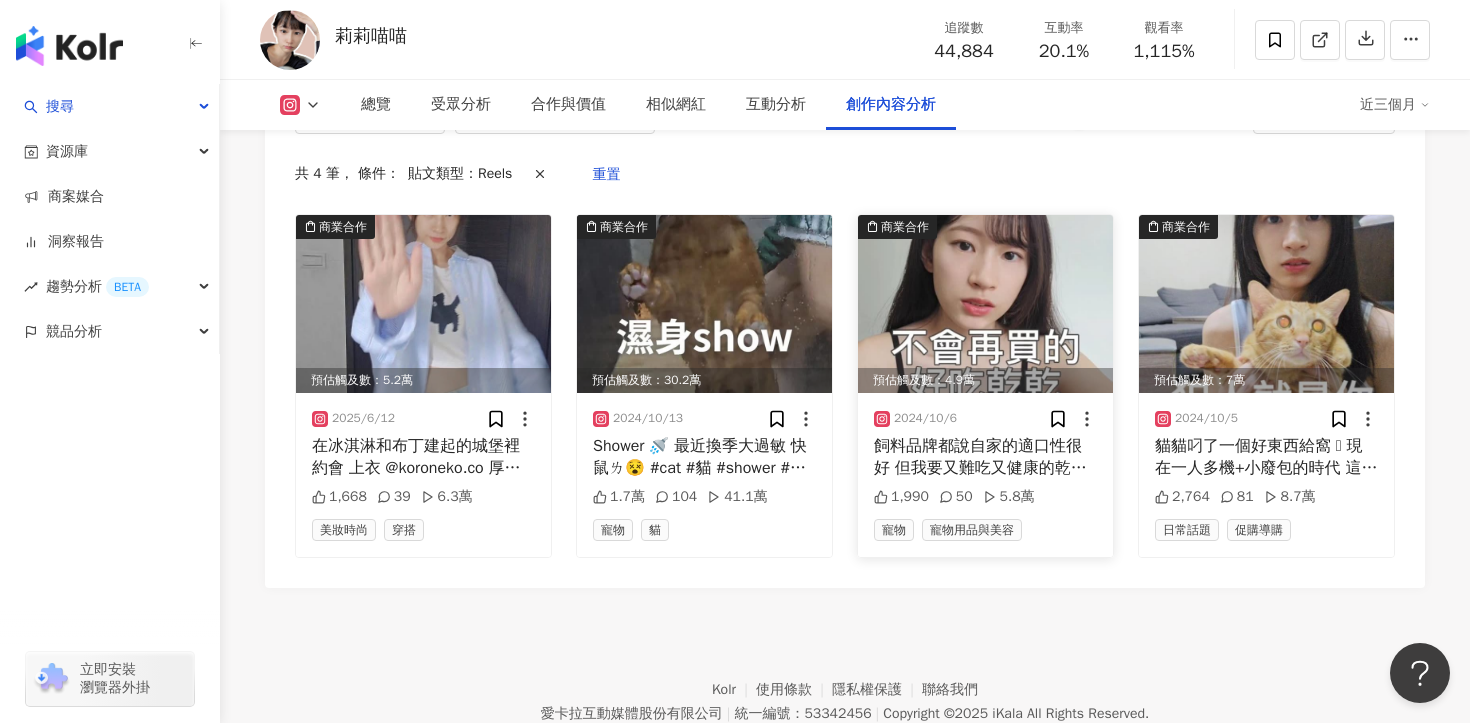 click on "飼料品牌都說自家的適口性很好  但我要又難吃又健康的乾乾啊？？
咕狗過"難吃乾乾 推薦" 也問過(騷擾)寵物用品店店員
超難找ㄉ 因為群群什麼乾乾都可以....
#貓飼料 #貓 #乾乾 #cat [PRICE] [NUMBER] [NUMBER] 查看原始貼文" at bounding box center [985, 457] 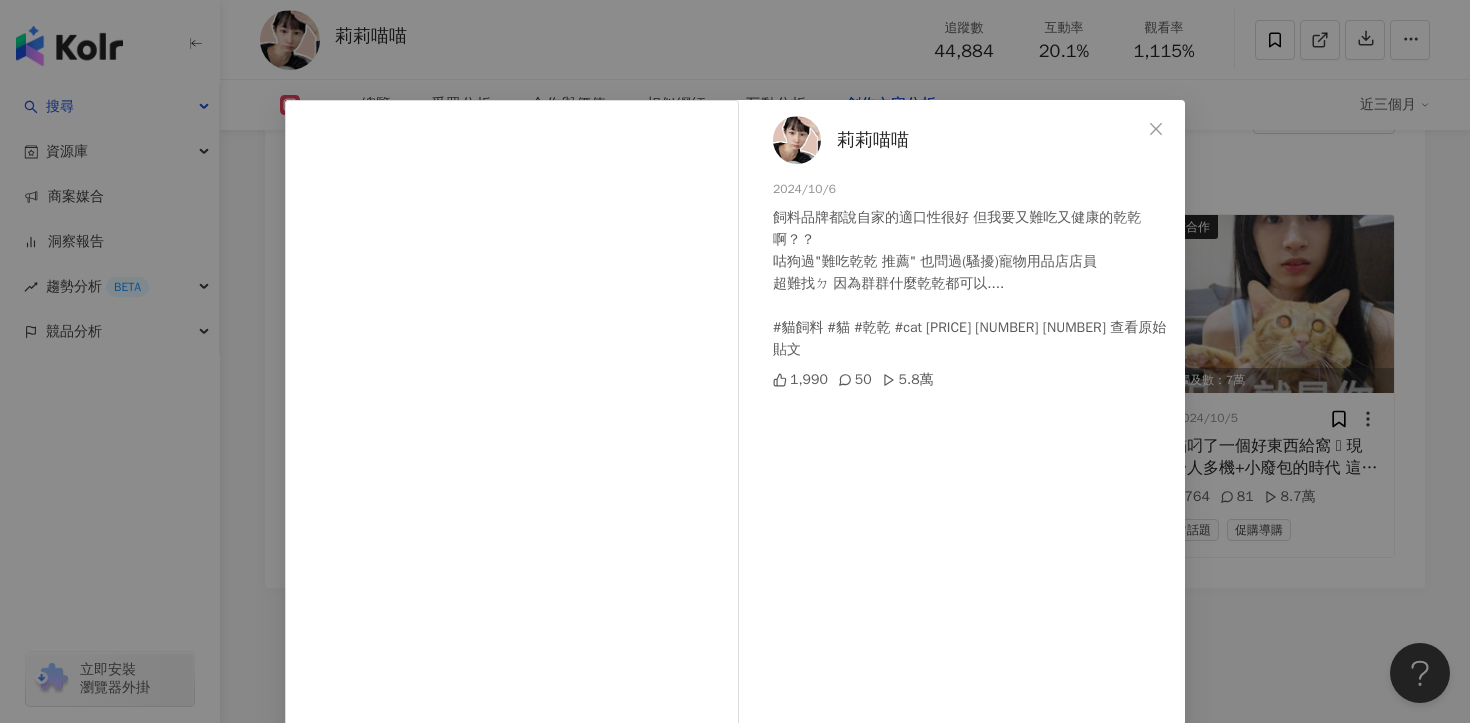 click on "[PERSON] [DATE] 飼料品牌都說自家的適口性很好  但我要又難吃又健康的乾乾啊？？
咕狗過"難吃乾乾 推薦" 也問過(騷擾)寵物用品店店員
超難找ㄉ 因為群群什麼乾乾都可以....
#貓飼料 #貓 #乾乾 #cat [PRICE] [NUMBER] [NUMBER] 查看原始貼文" at bounding box center (735, 361) 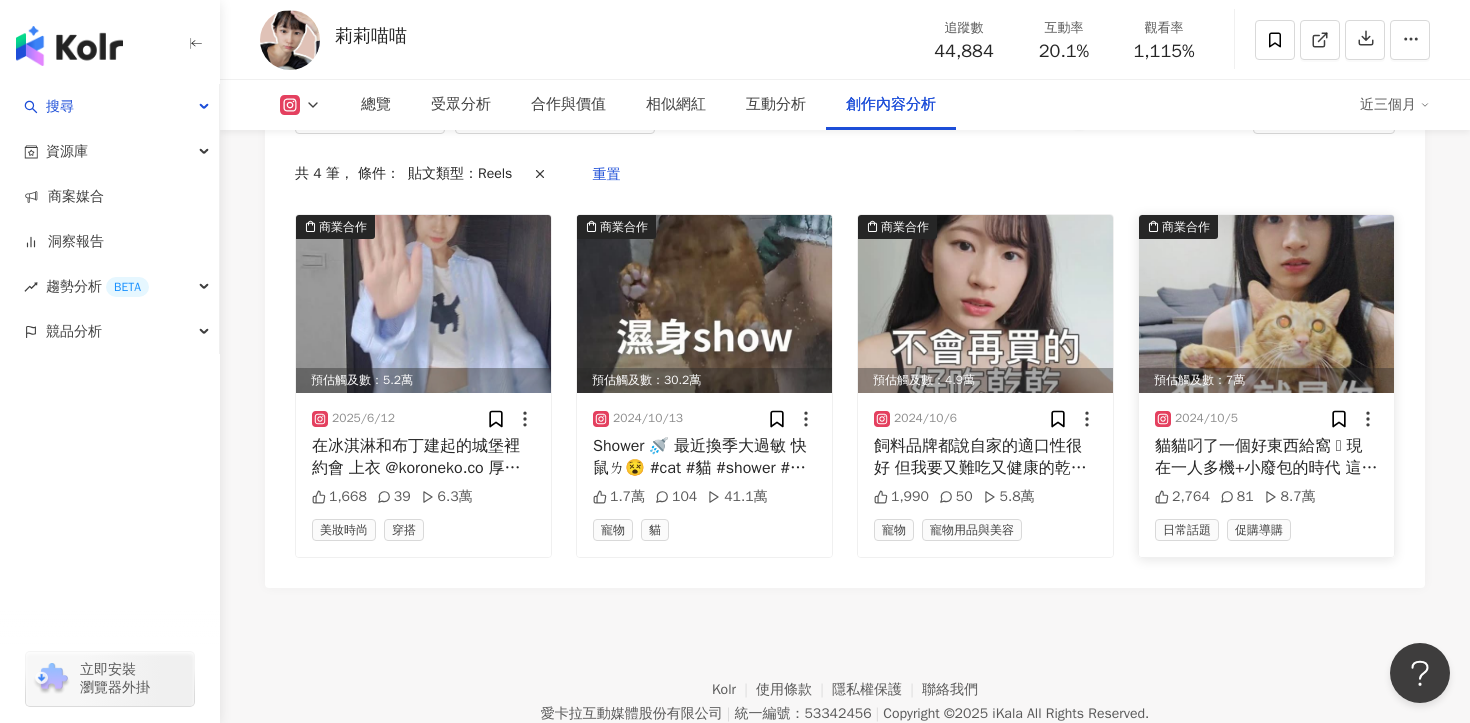 click on "貓貓叼了一個好東西給窩 🥹
現在一人多機+小廢包的時代
這小小顆的頭非常適合當聖誕節交換禮物🎁
早點買起來就不用擔心要買什麼ㄌ
輸入折扣碼 『 [USERNAME] 』 打9折
連結https://unipapa.co/[USERNAME]
連結限動精選也有😽[DATE]前下單更便宜
Unipapa__有序收線快充頭
▪︎ 67W超快充
▪︎ 100V~240V全球電壓
▪︎ 自帶60公分線，即拉即用
▪︎ 1A1C充電孔，一次充三個設備
▪︎ 白色和奶茶色都漂漂🩷
@unipapa_official
#unipapa #有序收線快充頭 #限時優惠 #貓 #快充頭 #快充 #兇手" at bounding box center [1266, 457] 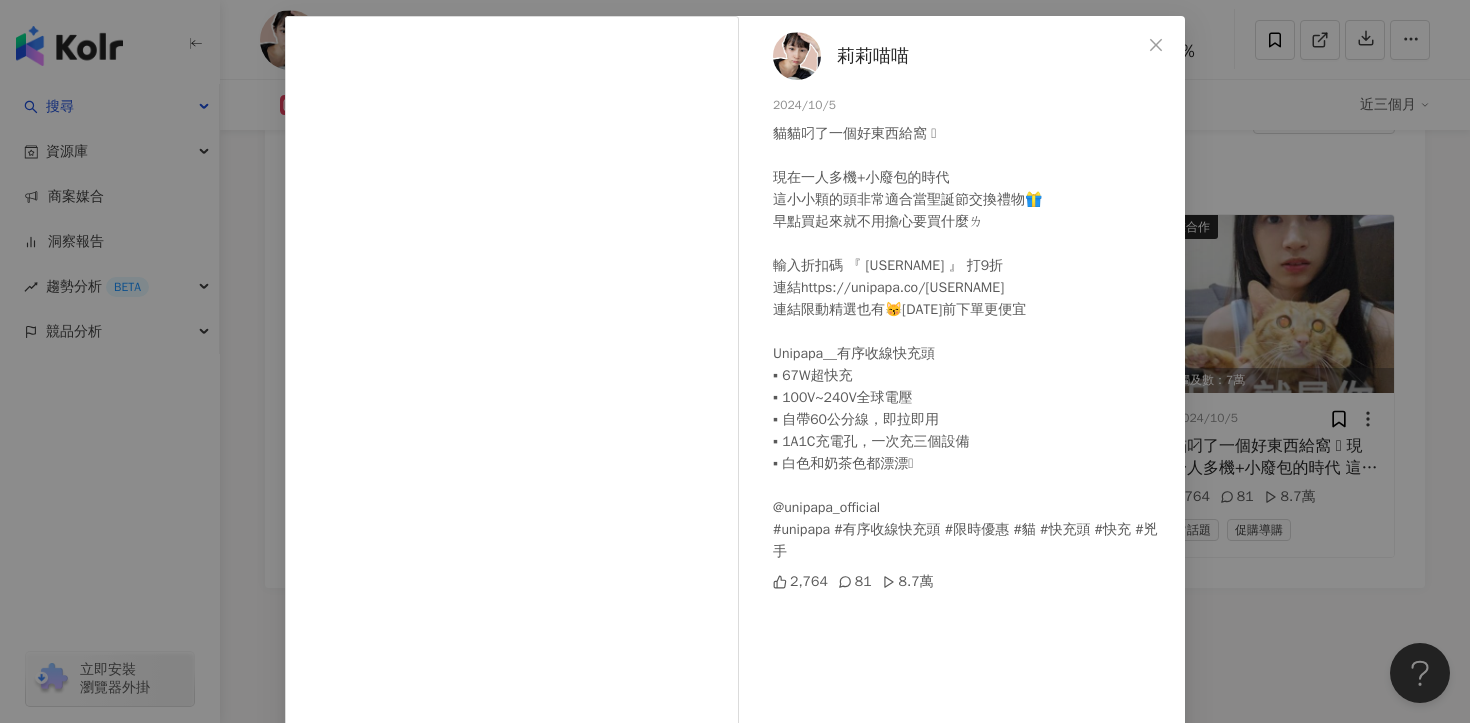 scroll, scrollTop: 119, scrollLeft: 0, axis: vertical 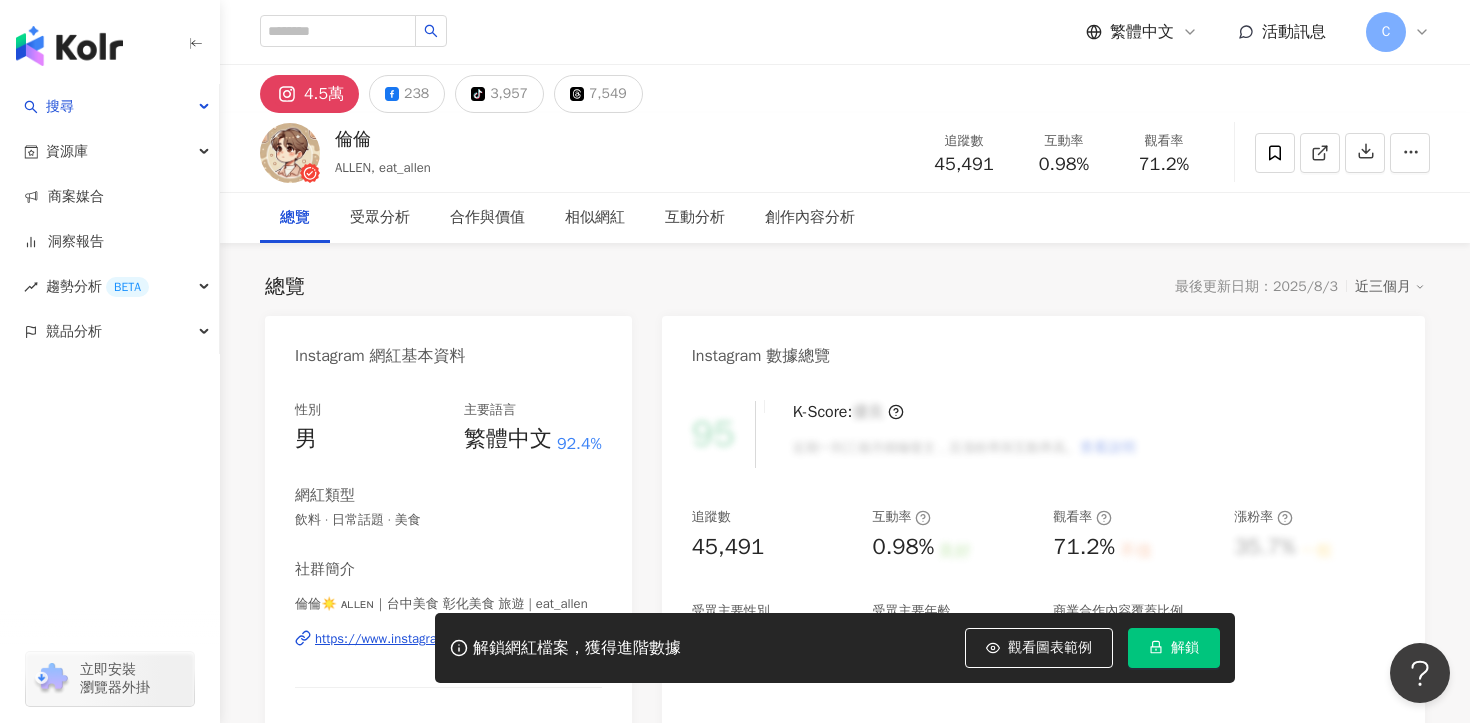 click on "解鎖" at bounding box center [1174, 648] 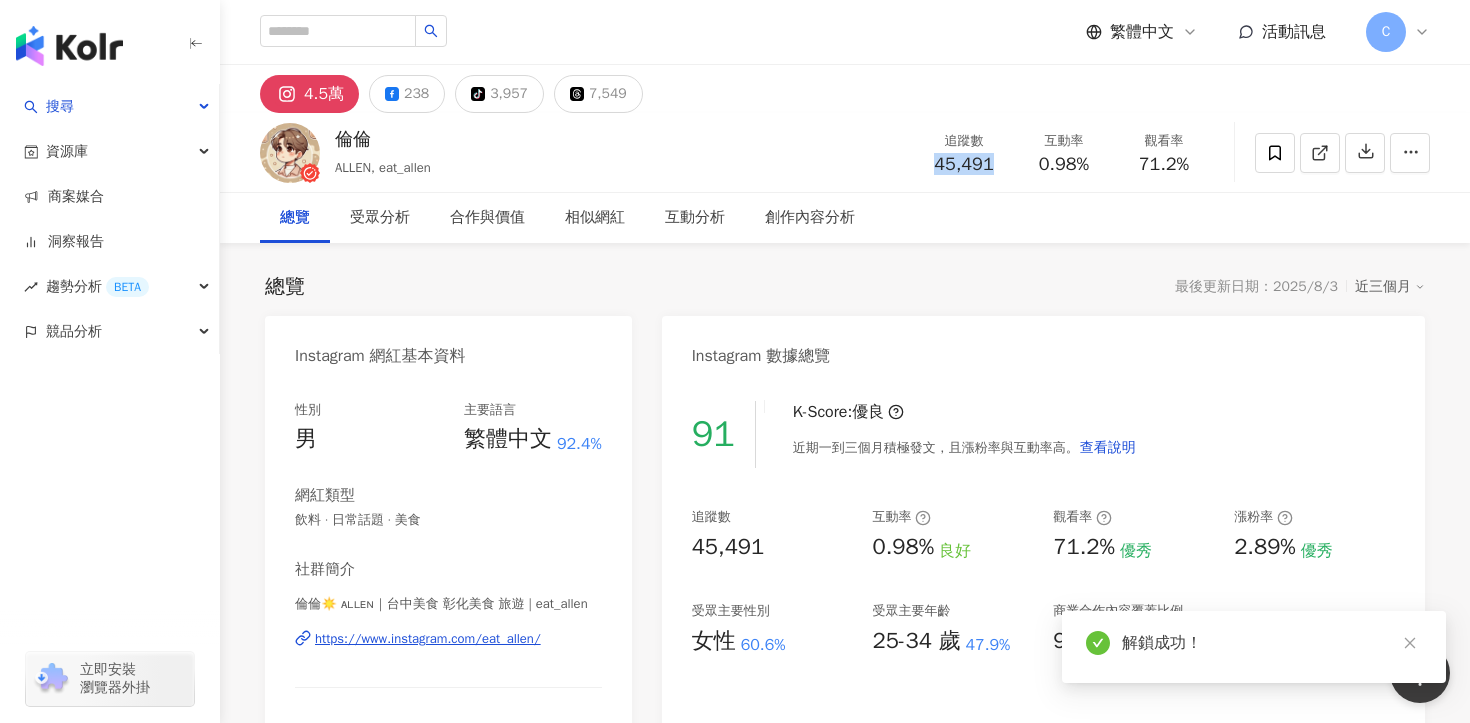 drag, startPoint x: 1028, startPoint y: 167, endPoint x: 993, endPoint y: 167, distance: 35 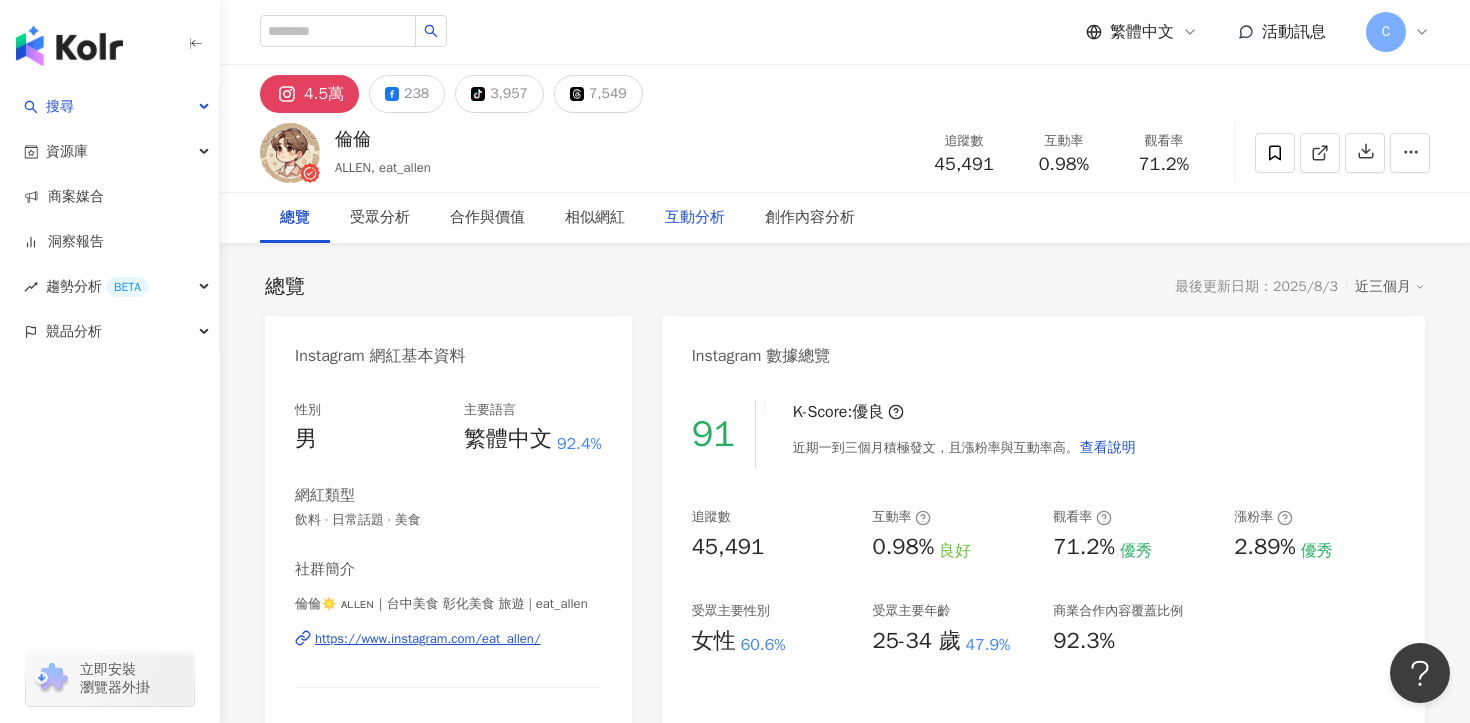 click on "互動分析" at bounding box center [695, 218] 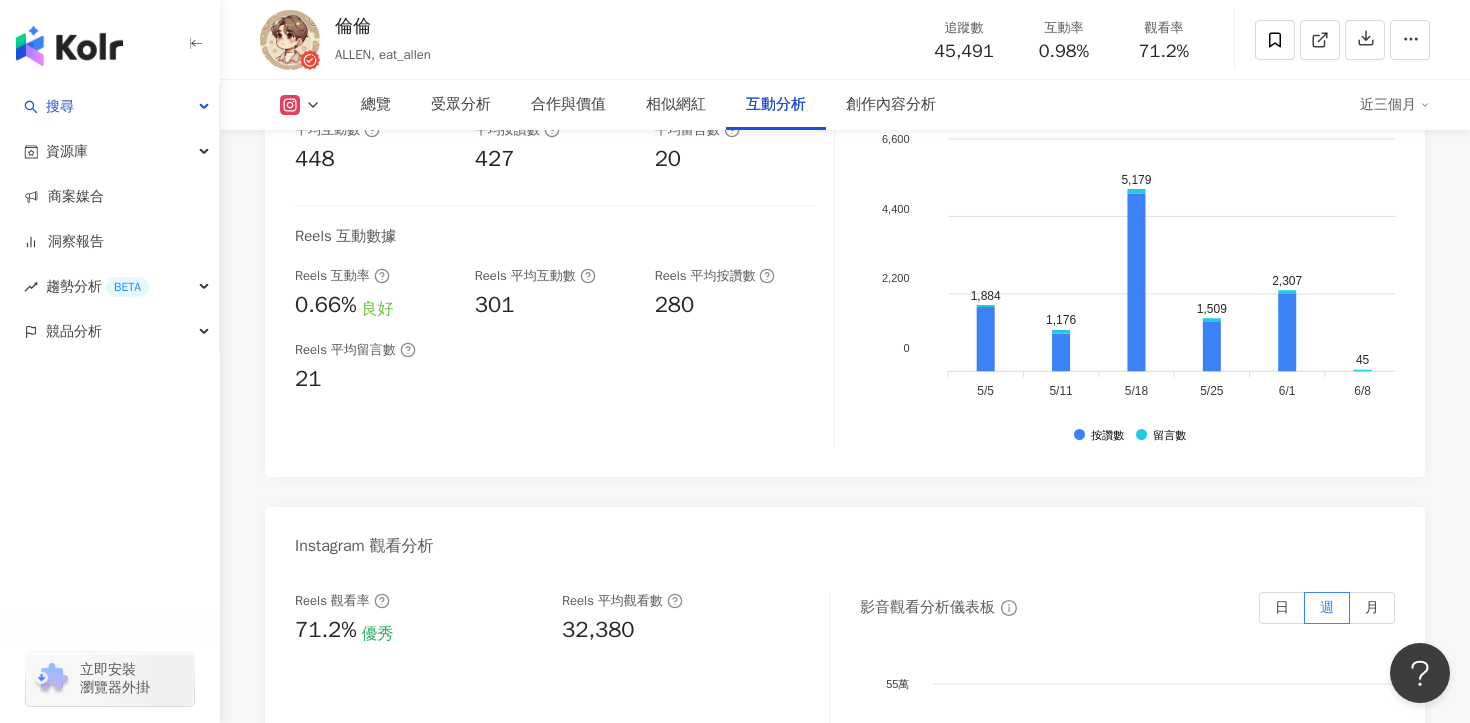 scroll, scrollTop: 4156, scrollLeft: 0, axis: vertical 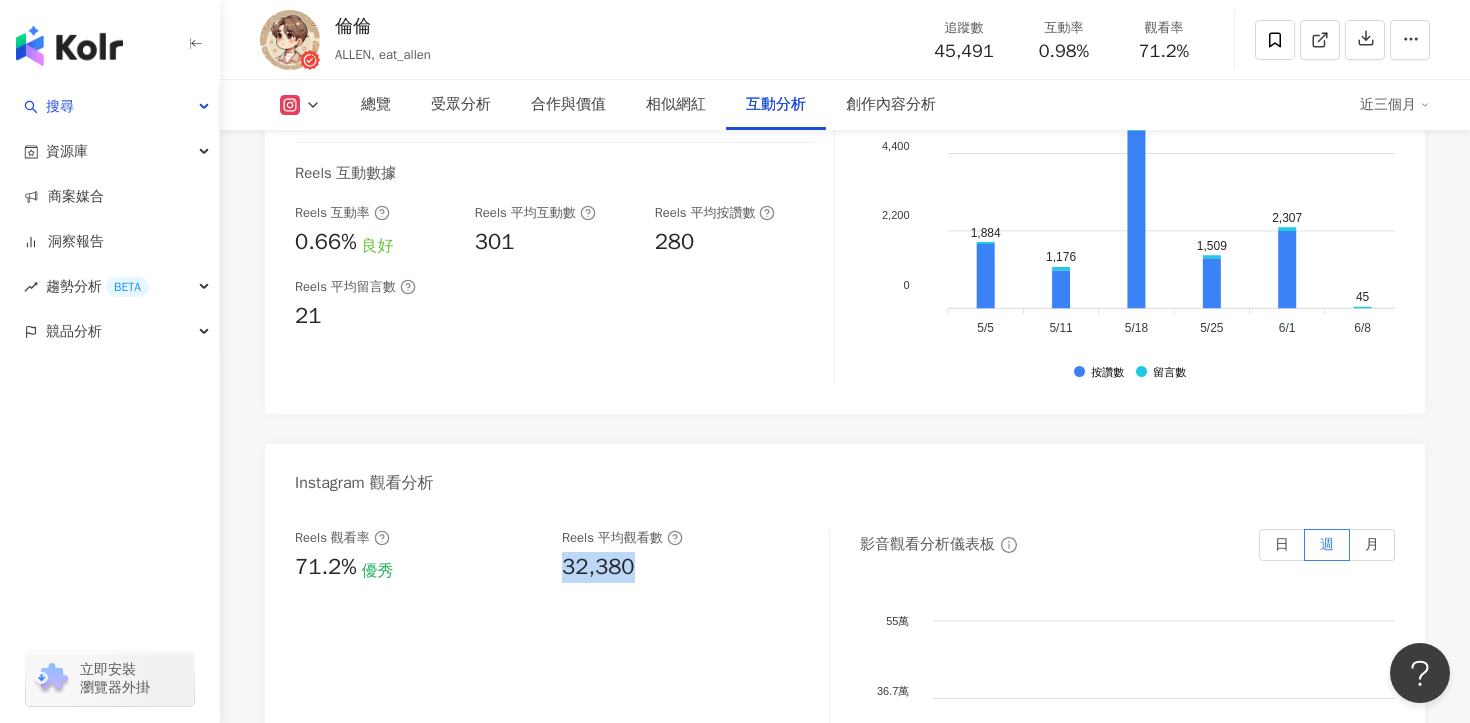 drag, startPoint x: 560, startPoint y: 587, endPoint x: 657, endPoint y: 586, distance: 97.00516 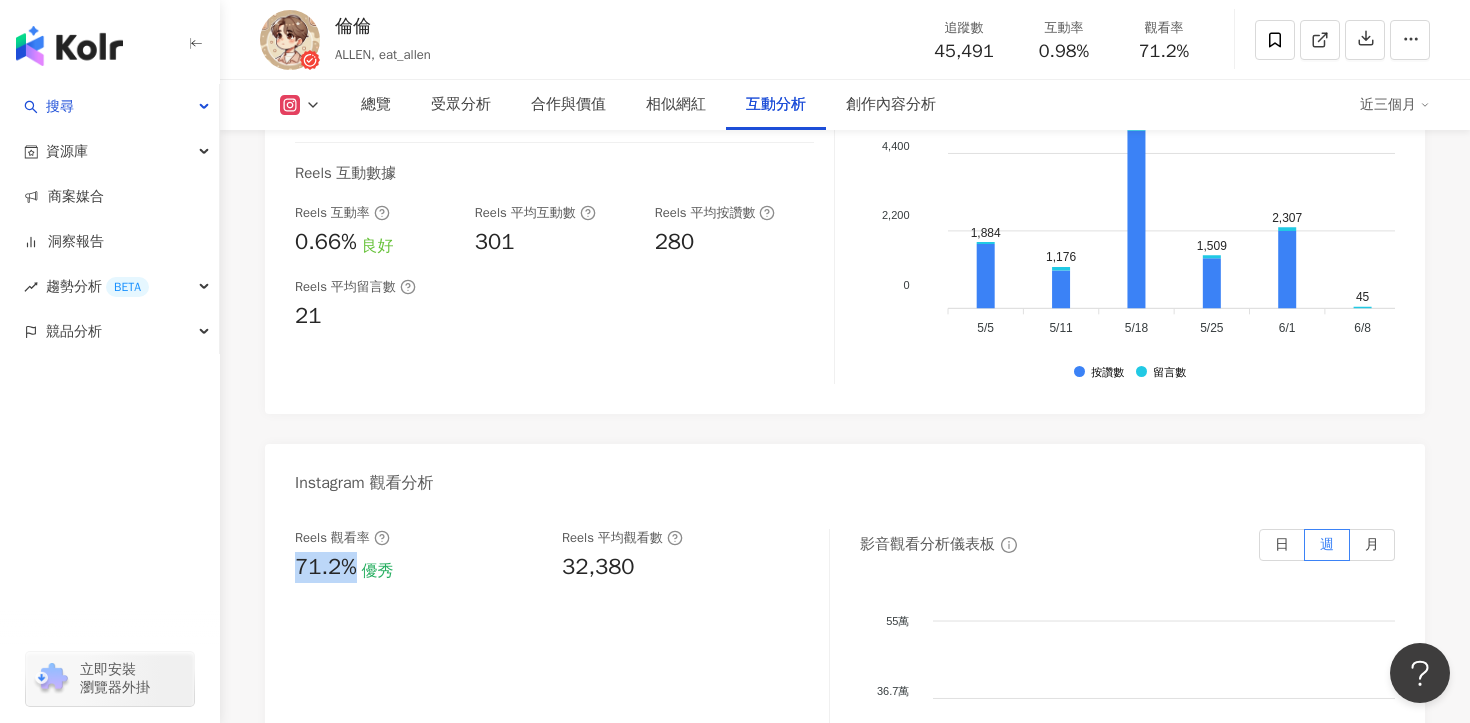 drag, startPoint x: 354, startPoint y: 596, endPoint x: 294, endPoint y: 596, distance: 60 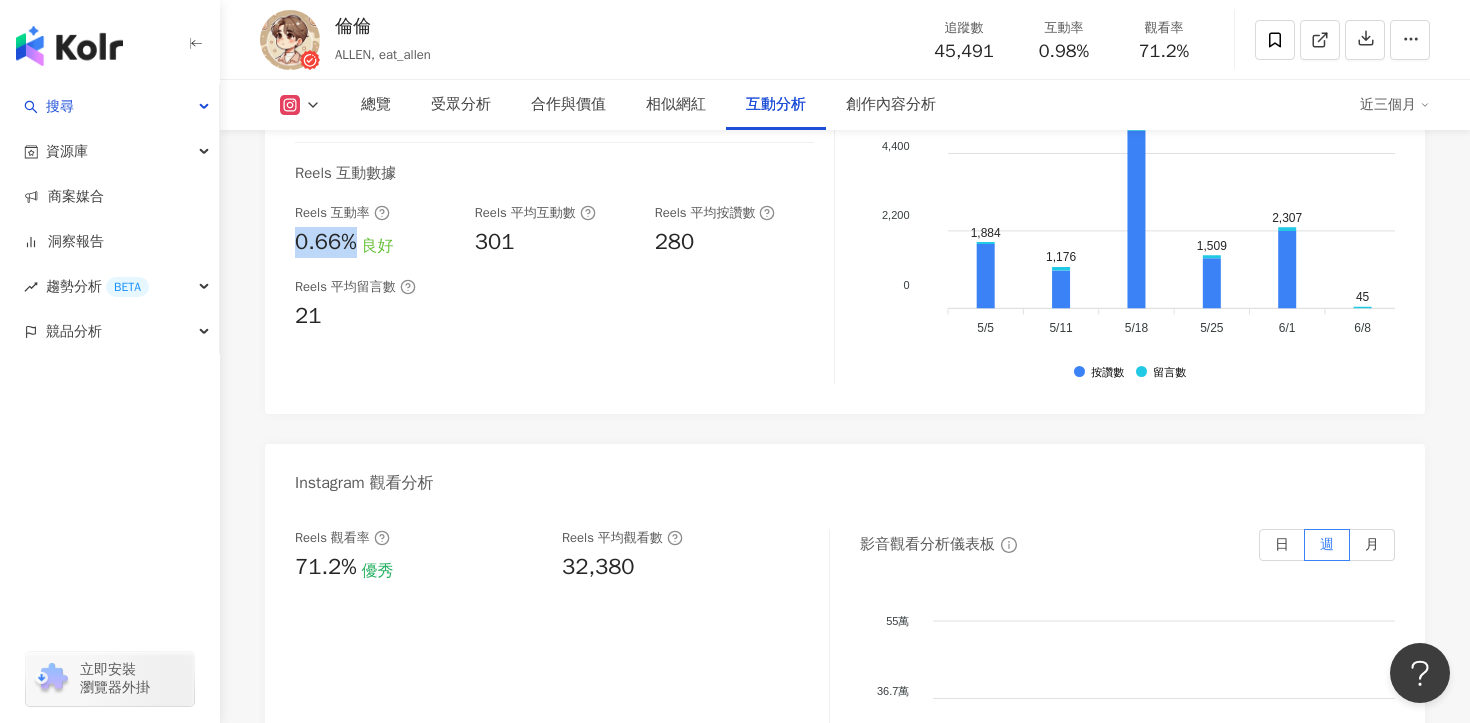 drag, startPoint x: 357, startPoint y: 270, endPoint x: 279, endPoint y: 266, distance: 78.10249 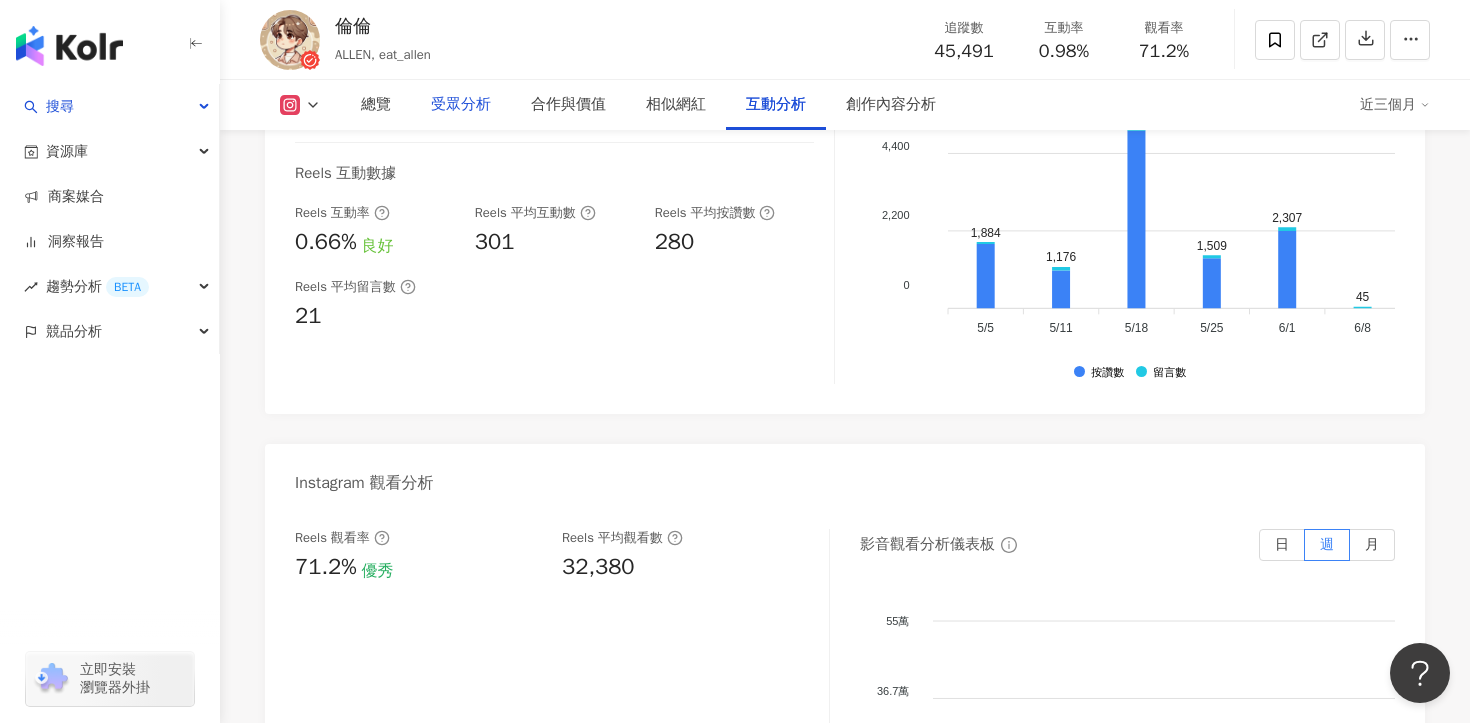 click on "受眾分析" at bounding box center [461, 105] 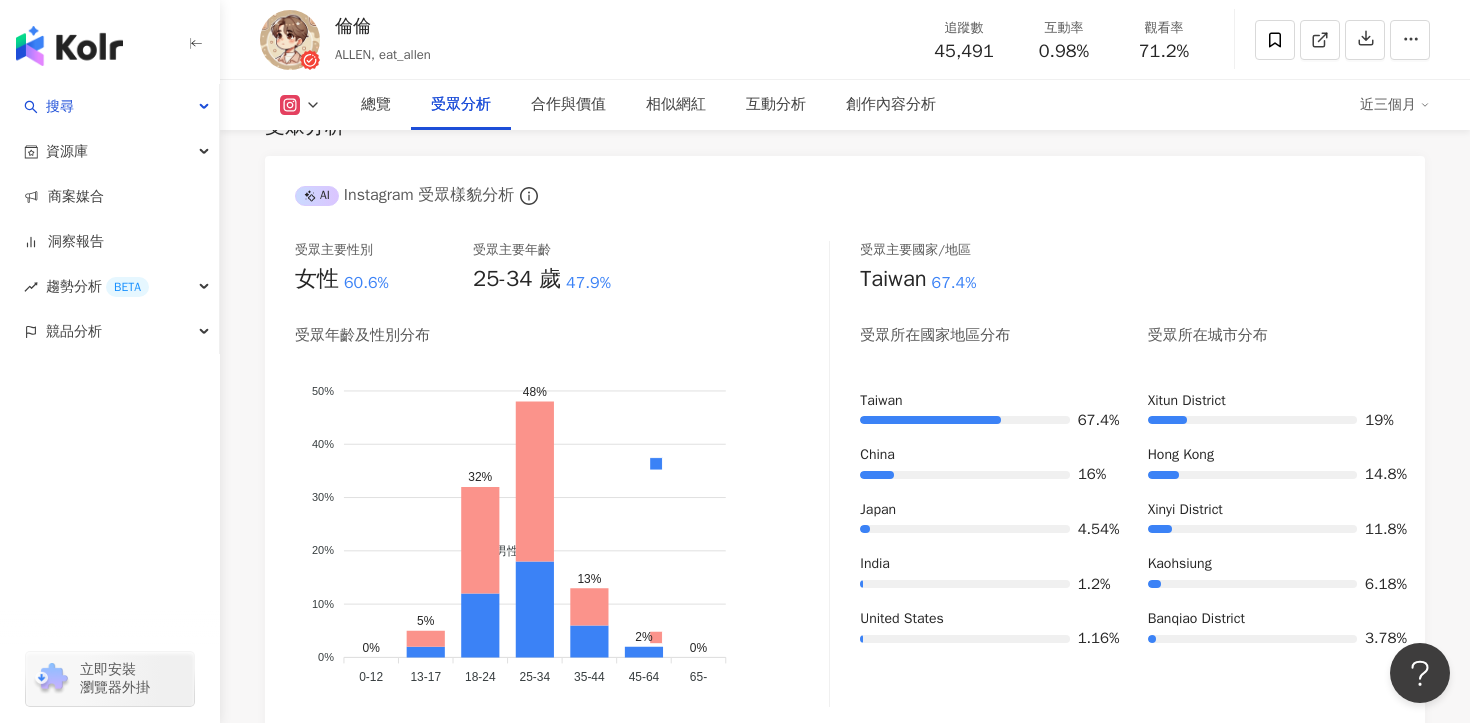 scroll, scrollTop: 1821, scrollLeft: 0, axis: vertical 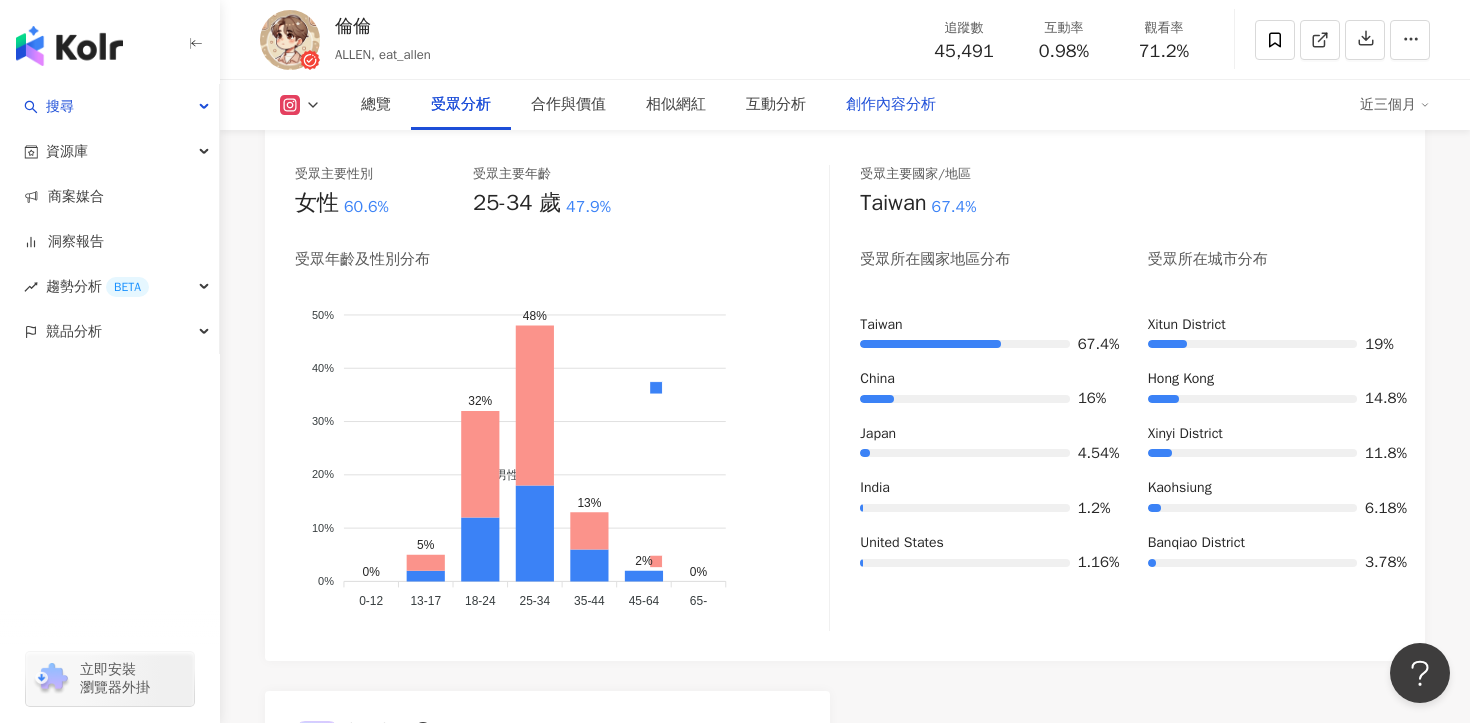 click on "創作內容分析" at bounding box center (891, 105) 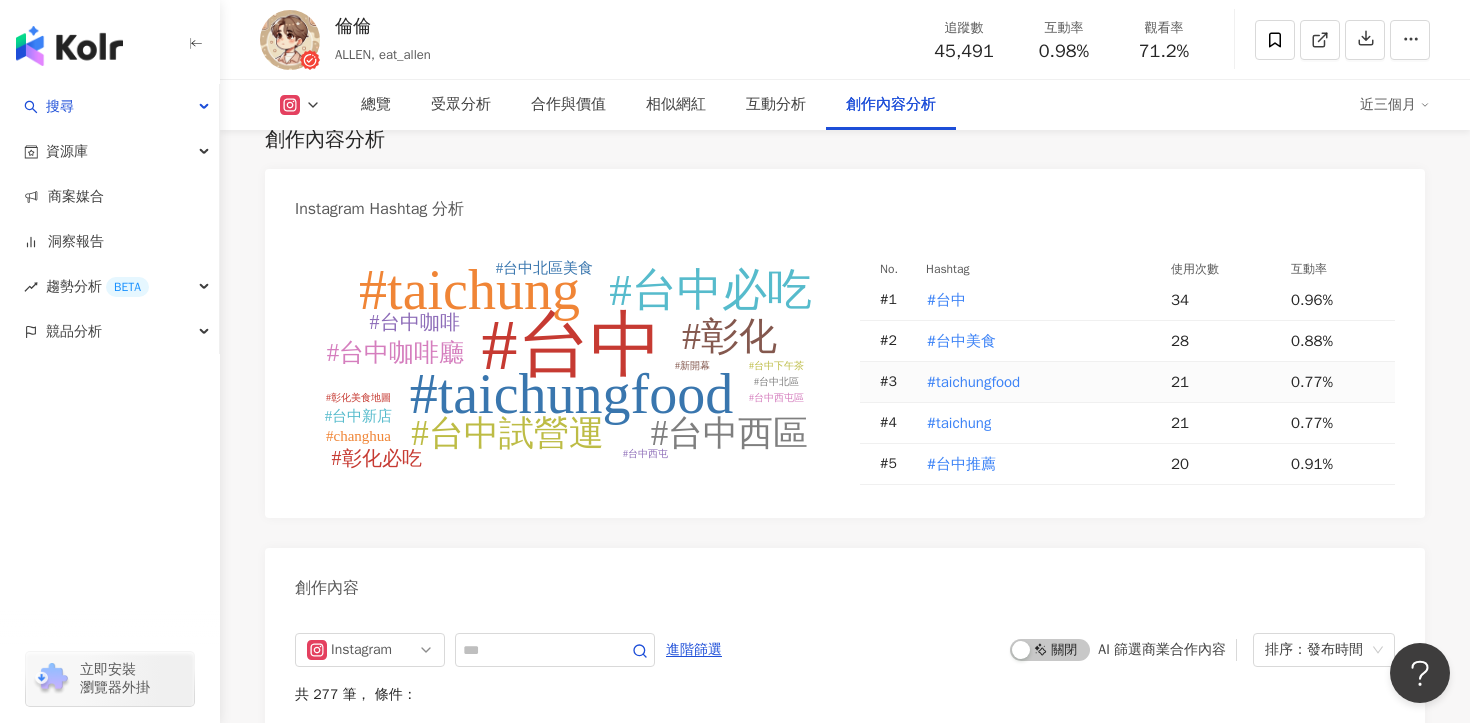scroll, scrollTop: 6002, scrollLeft: 0, axis: vertical 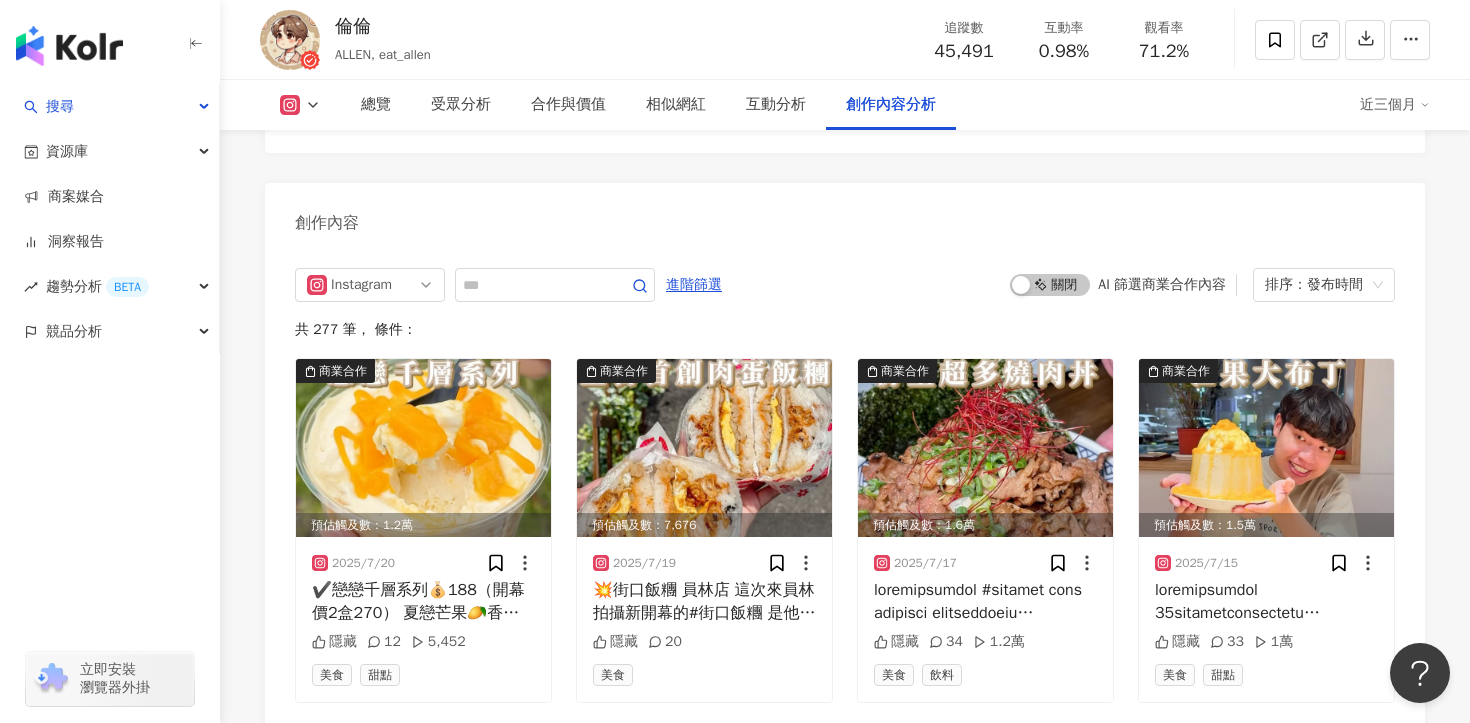 click on "啟動 關閉 AI 篩選商業合作內容 排序：發布時間" at bounding box center [1202, 285] 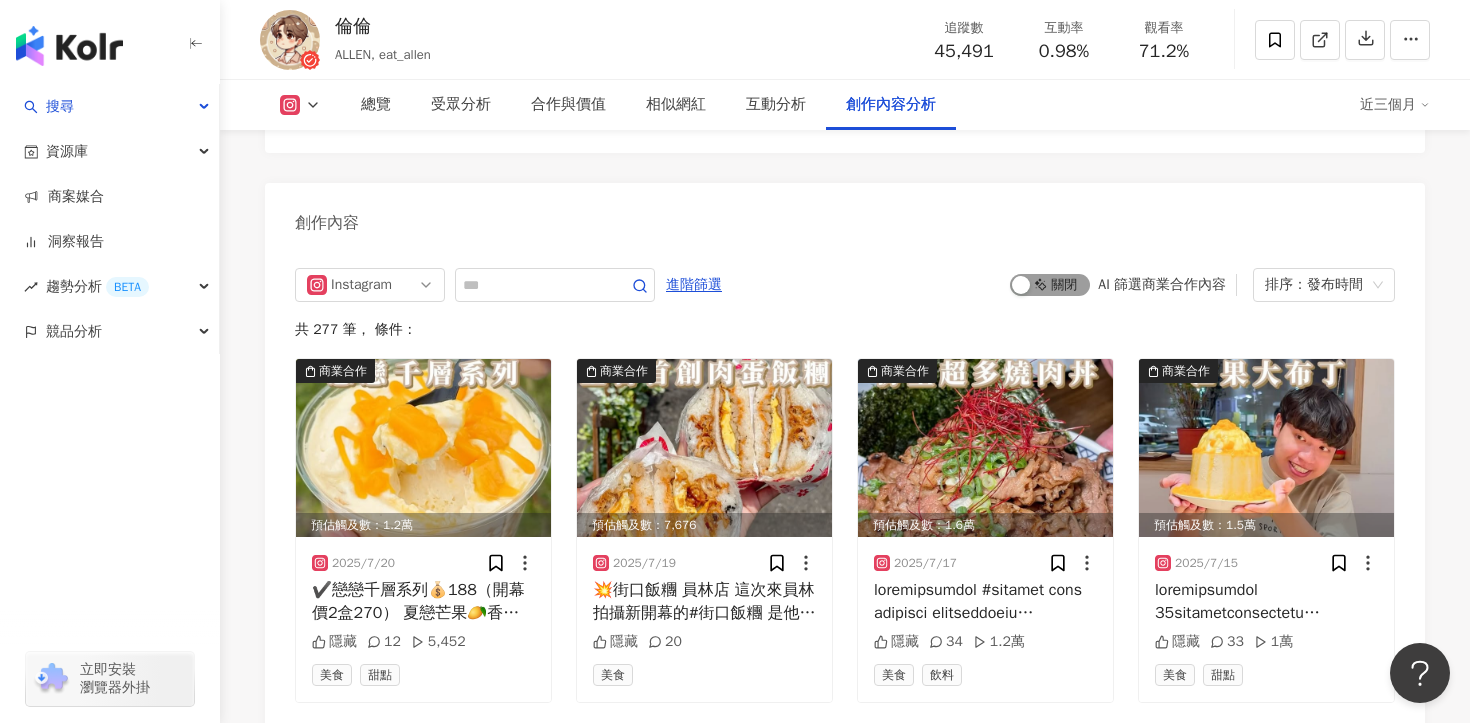 click on "啟動 關閉" at bounding box center [1050, 285] 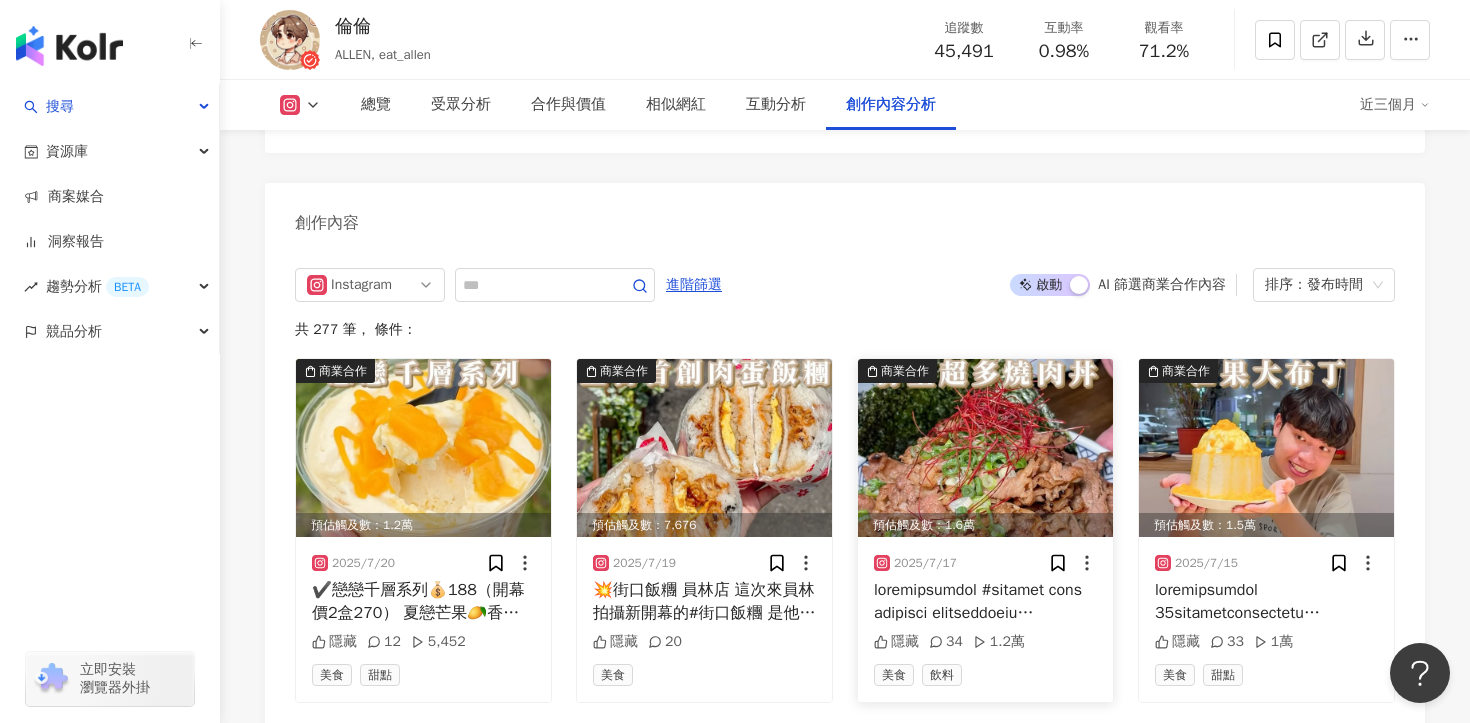 scroll, scrollTop: 6077, scrollLeft: 0, axis: vertical 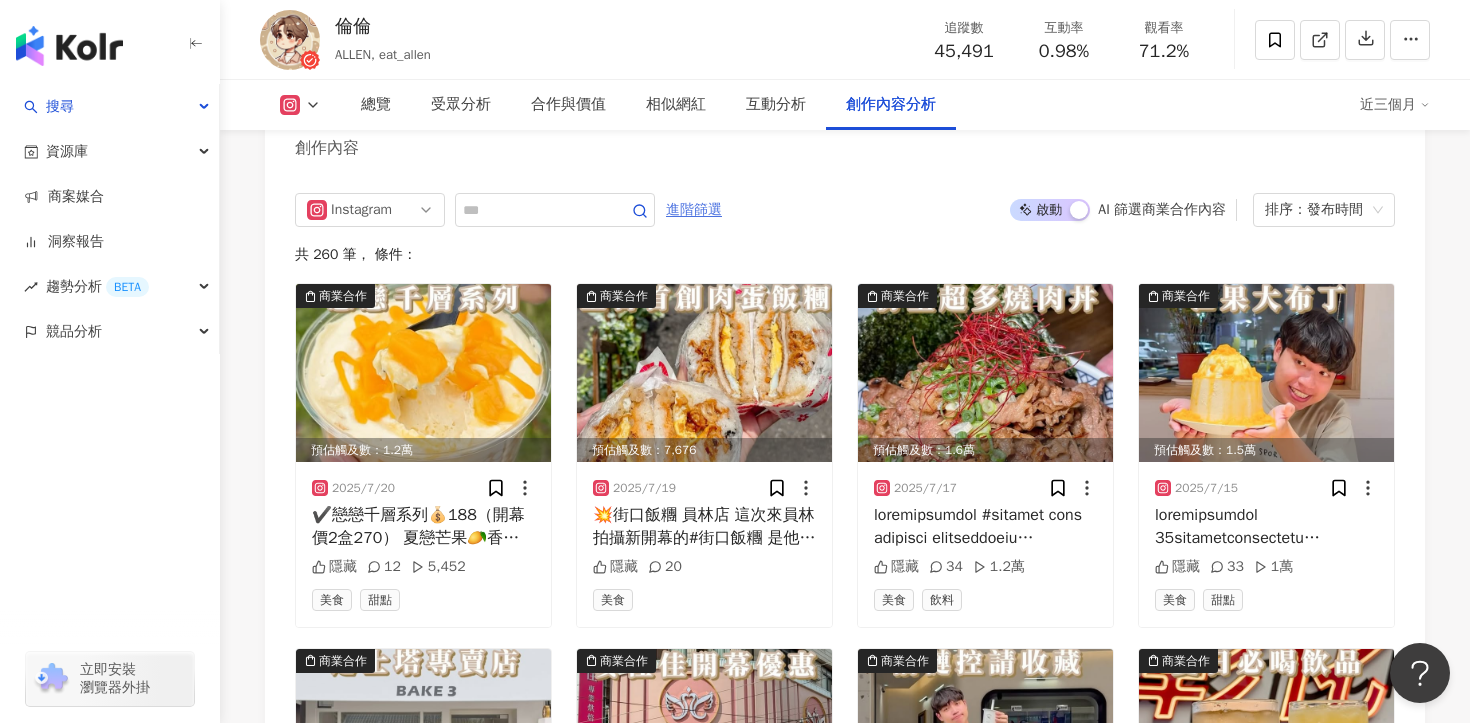 click on "進階篩選" at bounding box center [694, 210] 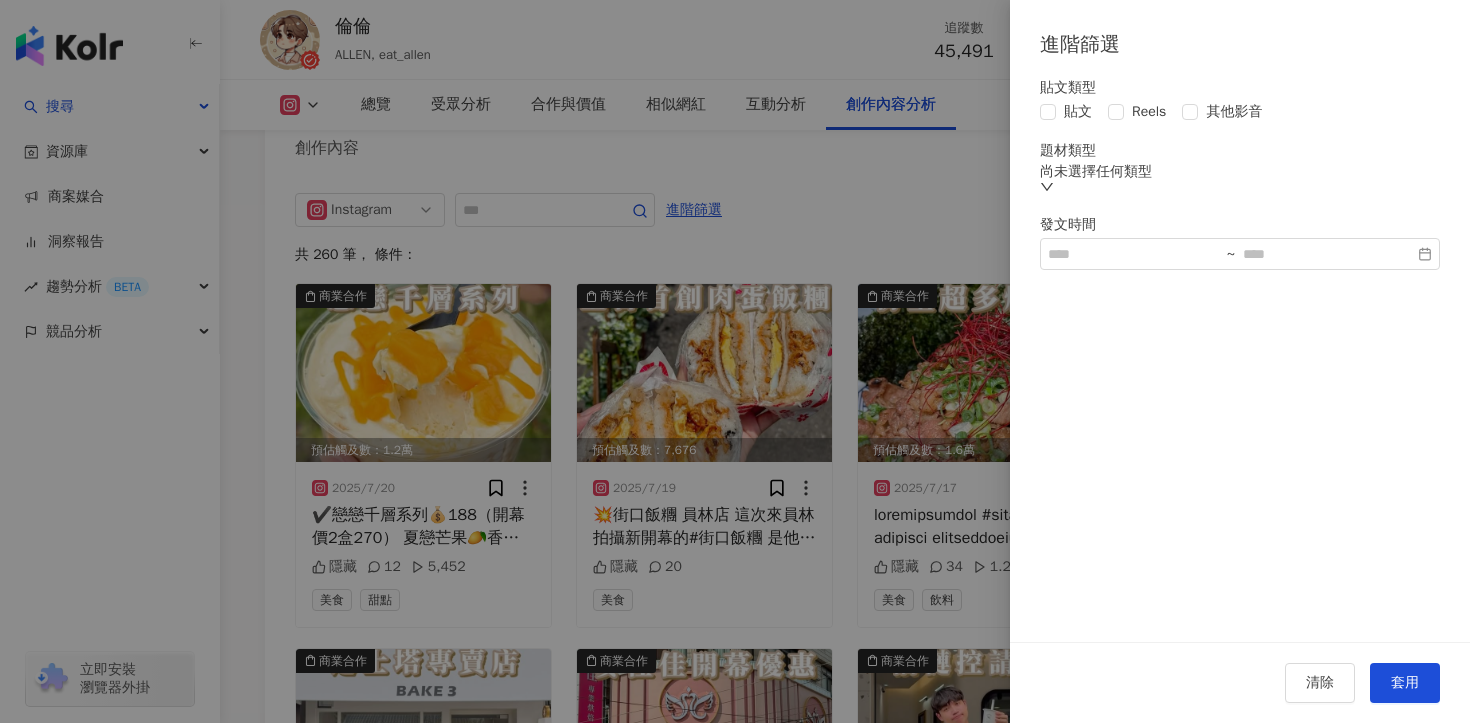 click at bounding box center [735, 361] 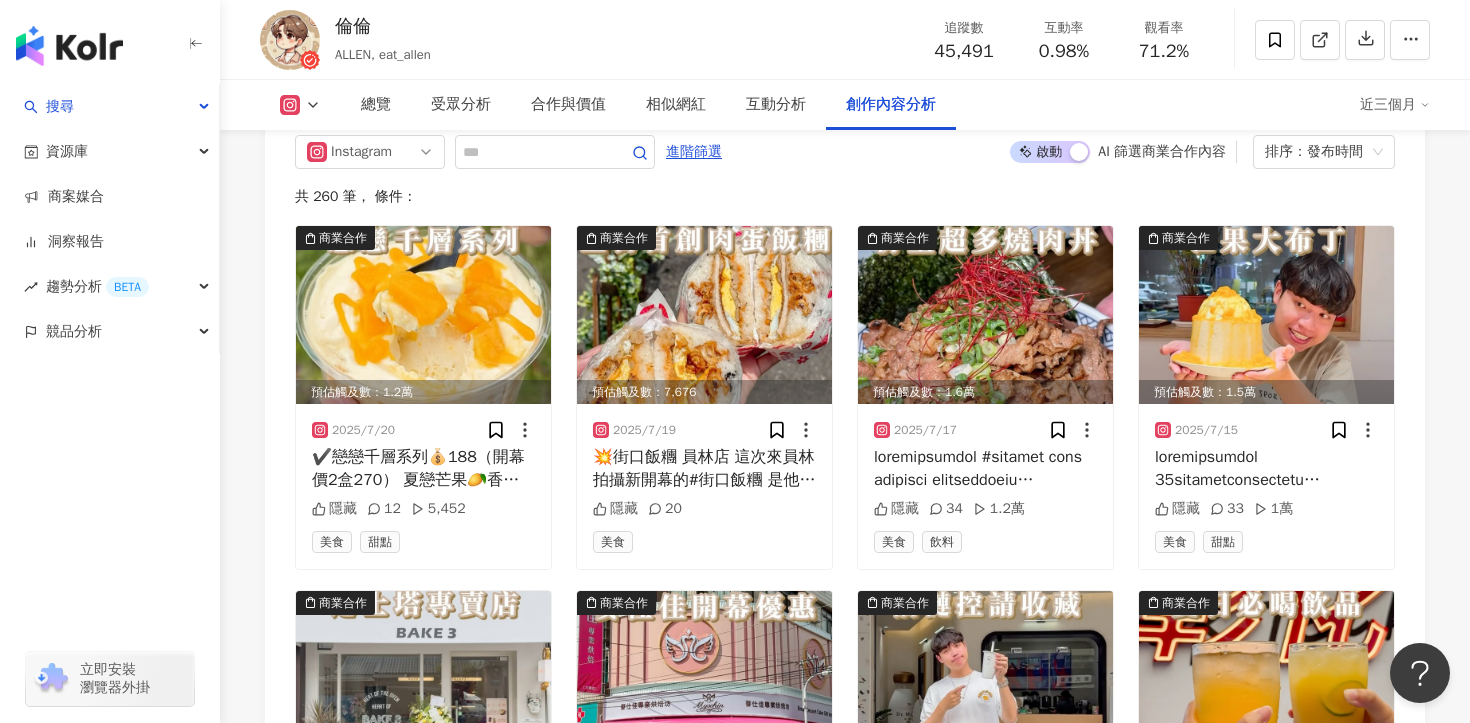 scroll, scrollTop: 6152, scrollLeft: 0, axis: vertical 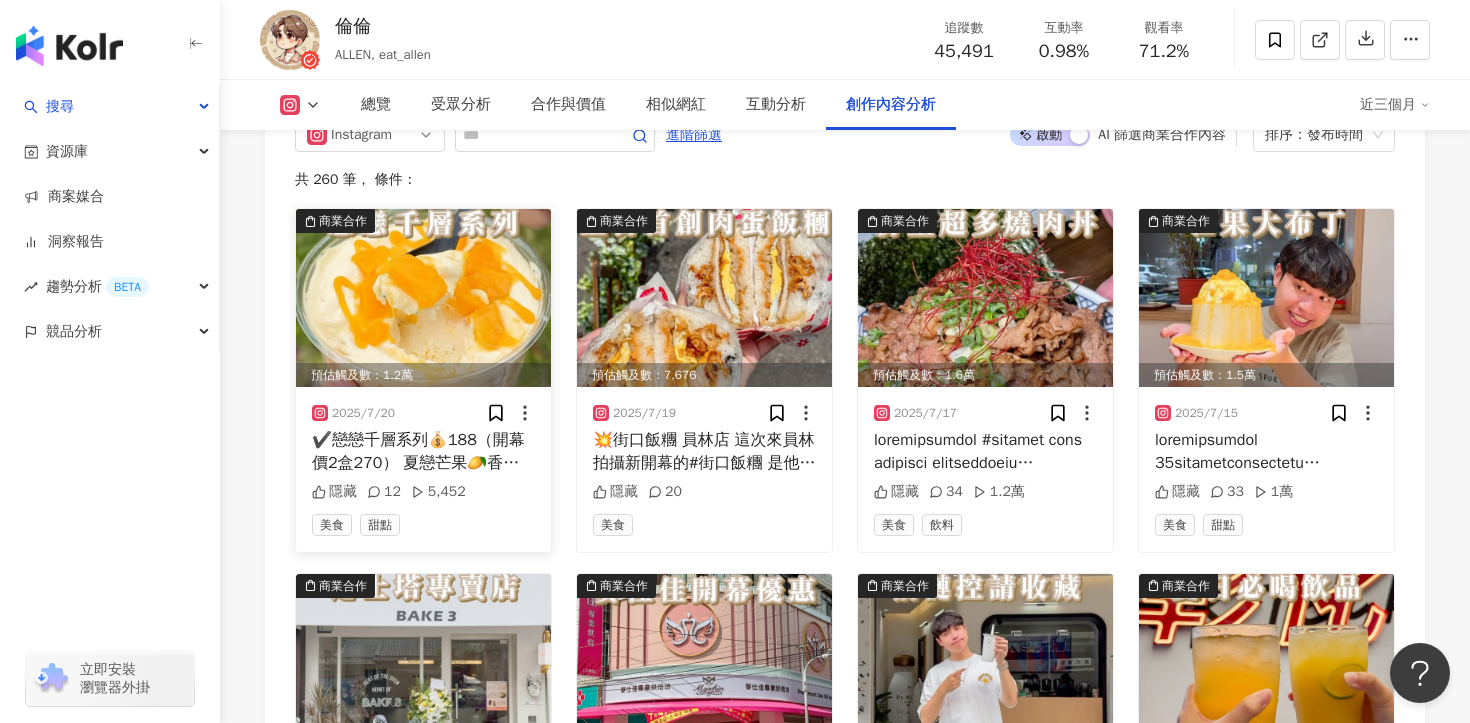 click on "✔️戀戀千層系列💰188（開幕價2盒270）
夏戀芒果🥭香醇芋頭🍋酸甜檸檬
✔️法式三明治💰32（開幕價買二送一）
經典火腿🧀清爽起士🍫濃郁榛果🍓甜美草莓
✔️樂扣鮮芋奶酪💰220（開幕價買一送一）
🈵滿兩百贈送獨家精美吊飾
《#麥仕佳 》
👣 彰化縣彰化市大埔路590號
🕤 09:00-21:30
#彰化#彰化市#彰化美食#彰化推薦#彰化必吃#彰化美食地圖" at bounding box center [423, 451] 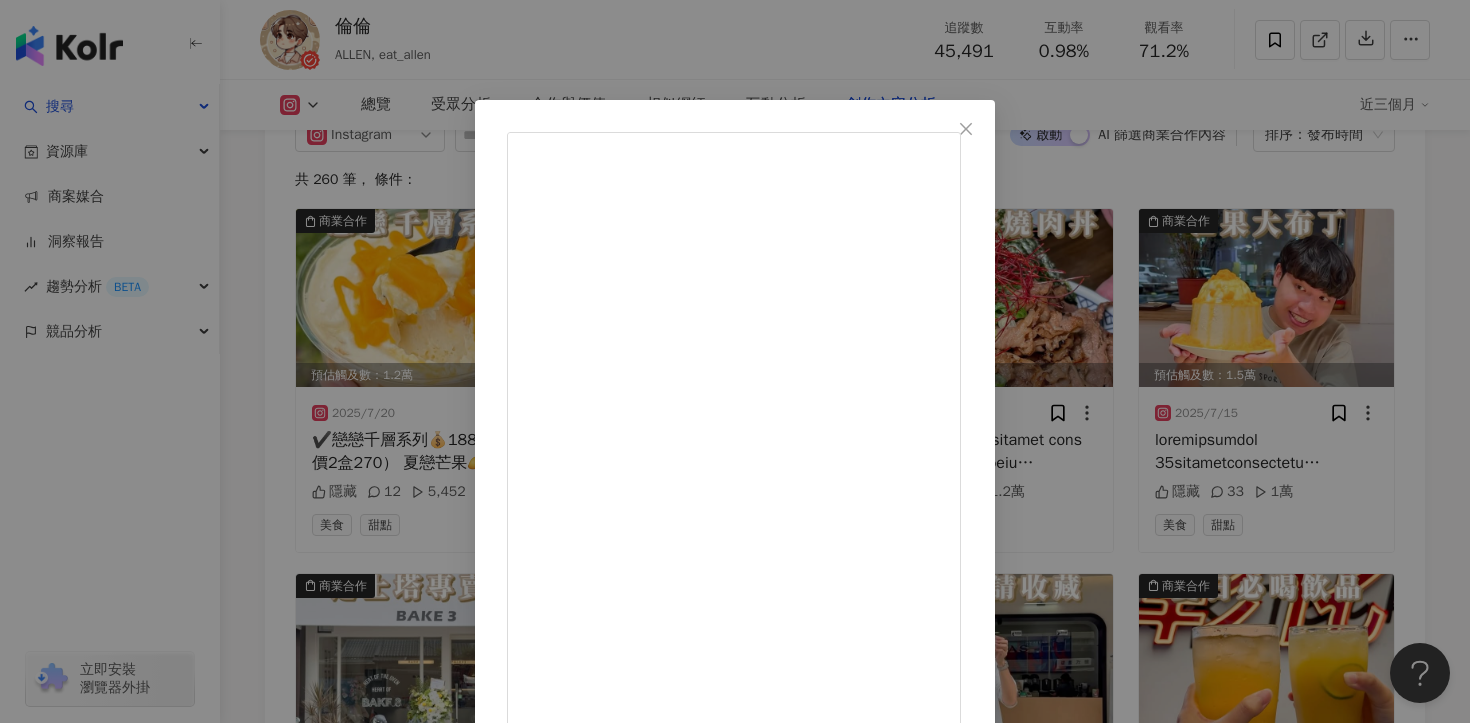 click on "倫倫 2025/7/20 ✔️戀戀千層系列💰188（開幕價2盒270）
夏戀芒果🥭香醇芋頭🍋酸甜檸檬
✔️法式三明治💰32（開幕價買二送一）
經典火腿🧀清爽起士🍫濃郁榛果🍓甜美草莓
✔️樂扣鮮芋奶酪💰220（開幕價買一送一）
🈵滿兩百贈送獨家精美吊飾
《#麥仕佳 》
👣 彰化縣彰化市大埔路590號
🕤 09:00-21:30
#彰化#彰化市#彰化美食#彰化推薦#彰化必吃#彰化美食地圖 隱藏 12 5,452 查看原始貼文" at bounding box center (735, 361) 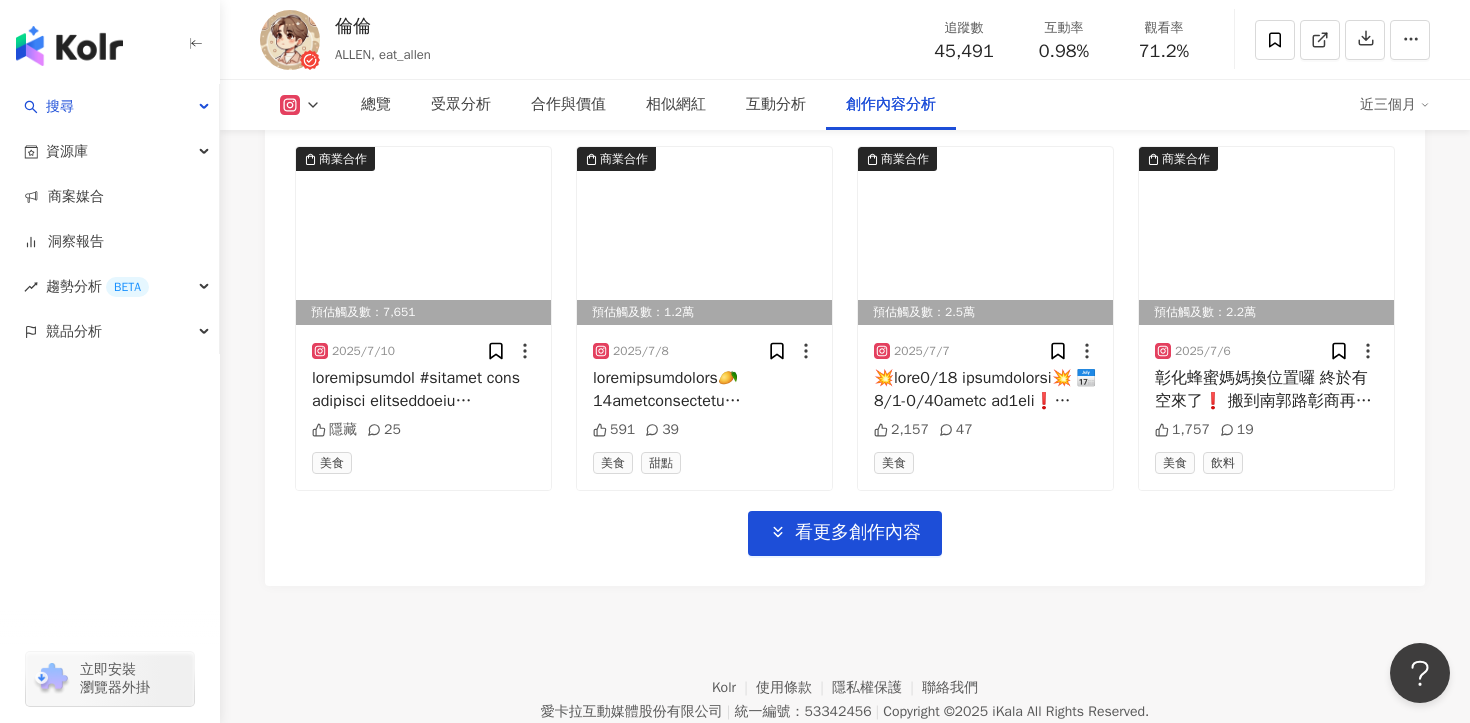 scroll, scrollTop: 6946, scrollLeft: 0, axis: vertical 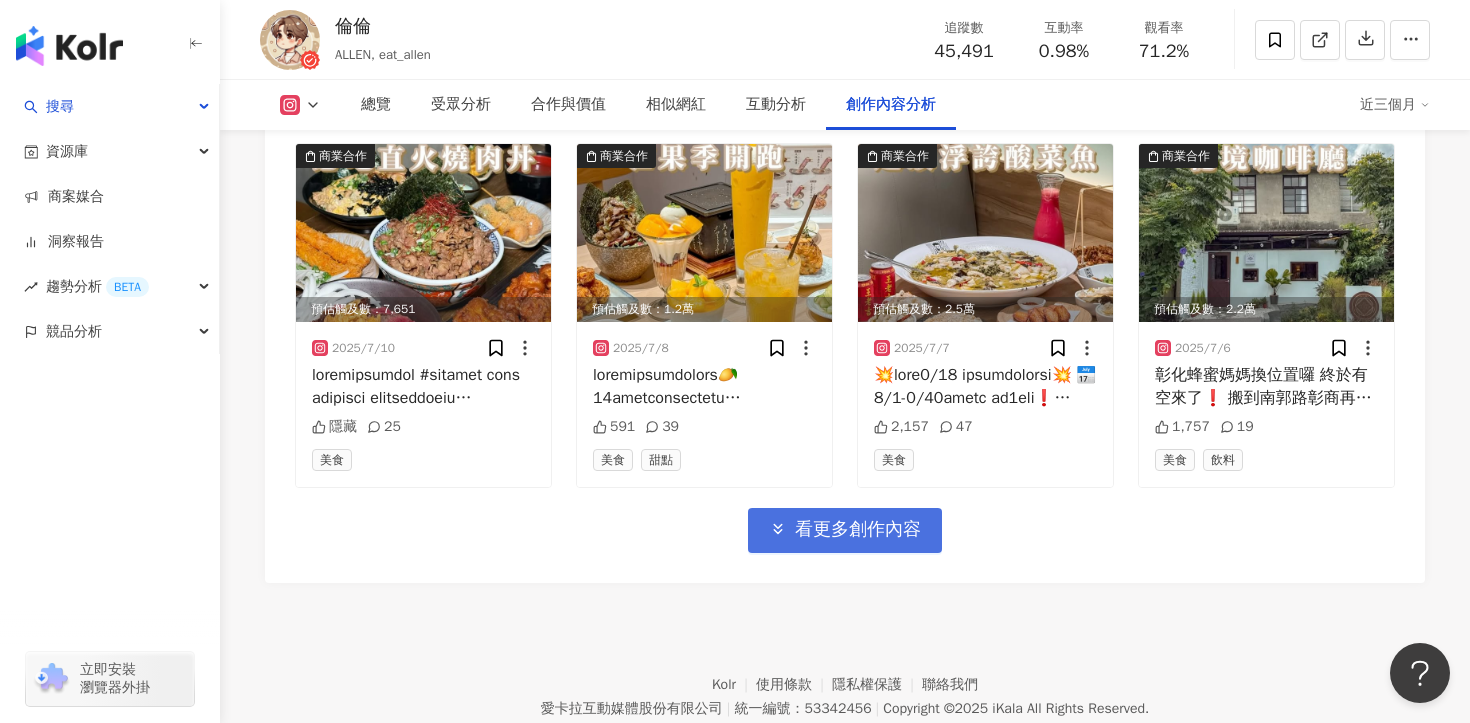 click on "看更多創作內容" at bounding box center [845, 530] 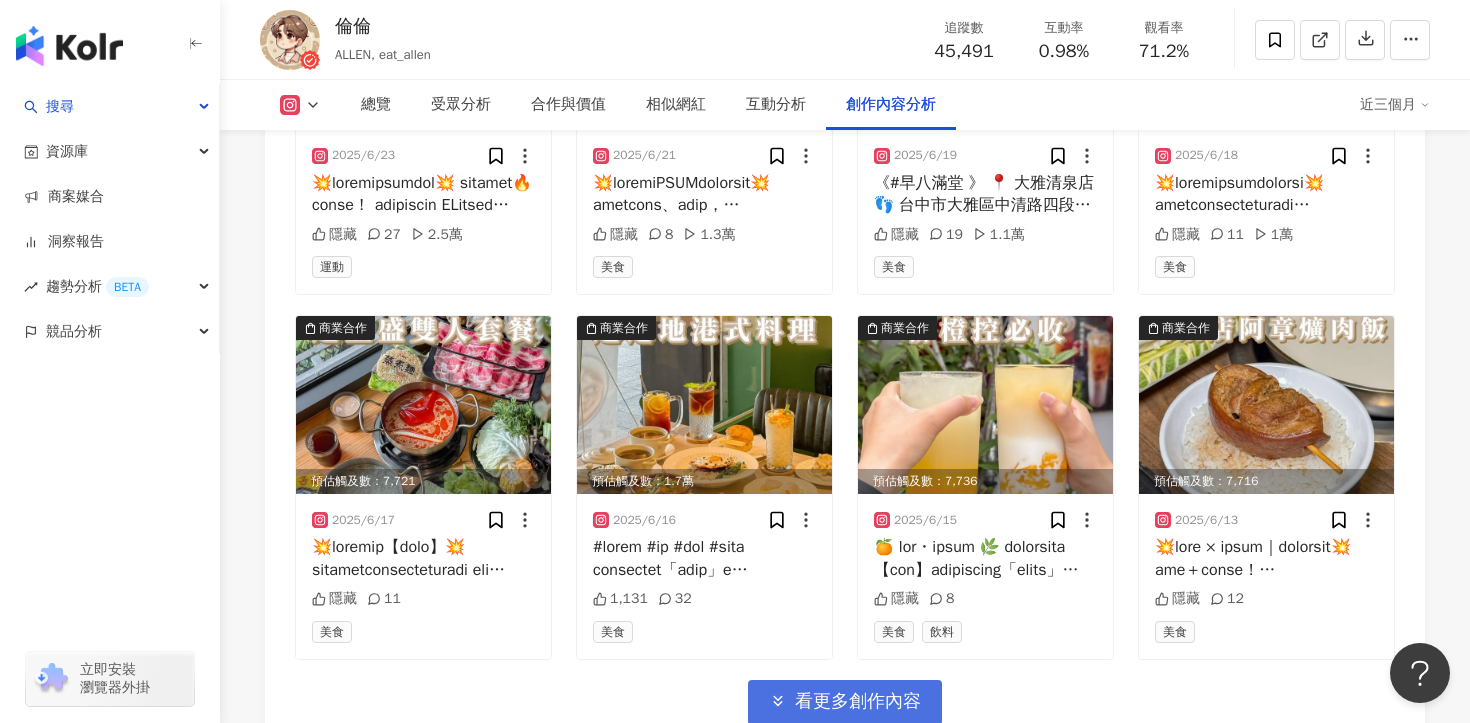 scroll, scrollTop: 7954, scrollLeft: 0, axis: vertical 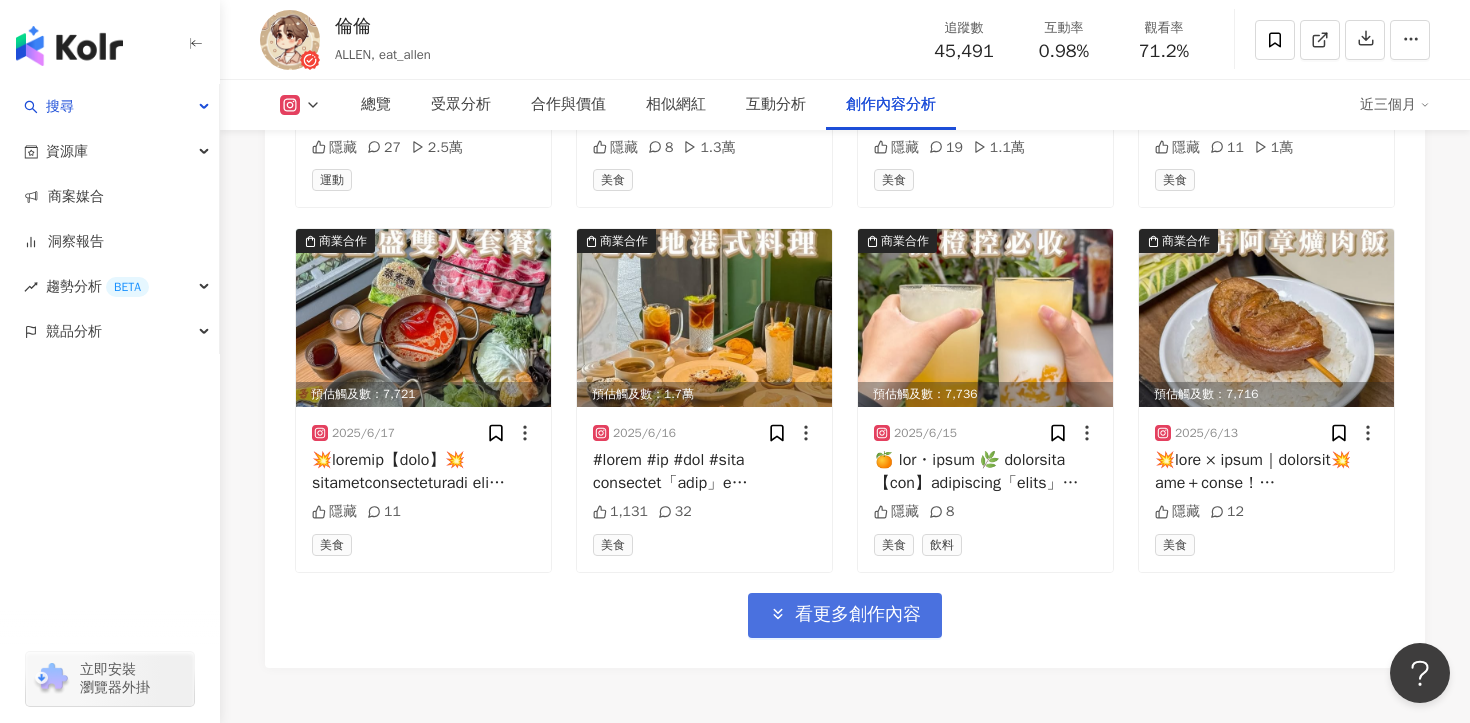 click on "看更多創作內容" at bounding box center (858, 615) 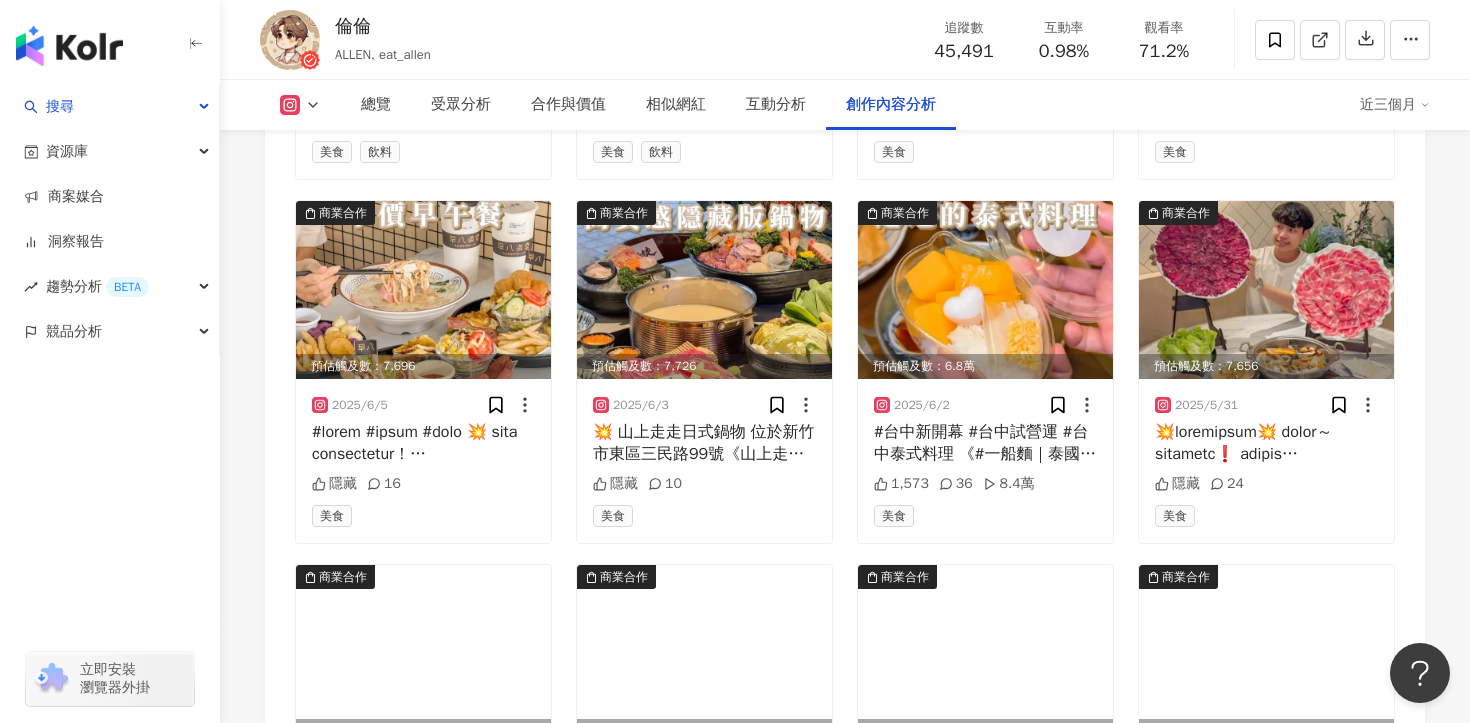 scroll, scrollTop: 8710, scrollLeft: 0, axis: vertical 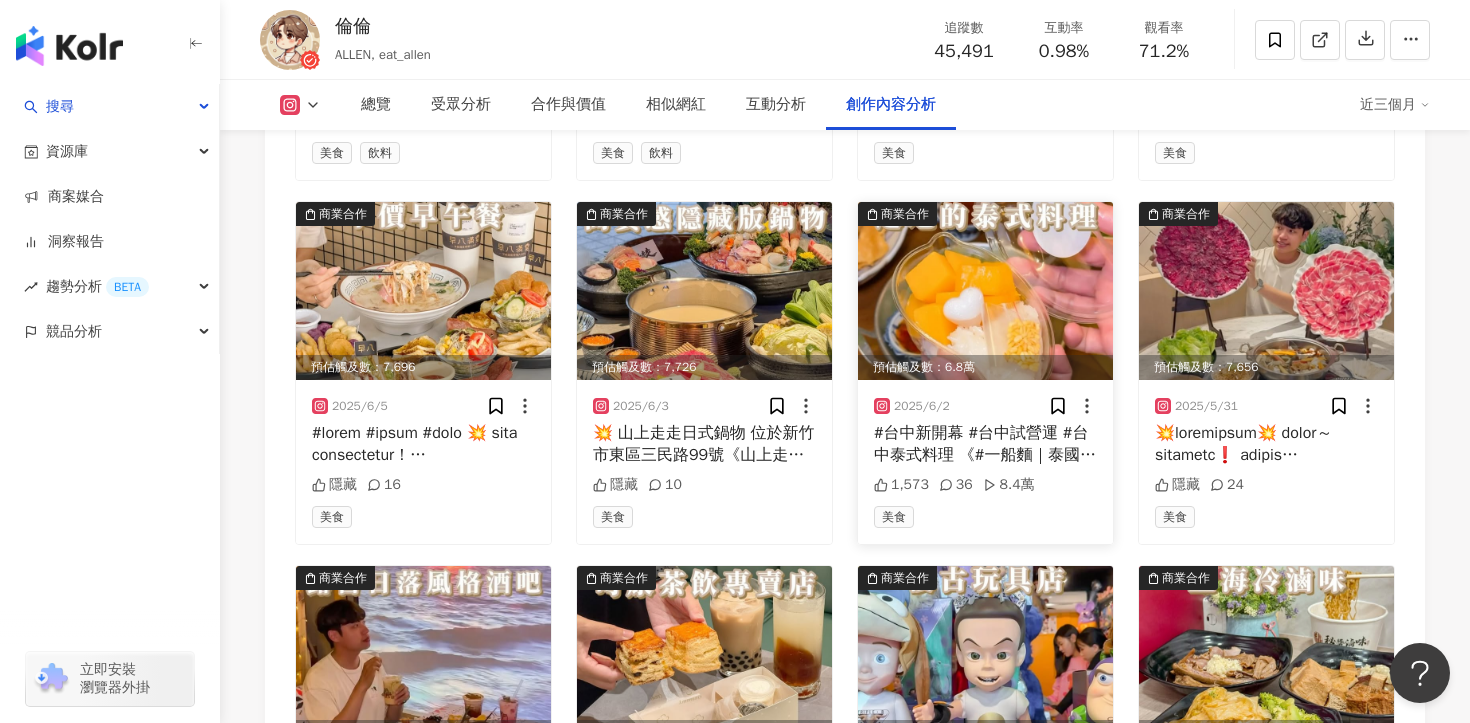 click on "#台中新開幕 #台中試營運 #台中泰式料理
《#一船麵｜泰國麵食專賣店 》
👣 台中市北屯區東山路一段338-17號
🕤 11:00-21:00
#台中美食 #台中 #taichung #taichungfood
#台中北屯 #台中北屯區 #台中泰式 #泰式料理
#台中美食地圖 #台中推薦 #台中必吃
#台中餐廳 #台中晚餐 #台中午餐 #台中美食推薦 #台中市 #台中小吃" at bounding box center (985, 444) 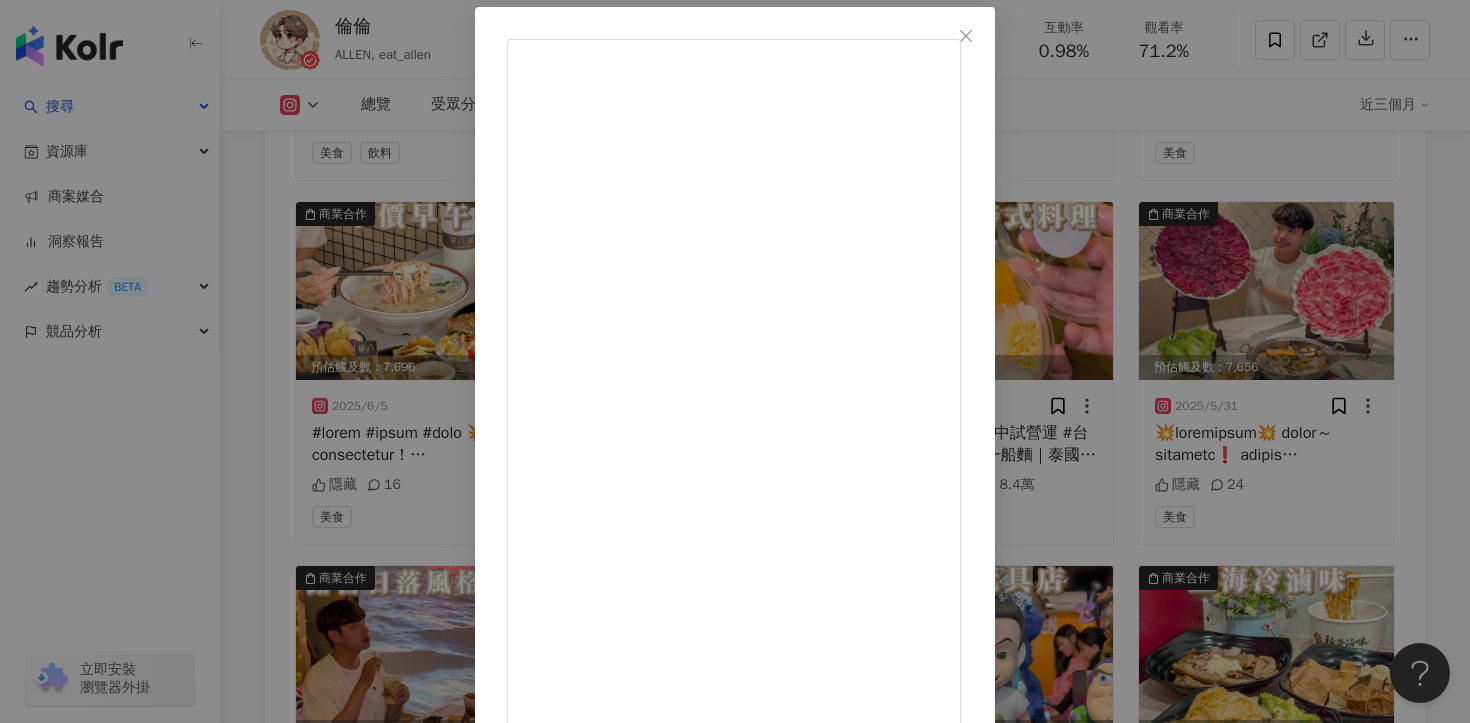 scroll, scrollTop: 148, scrollLeft: 0, axis: vertical 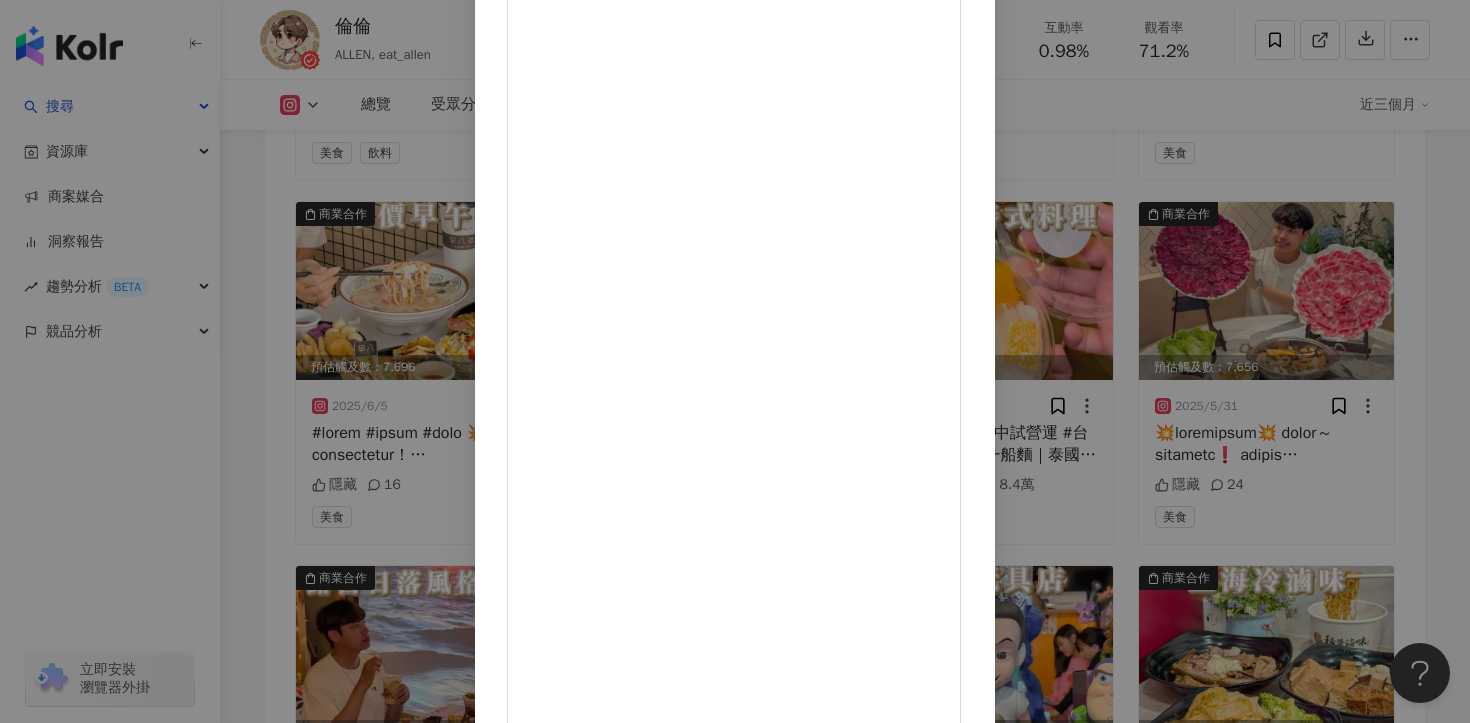 click on "倫倫 2025/6/2 #台中新開幕 #台中試營運 #台中泰式料理
《#一船麵｜泰國麵食專賣店 》
👣 台中市北屯區東山路一段338-17號
🕤 11:00-21:00
#台中美食 #台中 #taichung #taichungfood
#台中北屯 #台中北屯區 #台中泰式 #泰式料理
#台中美食地圖 #台中推薦 #台中必吃
#台中餐廳 #台中晚餐 #台中午餐 #台中美食推薦 #台中市 #台中小吃 1,573 36 8.4萬 查看原始貼文" at bounding box center [735, 361] 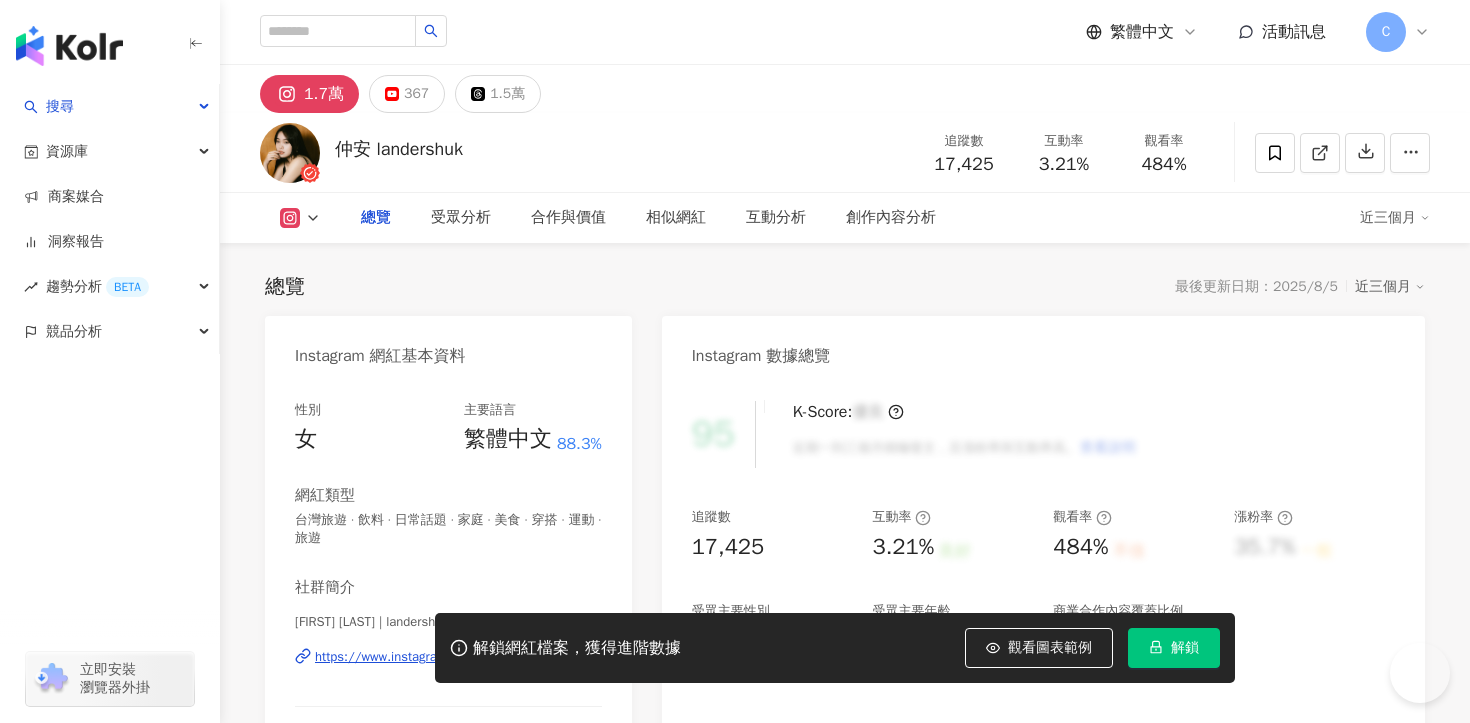 scroll, scrollTop: 0, scrollLeft: 0, axis: both 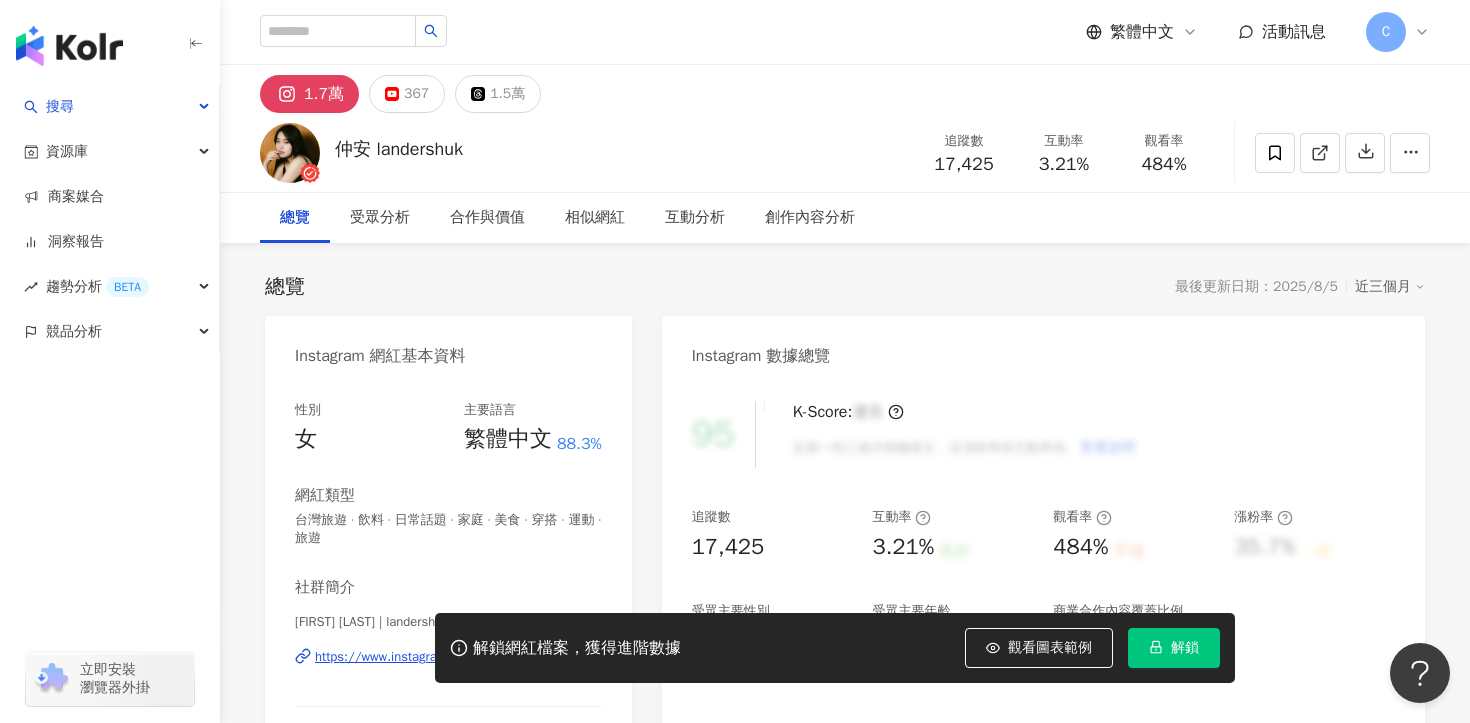 click on "解鎖" at bounding box center [1185, 648] 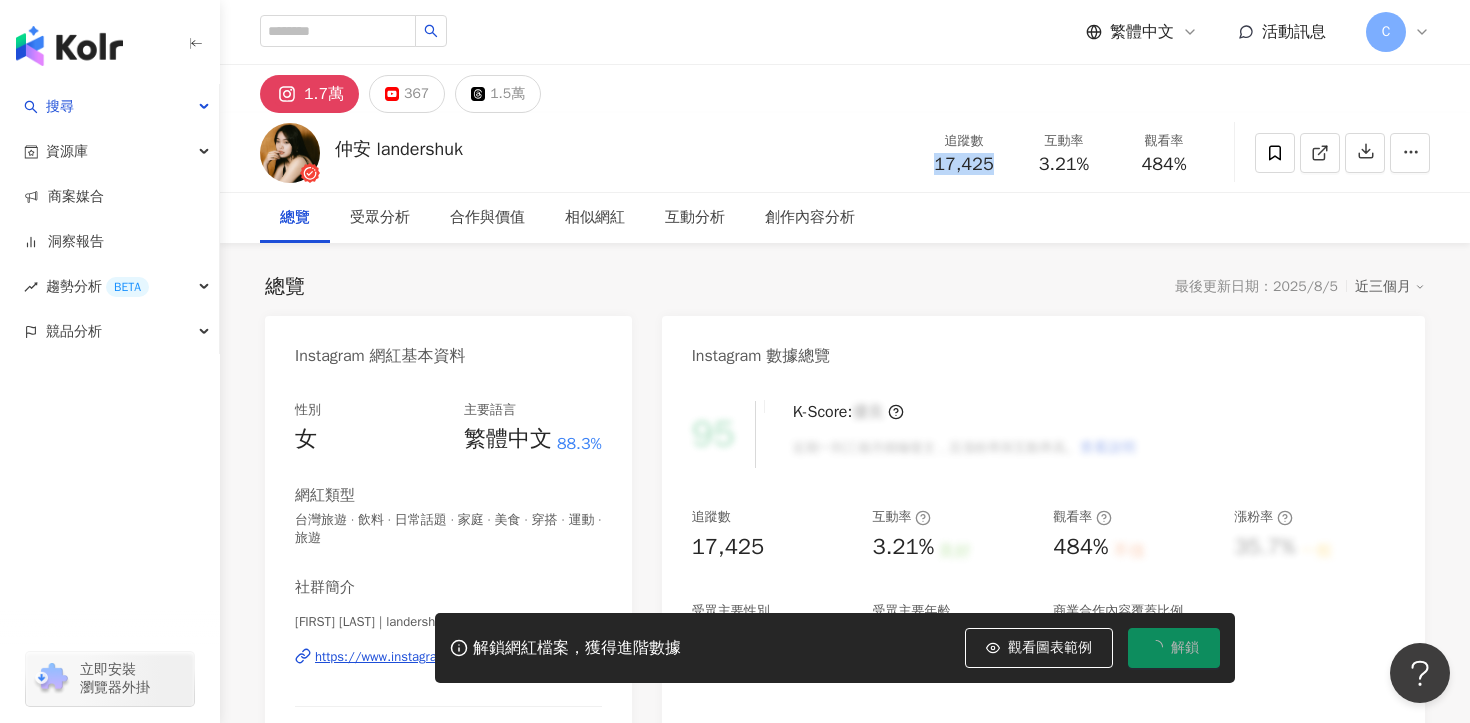 drag, startPoint x: 919, startPoint y: 165, endPoint x: 998, endPoint y: 165, distance: 79 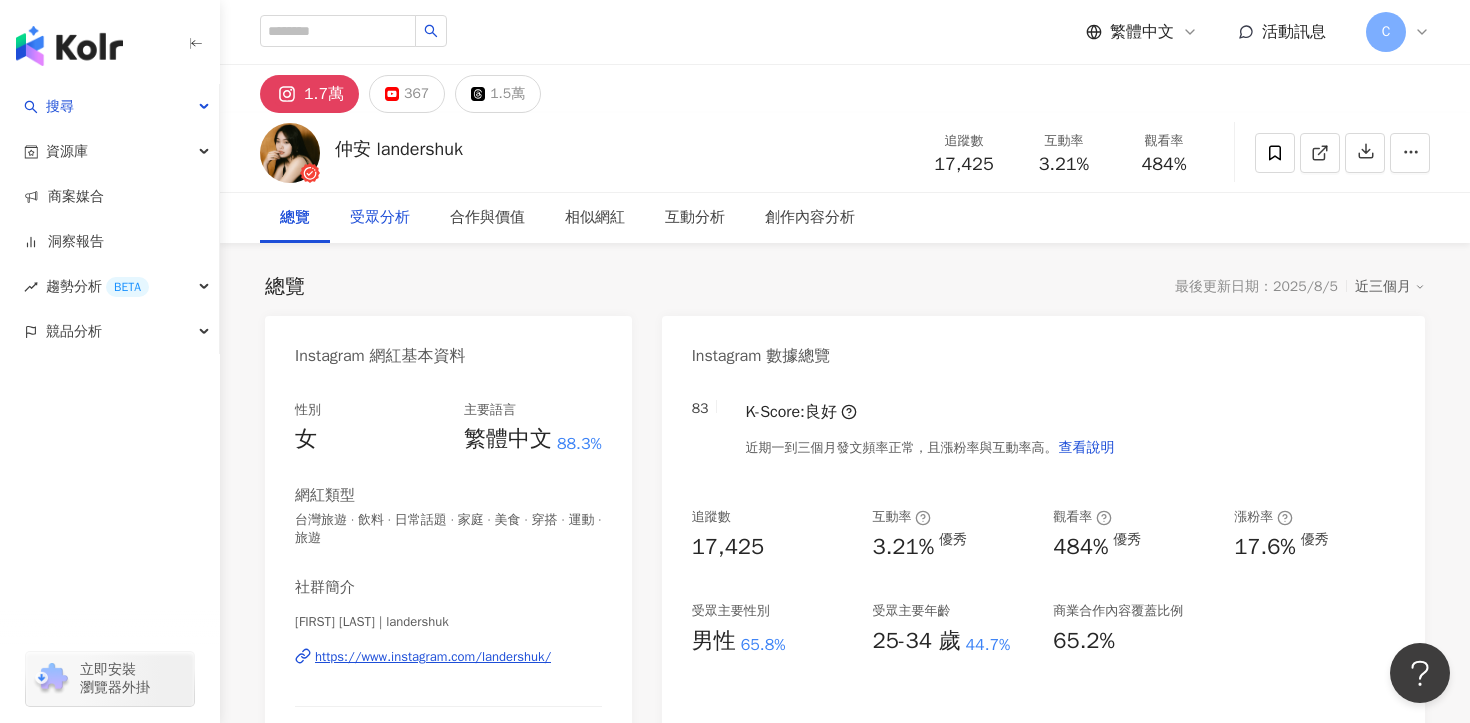 click on "受眾分析" at bounding box center [380, 218] 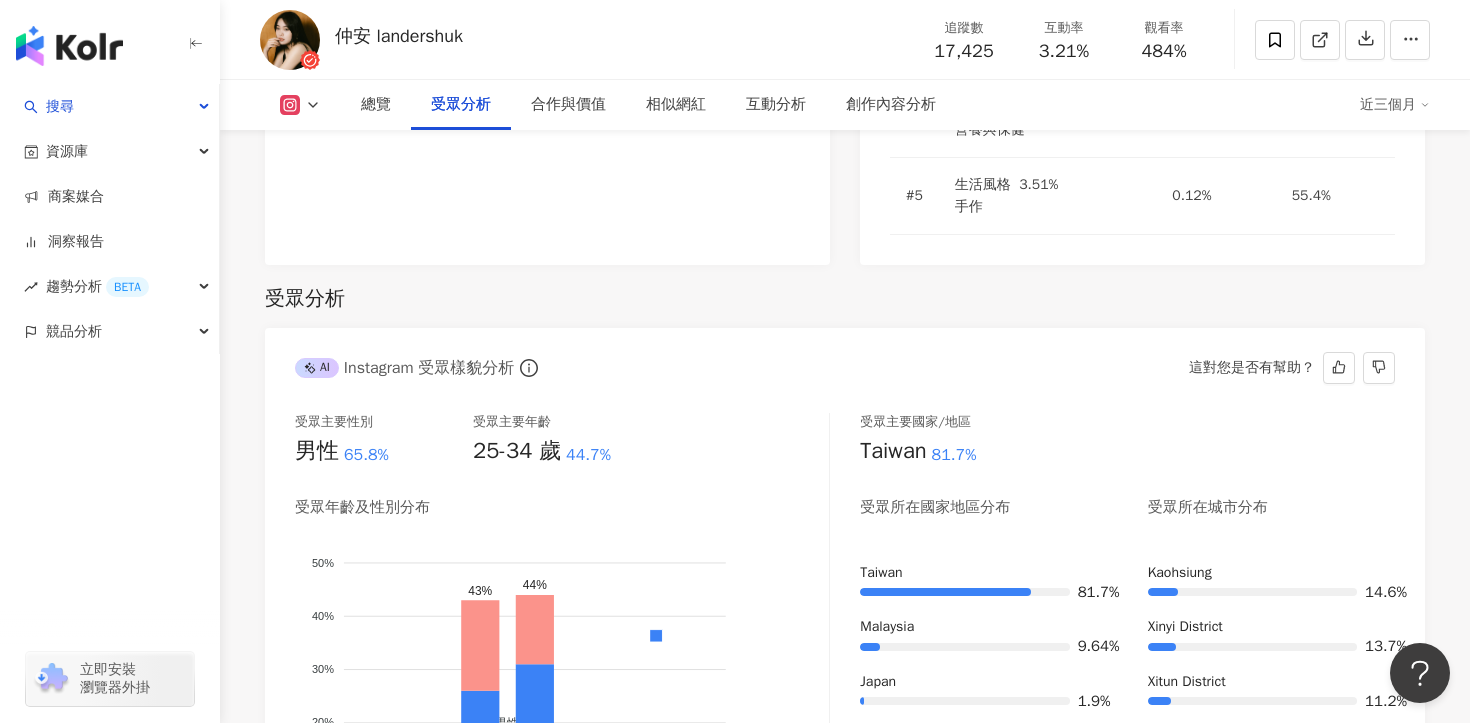 scroll, scrollTop: 1838, scrollLeft: 0, axis: vertical 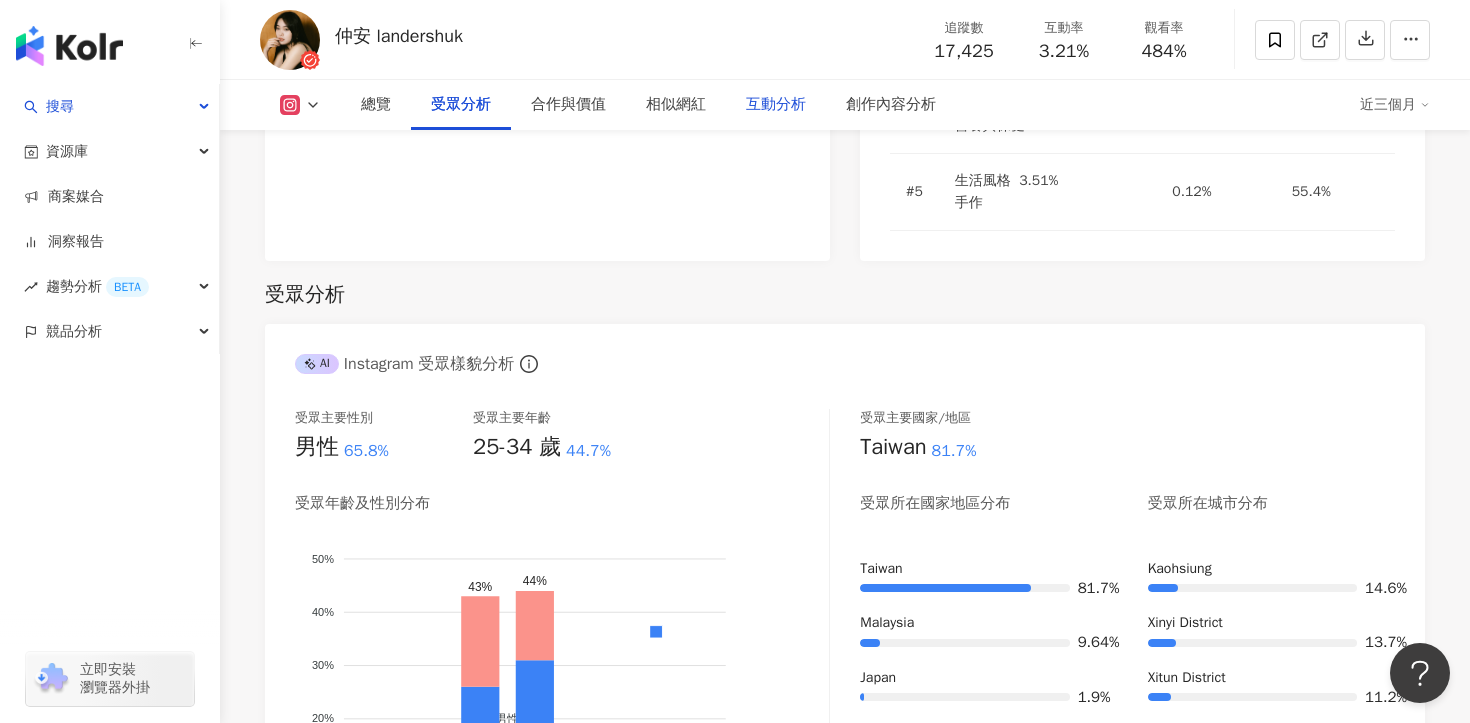 click on "互動分析" at bounding box center (776, 105) 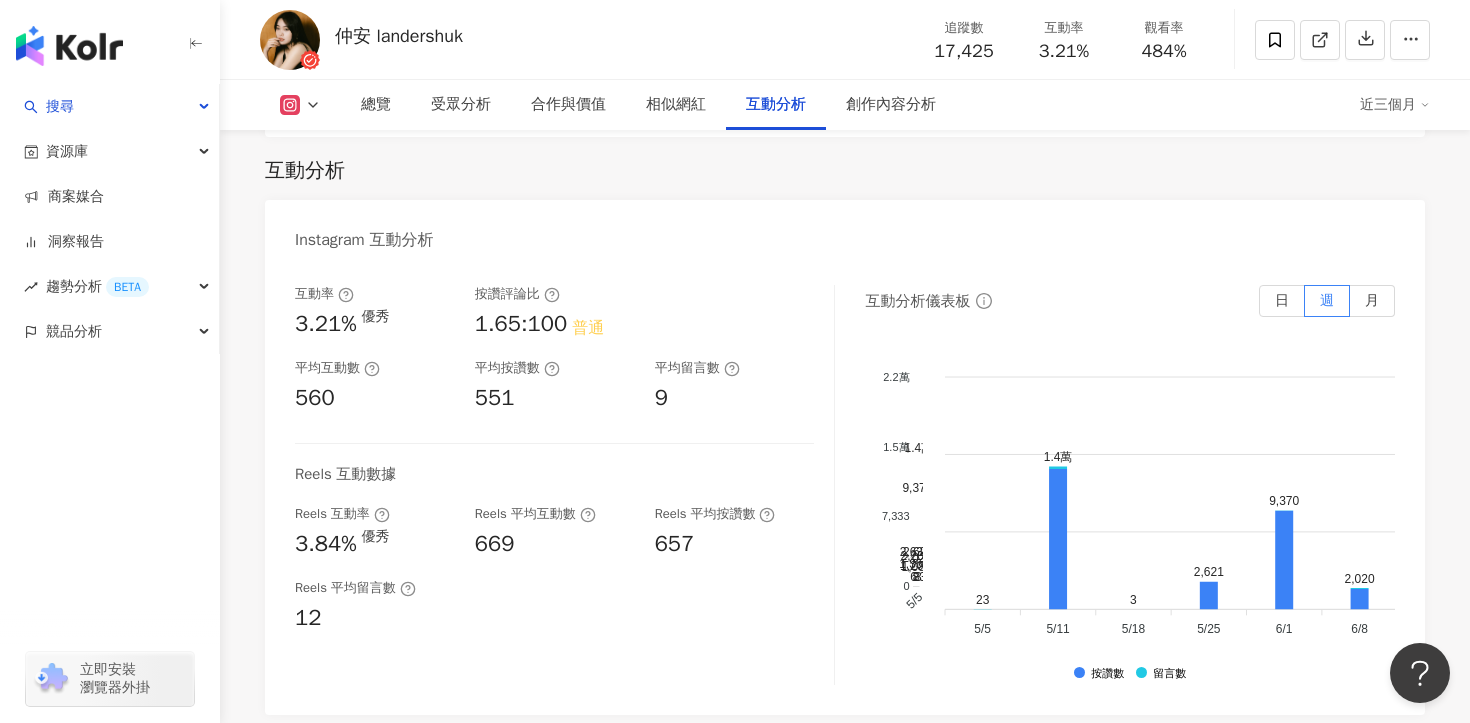scroll, scrollTop: 4597, scrollLeft: 0, axis: vertical 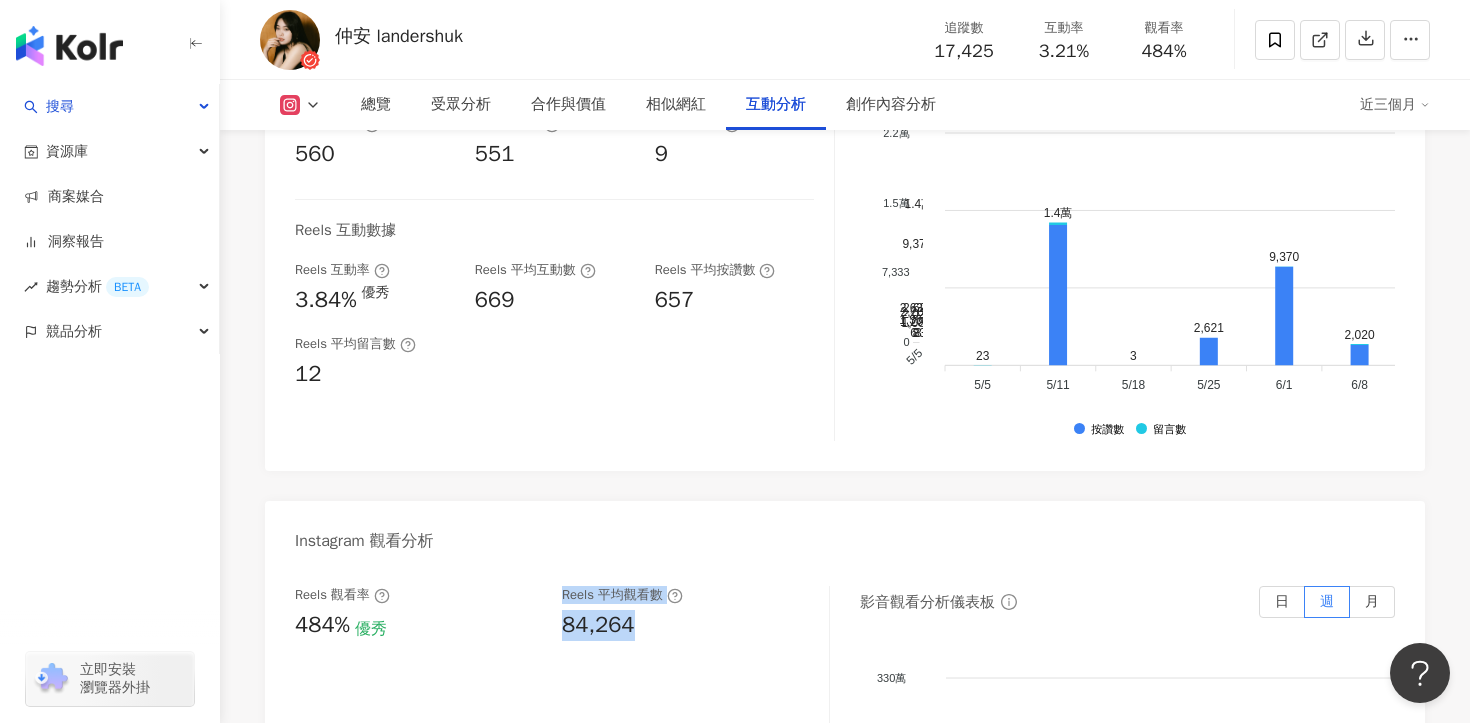 drag, startPoint x: 639, startPoint y: 272, endPoint x: 541, endPoint y: 272, distance: 98 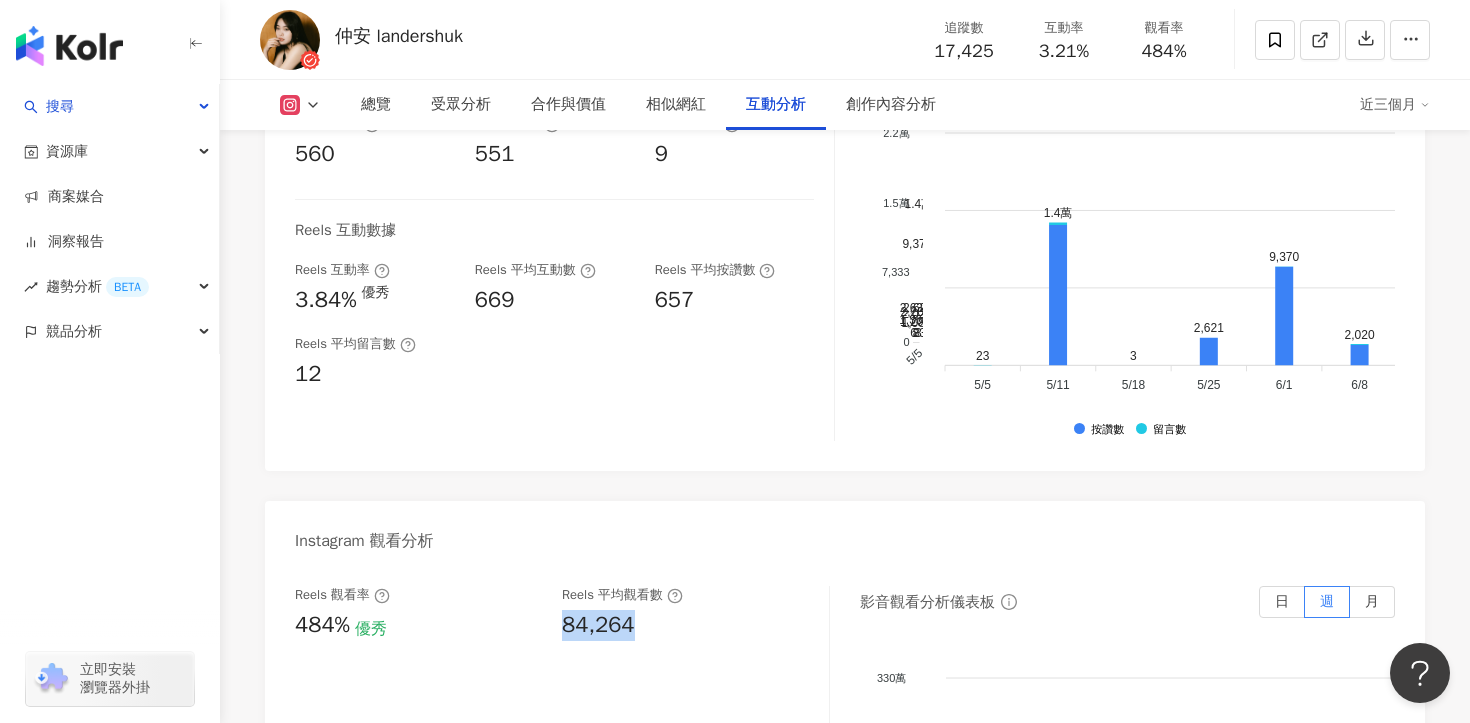 drag, startPoint x: 557, startPoint y: 267, endPoint x: 643, endPoint y: 269, distance: 86.023254 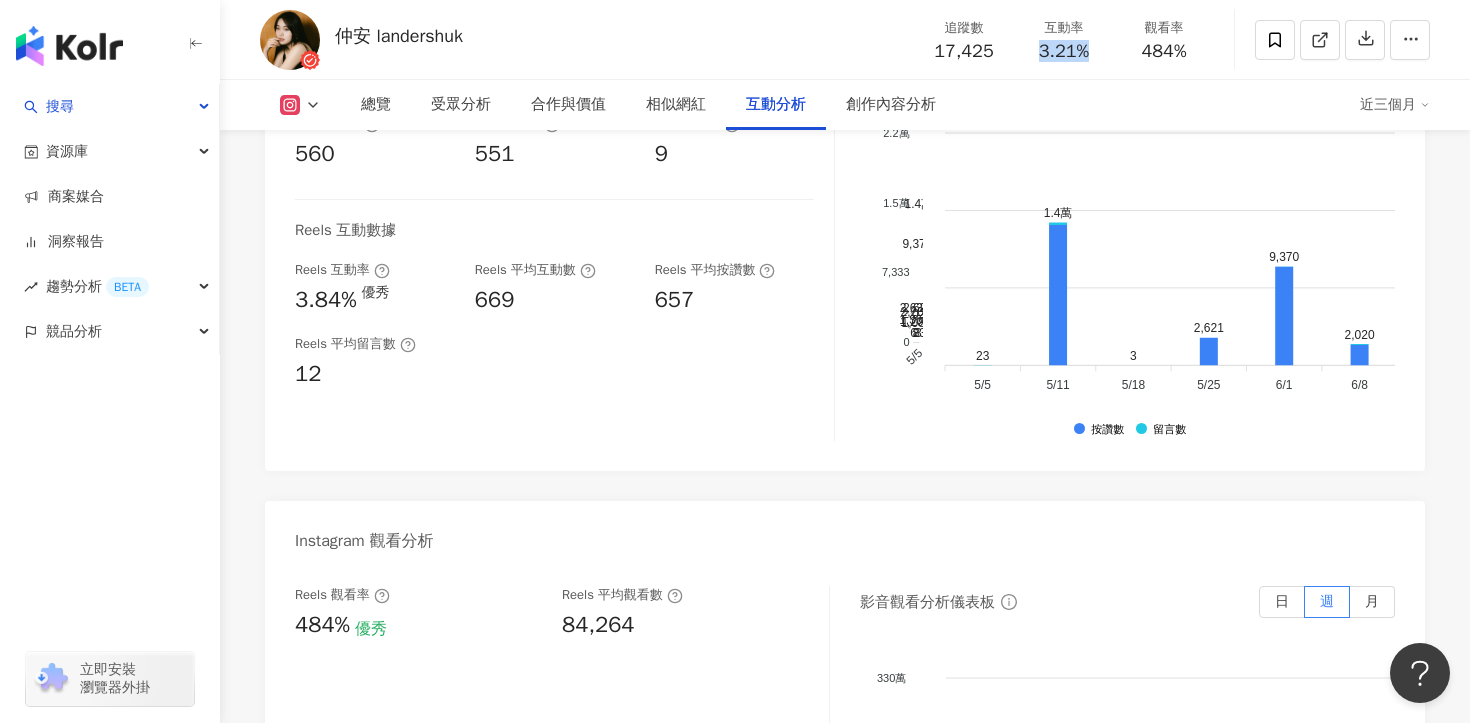 drag, startPoint x: 1038, startPoint y: 45, endPoint x: 1089, endPoint y: 46, distance: 51.009804 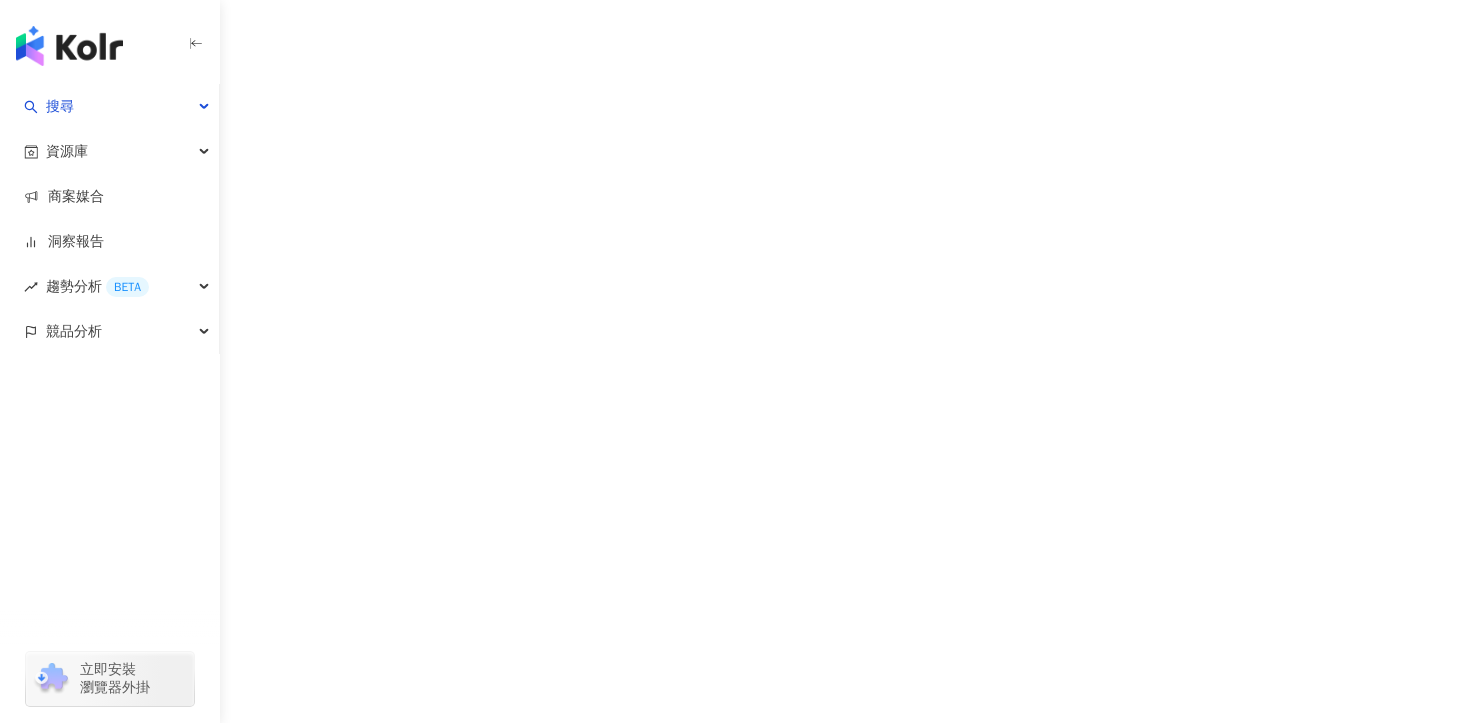 scroll, scrollTop: 0, scrollLeft: 0, axis: both 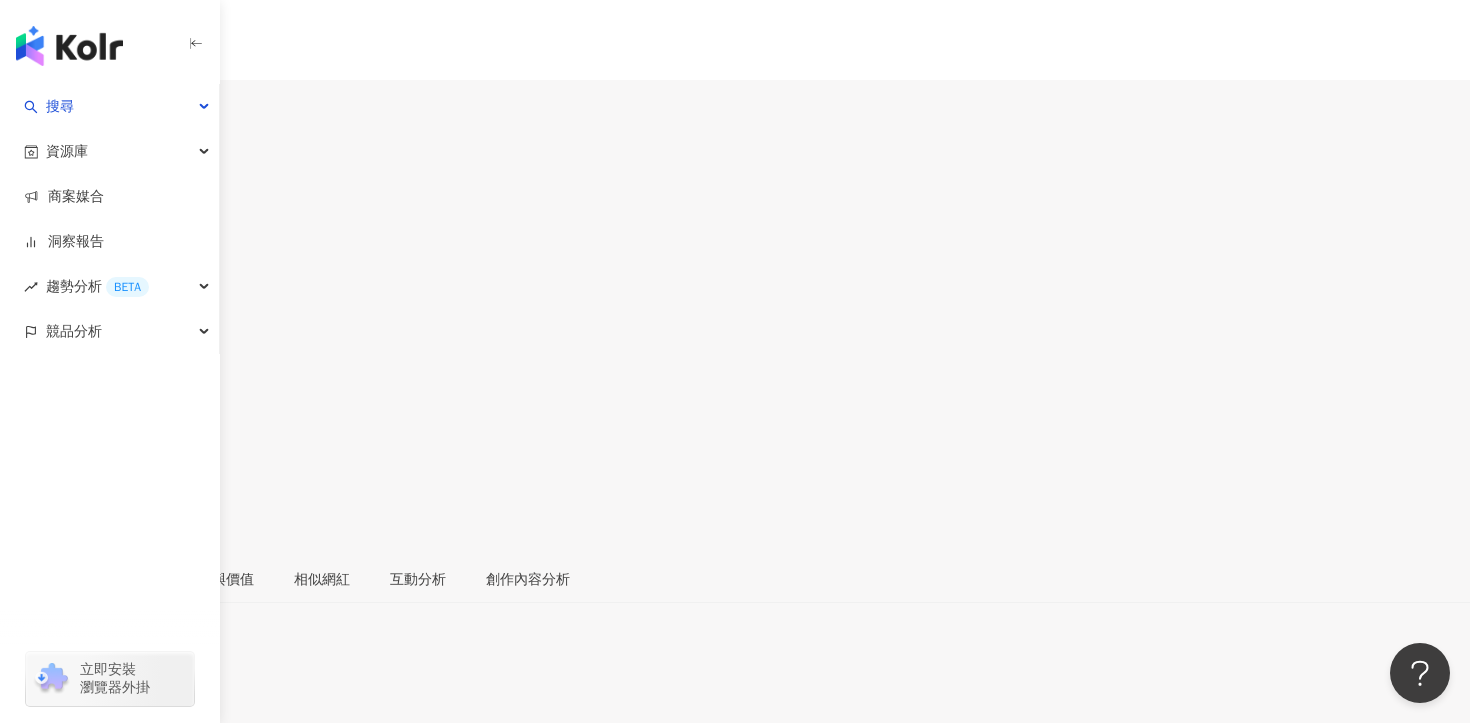 click on "解鎖" at bounding box center (57, 10211) 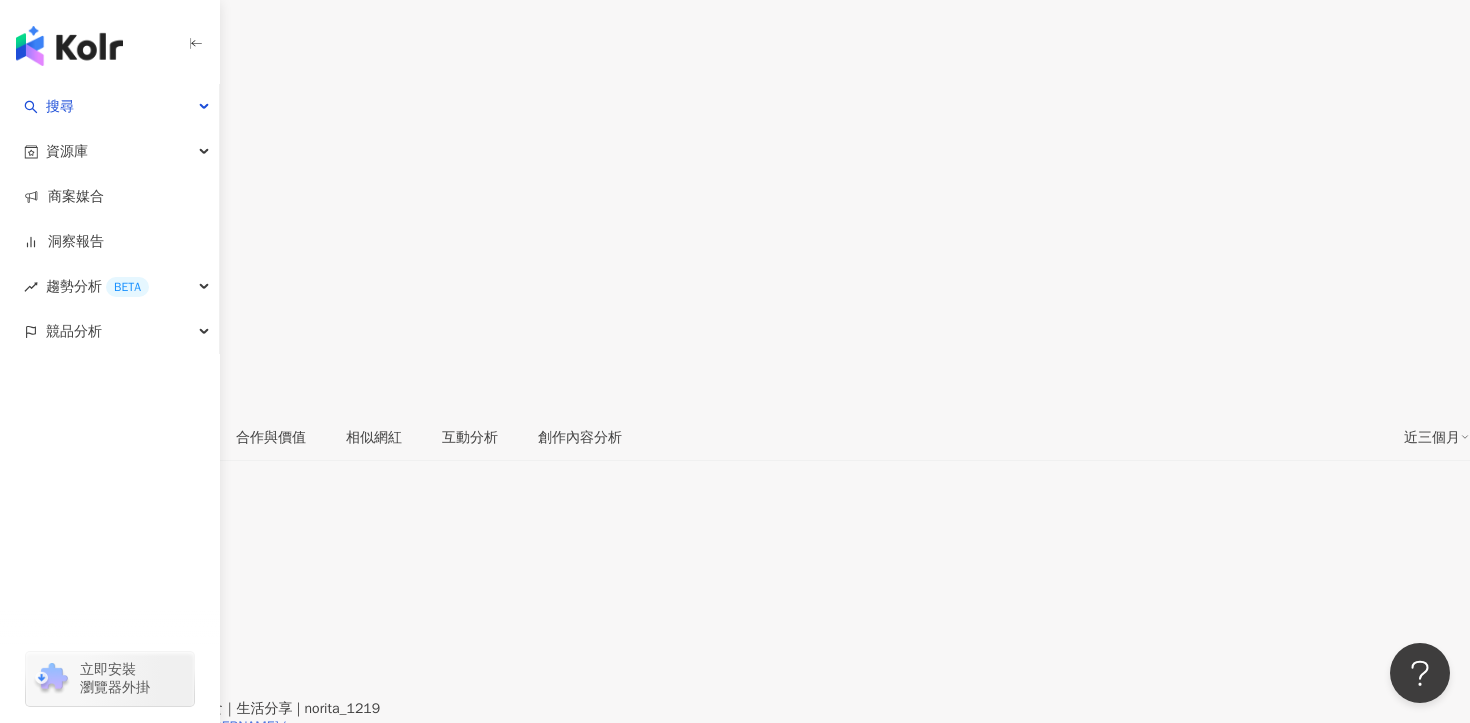 click on "https://www.instagram.com/[USERNAME]/" at bounding box center (153, 727) 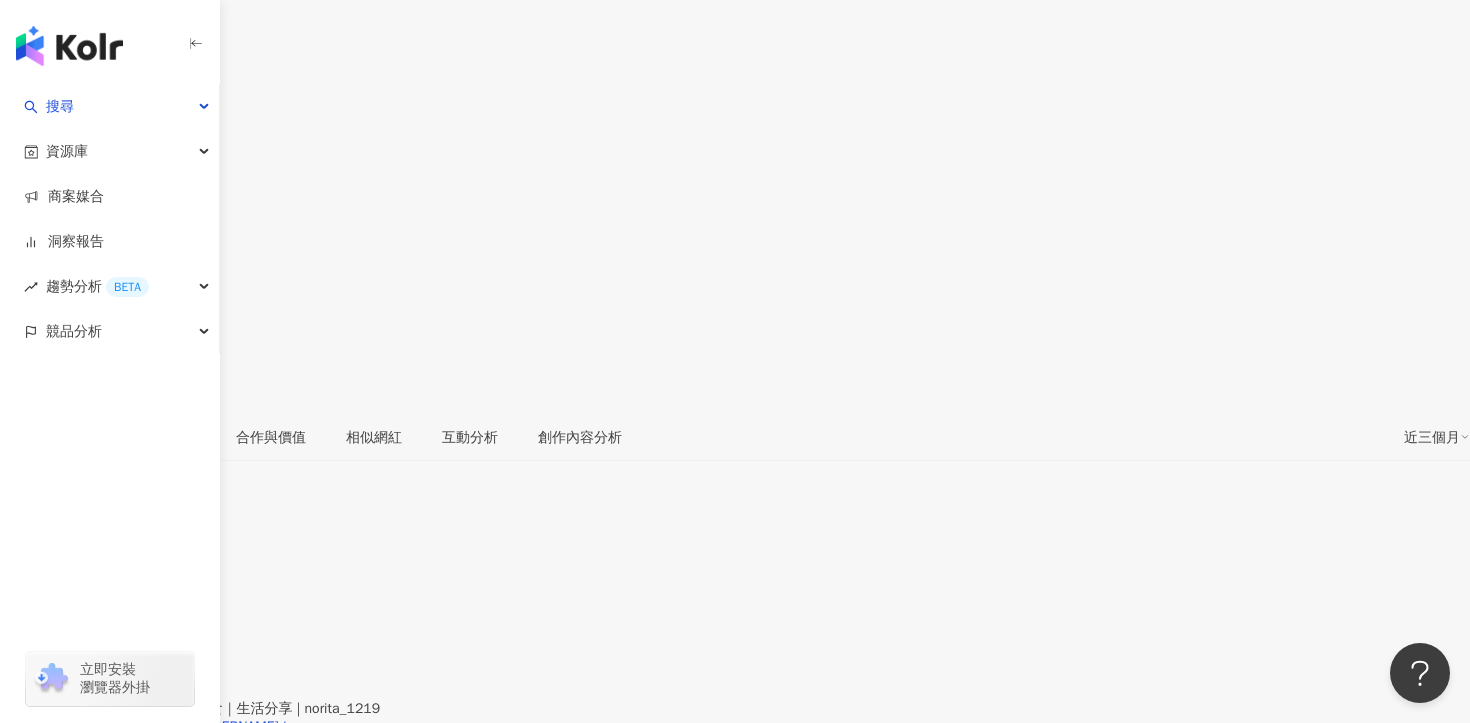 click on "受眾分析" at bounding box center (168, 438) 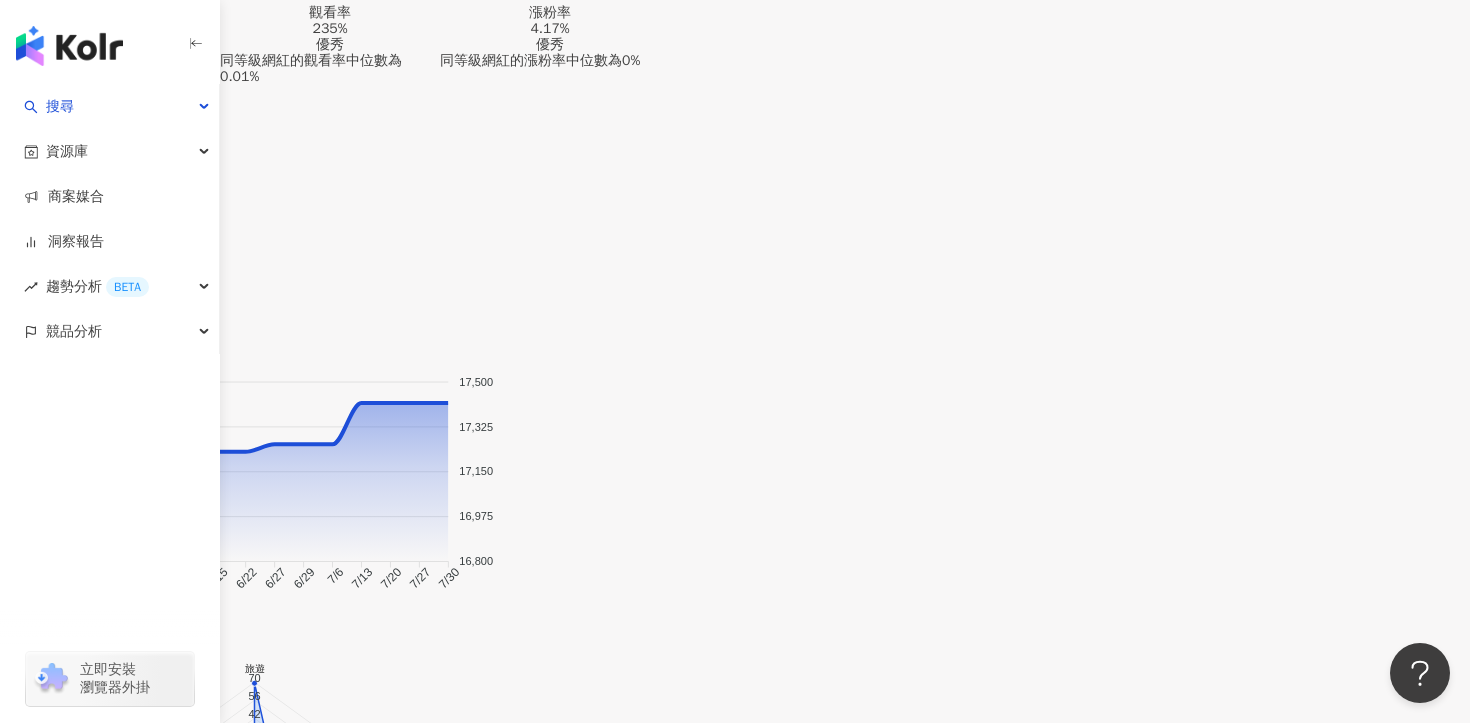 scroll, scrollTop: 1834, scrollLeft: 0, axis: vertical 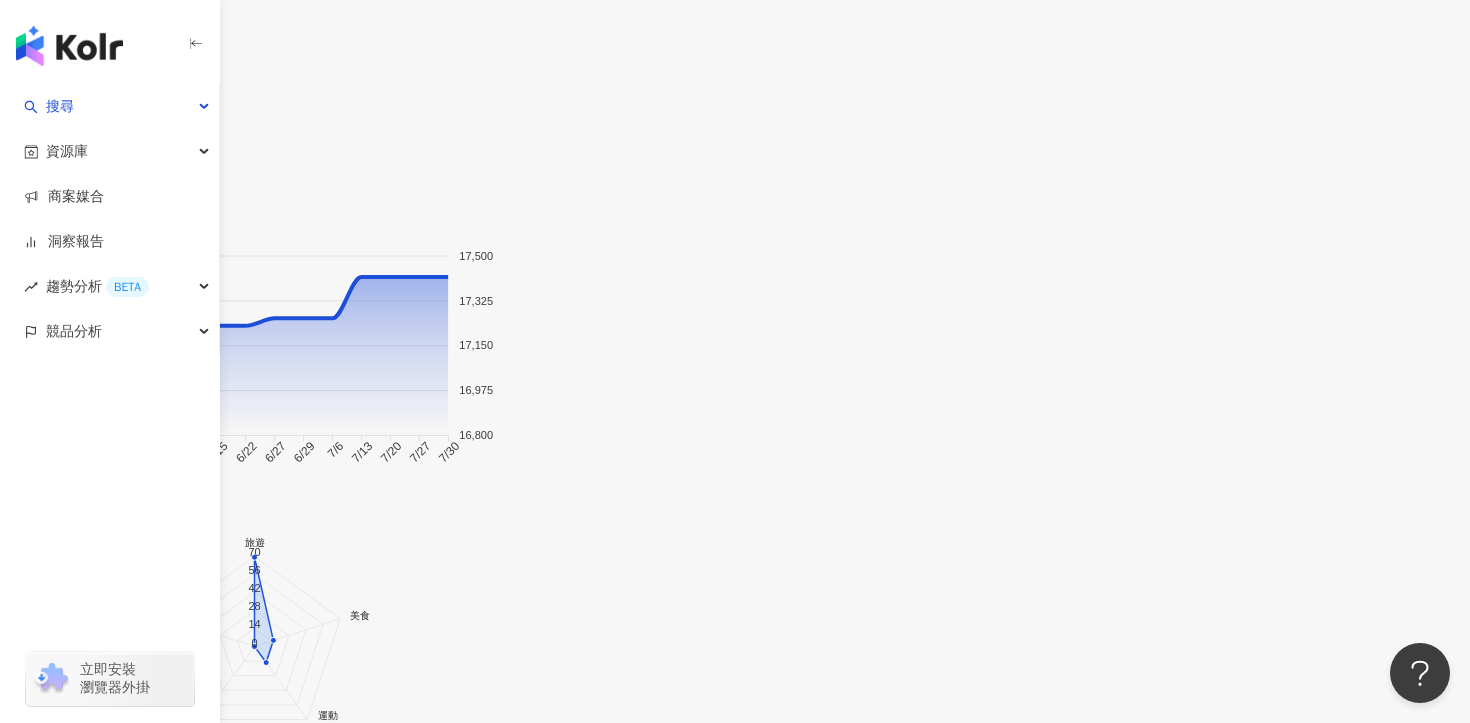 click on "17,418" at bounding box center (39, -1579) 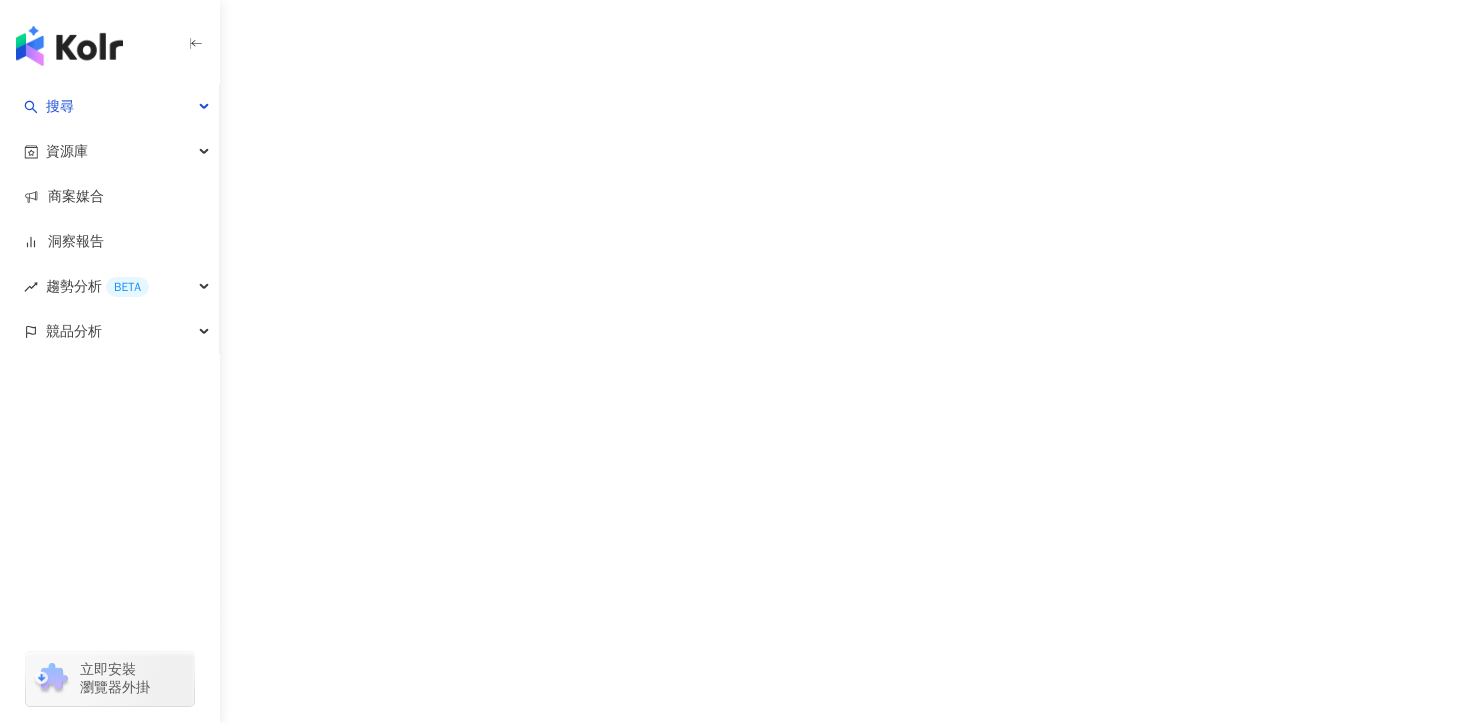 scroll, scrollTop: 0, scrollLeft: 0, axis: both 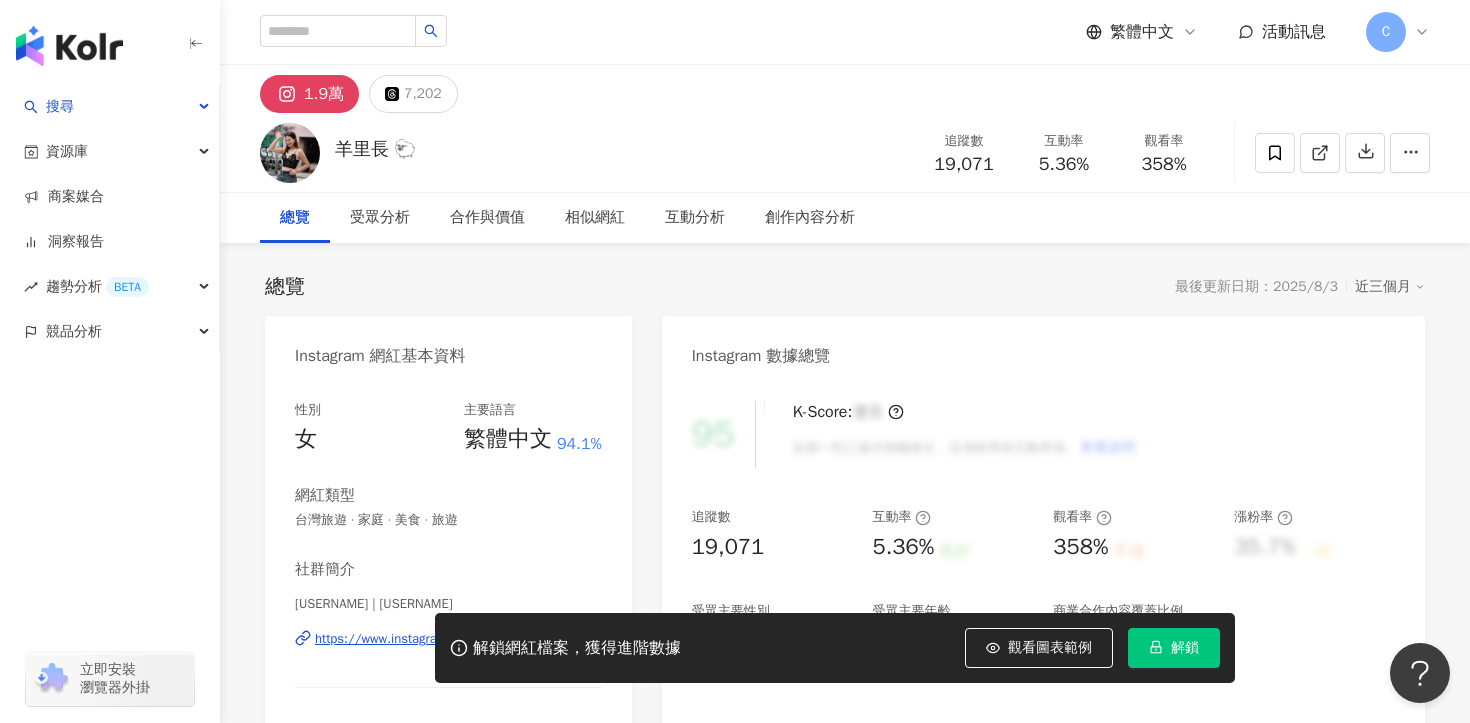 click on "解鎖" at bounding box center (1185, 648) 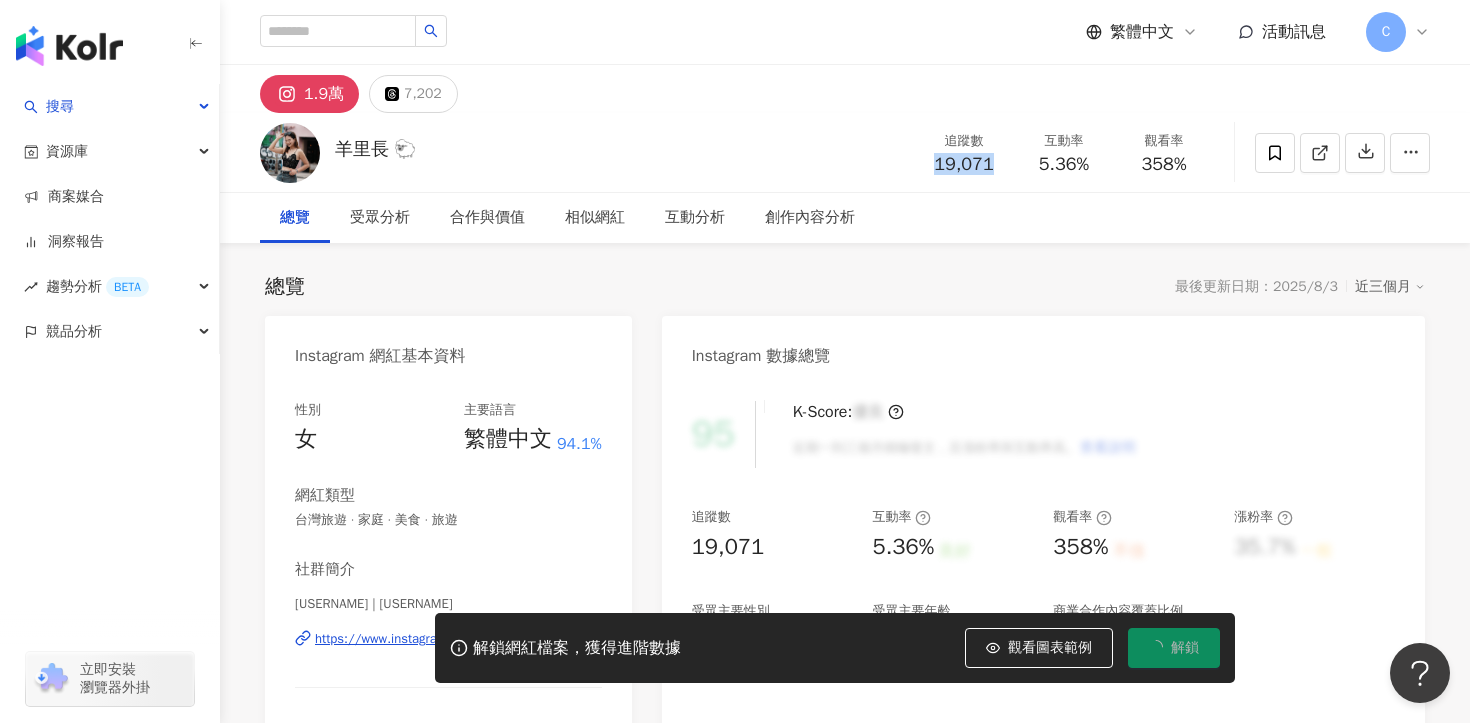 drag, startPoint x: 929, startPoint y: 163, endPoint x: 1011, endPoint y: 164, distance: 82.006096 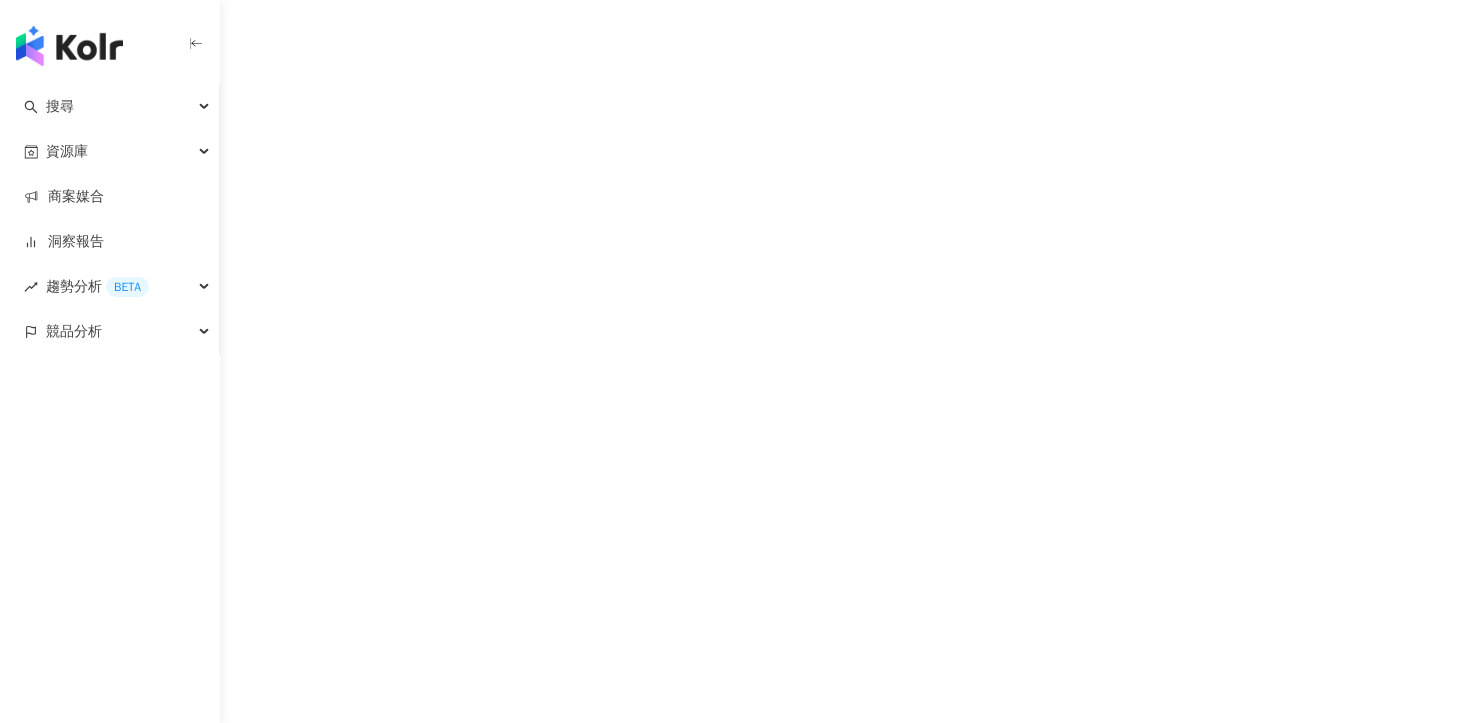 scroll, scrollTop: 0, scrollLeft: 0, axis: both 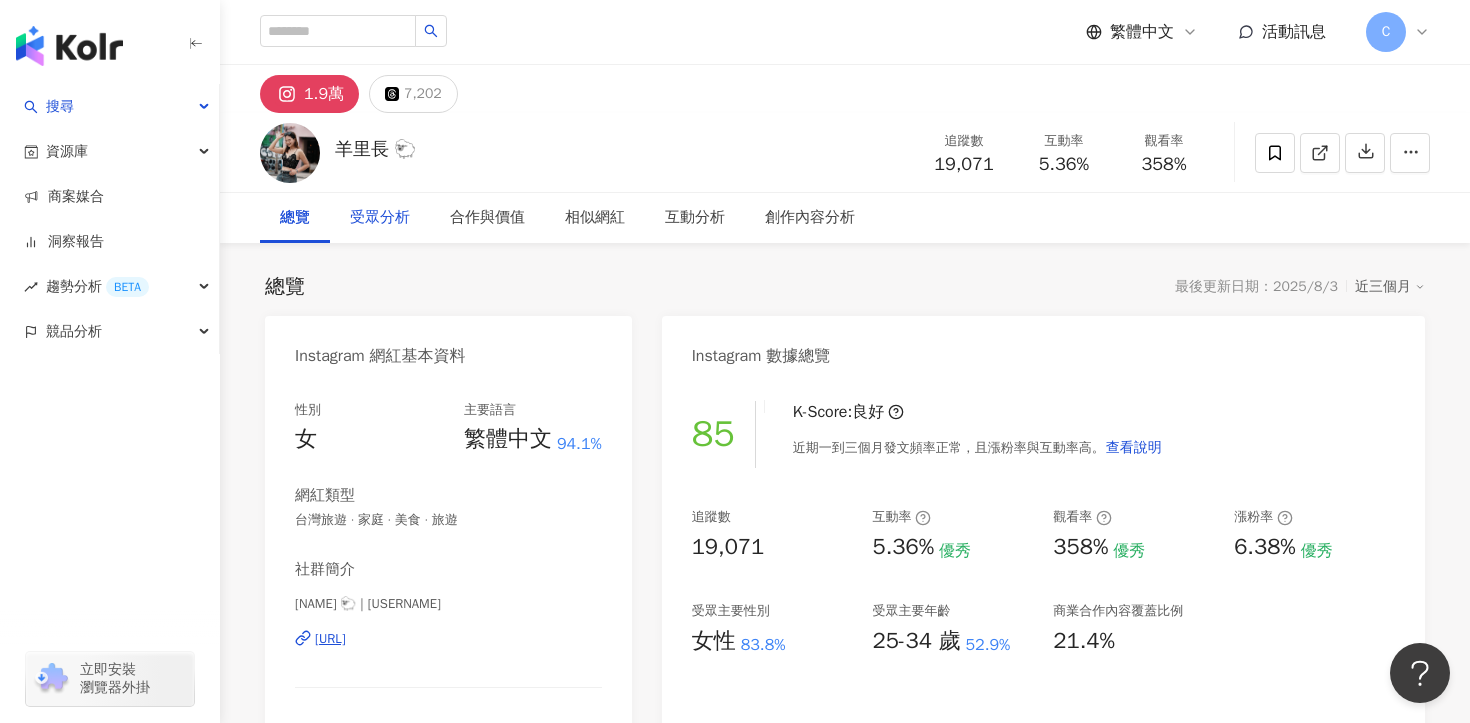 click on "受眾分析" at bounding box center [380, 218] 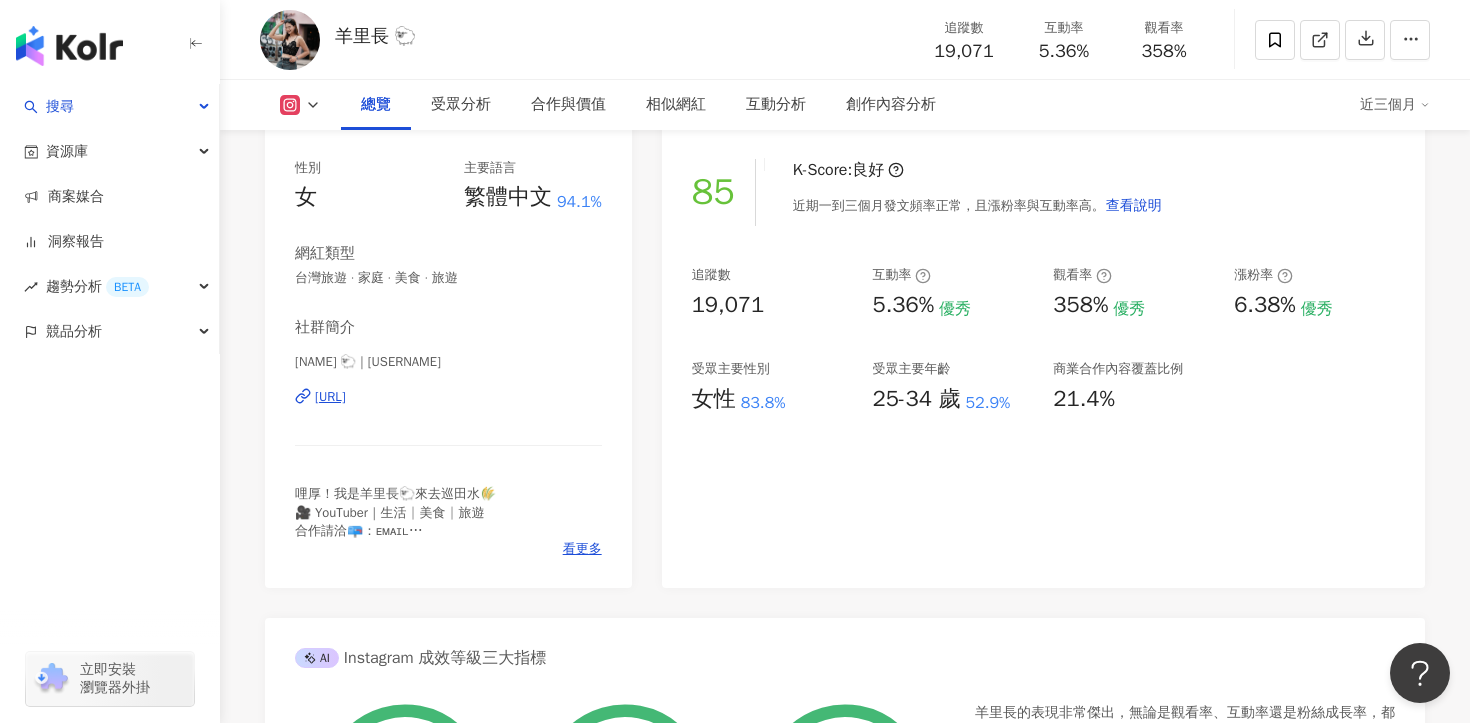 scroll, scrollTop: 342, scrollLeft: 0, axis: vertical 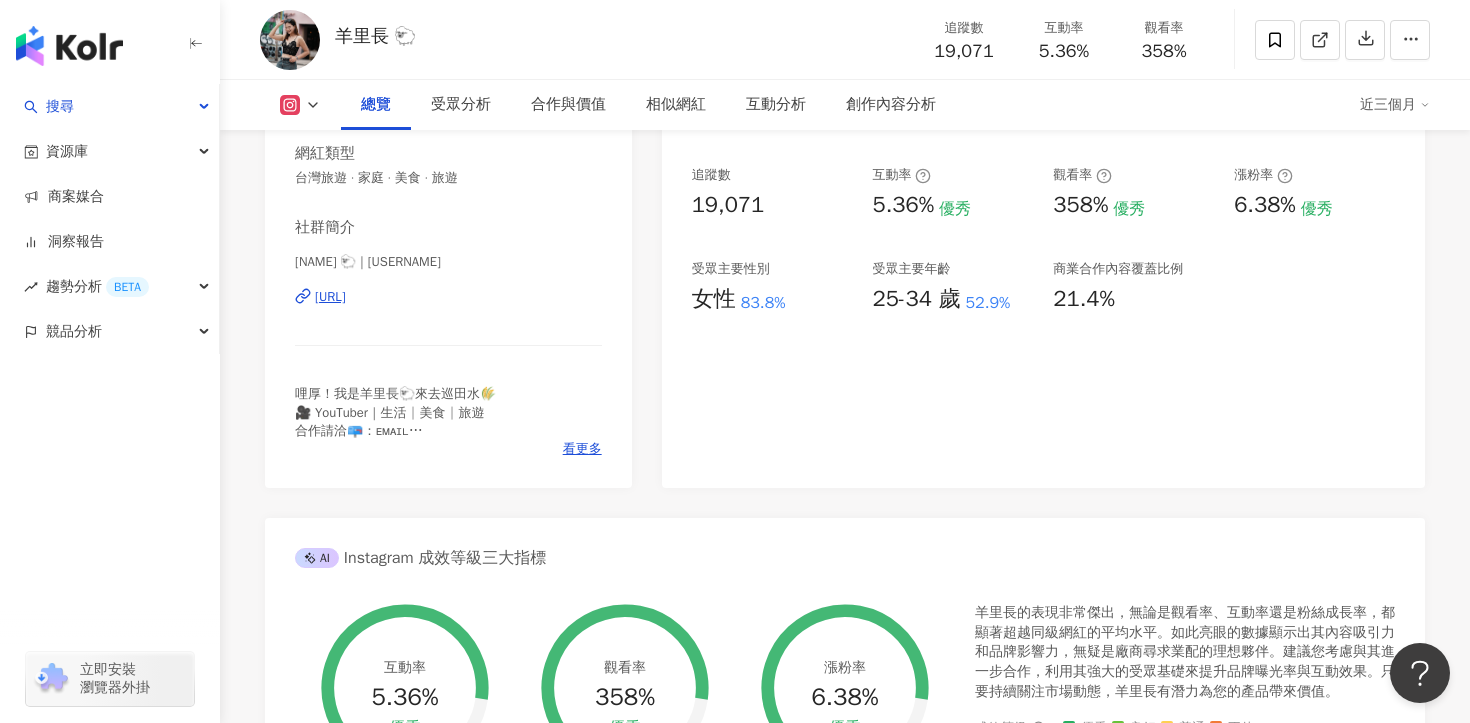 click on "[URL]" at bounding box center [330, 297] 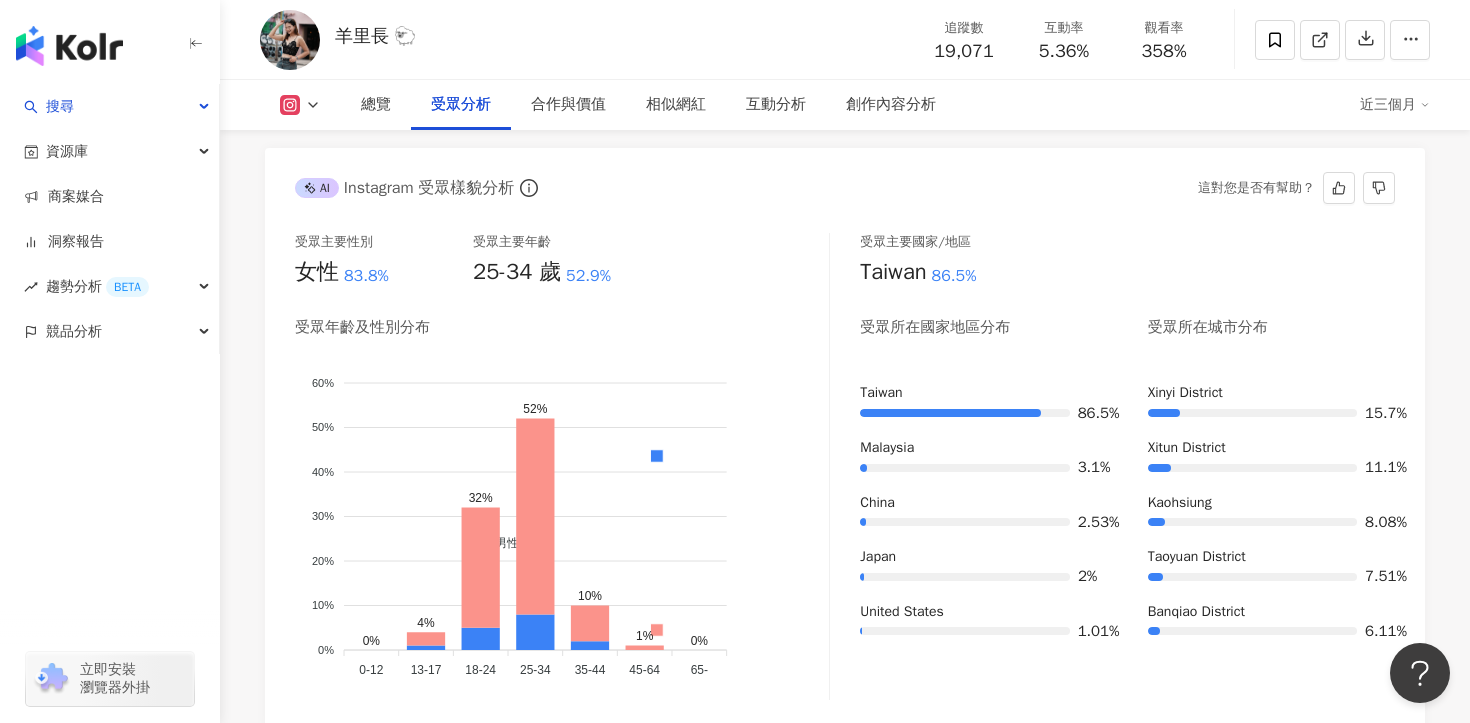 scroll, scrollTop: 1820, scrollLeft: 0, axis: vertical 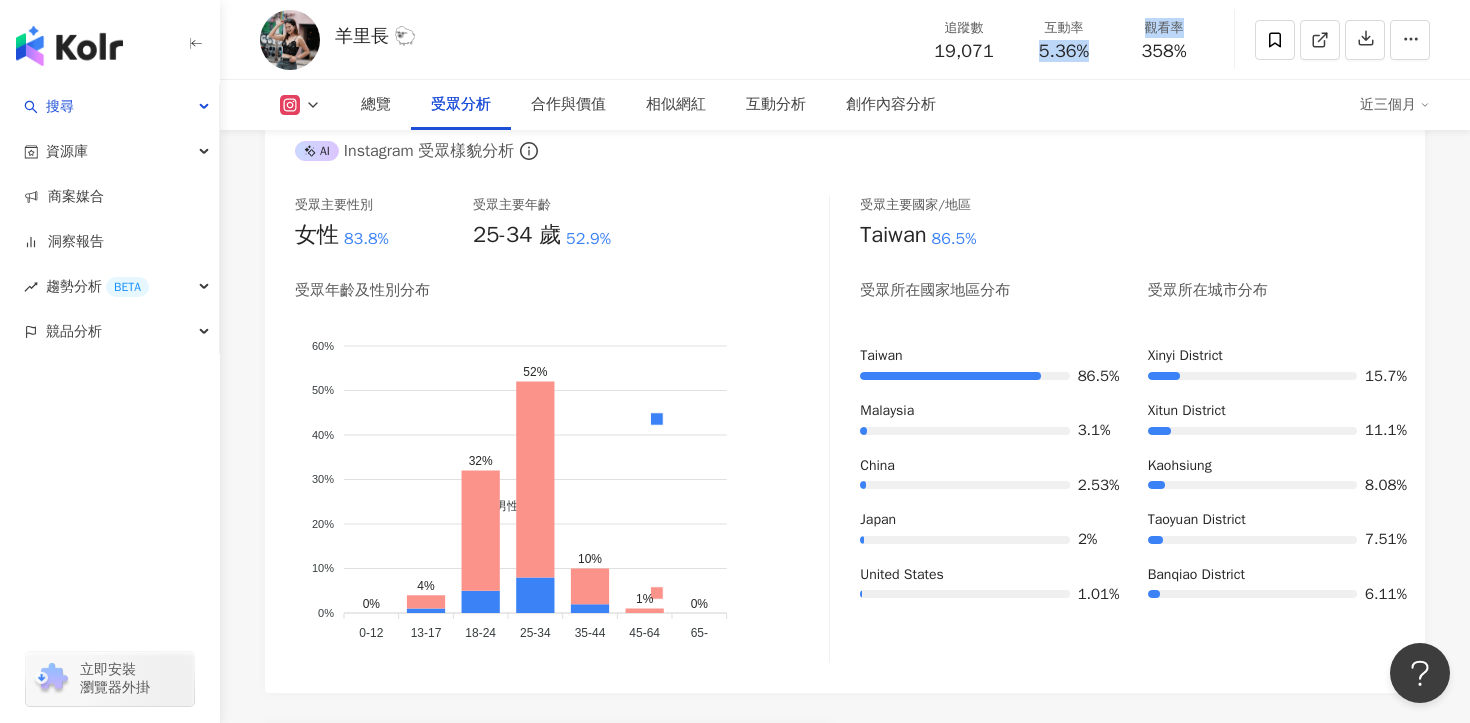 drag, startPoint x: 1032, startPoint y: 50, endPoint x: 1122, endPoint y: 50, distance: 90 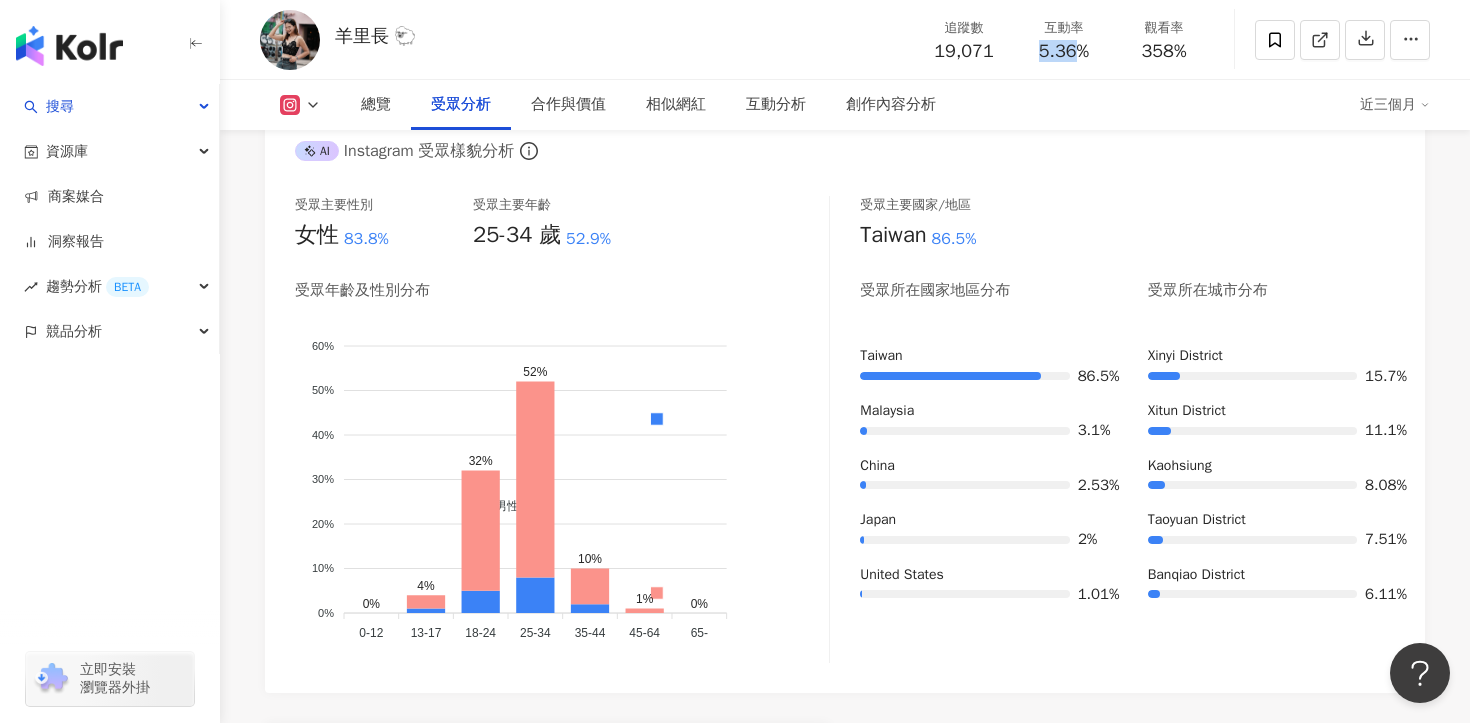 click on "5.36%" at bounding box center (1064, 52) 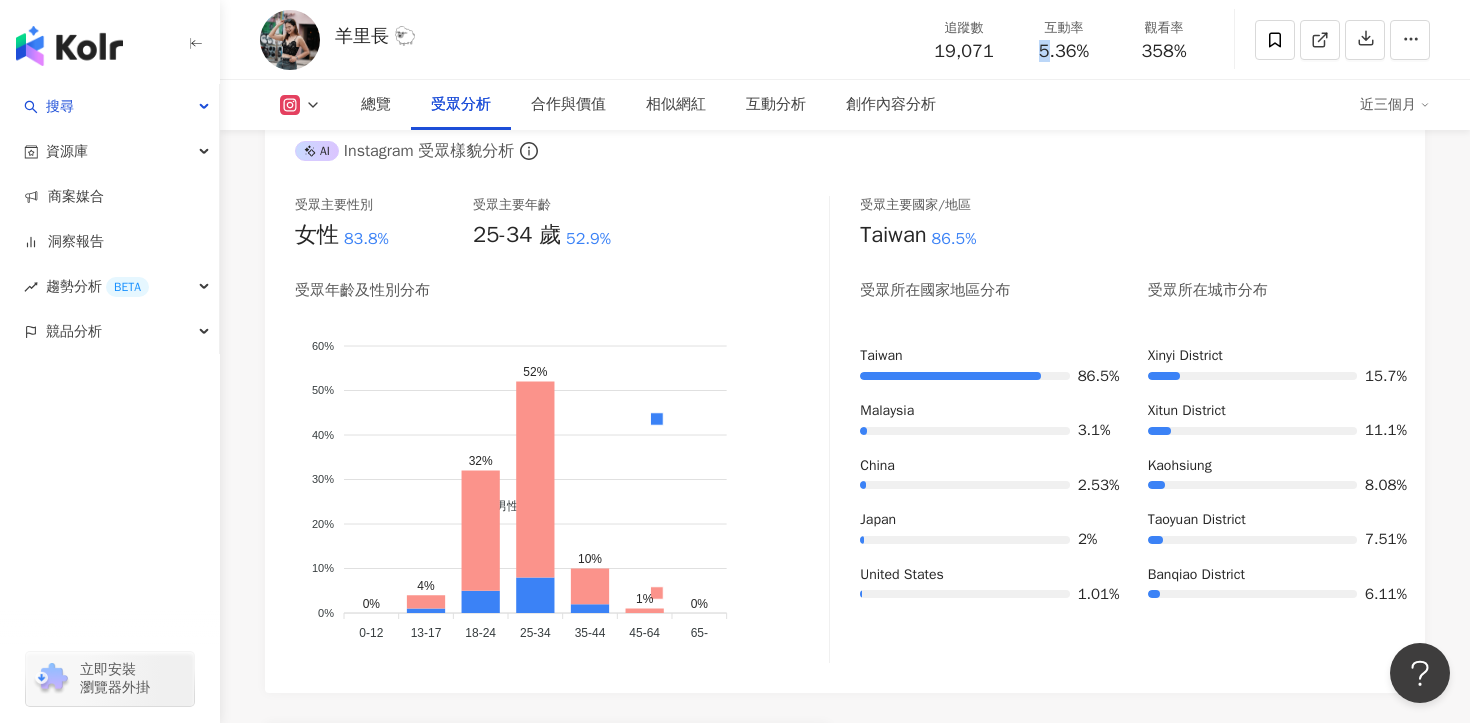 click on "5.36%" at bounding box center [1064, 52] 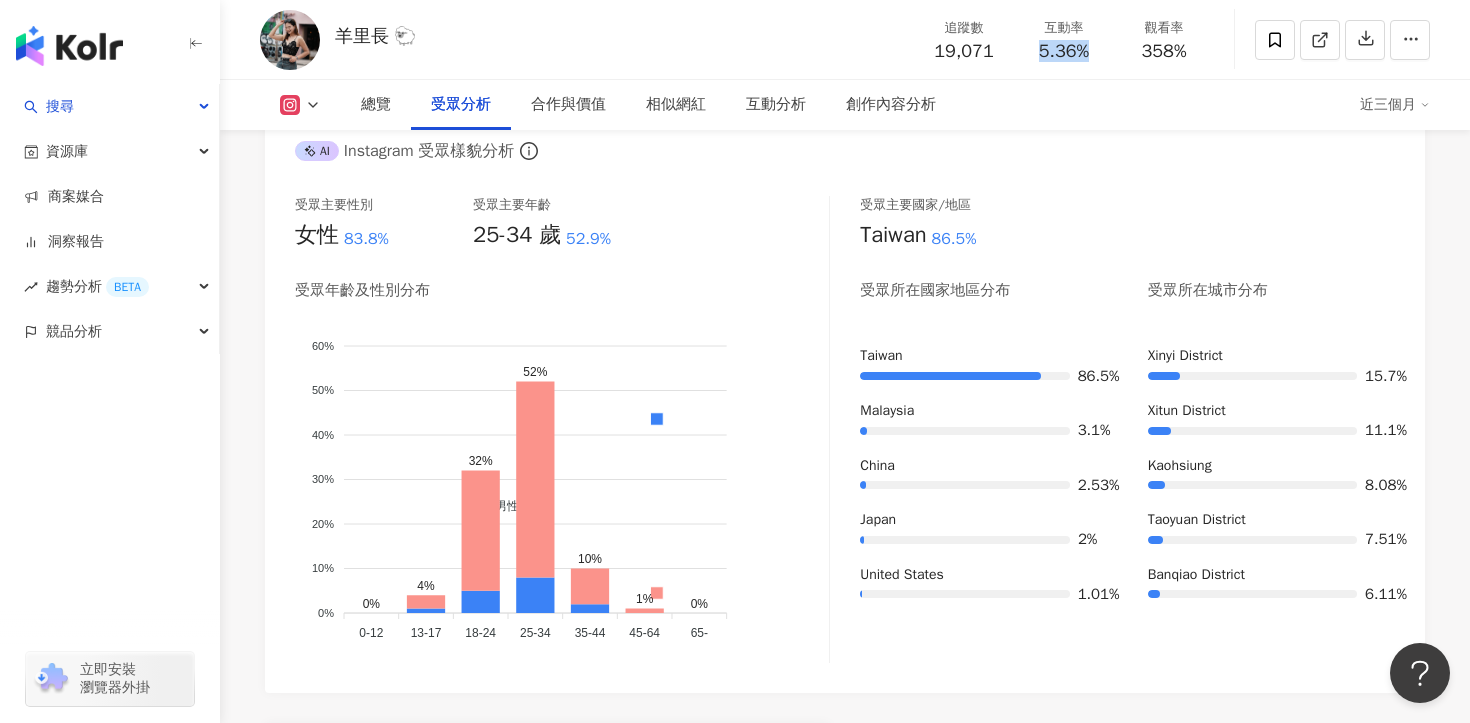drag, startPoint x: 1100, startPoint y: 52, endPoint x: 1031, endPoint y: 50, distance: 69.02898 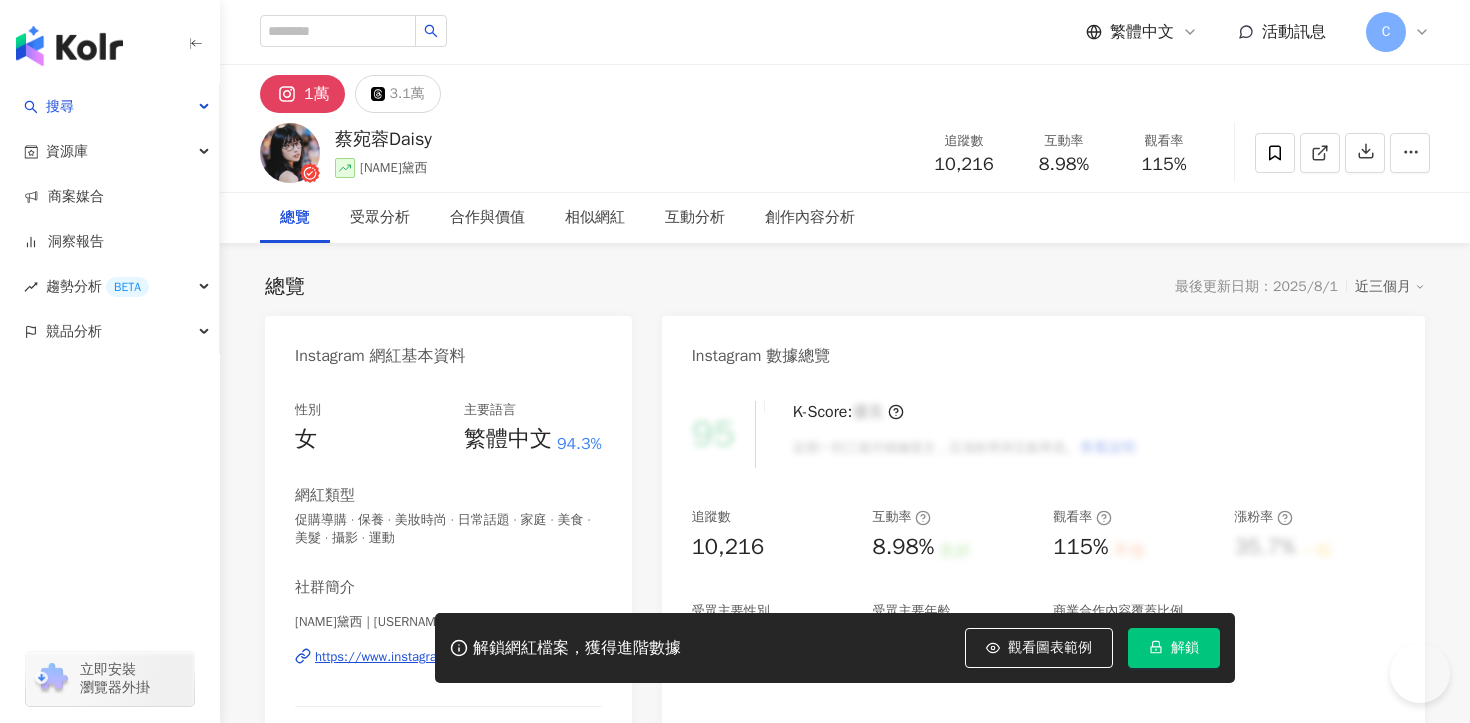 scroll, scrollTop: 0, scrollLeft: 0, axis: both 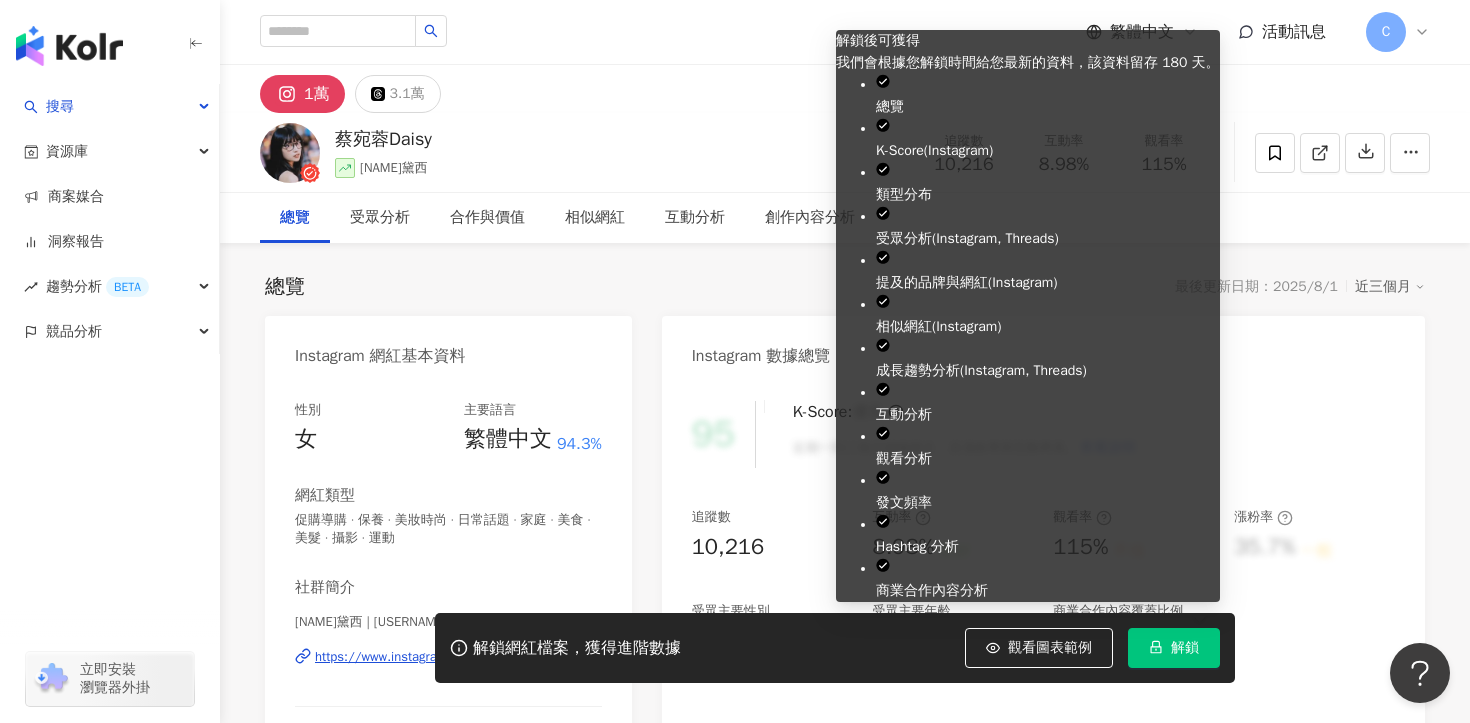 click on "解鎖" at bounding box center [1174, 648] 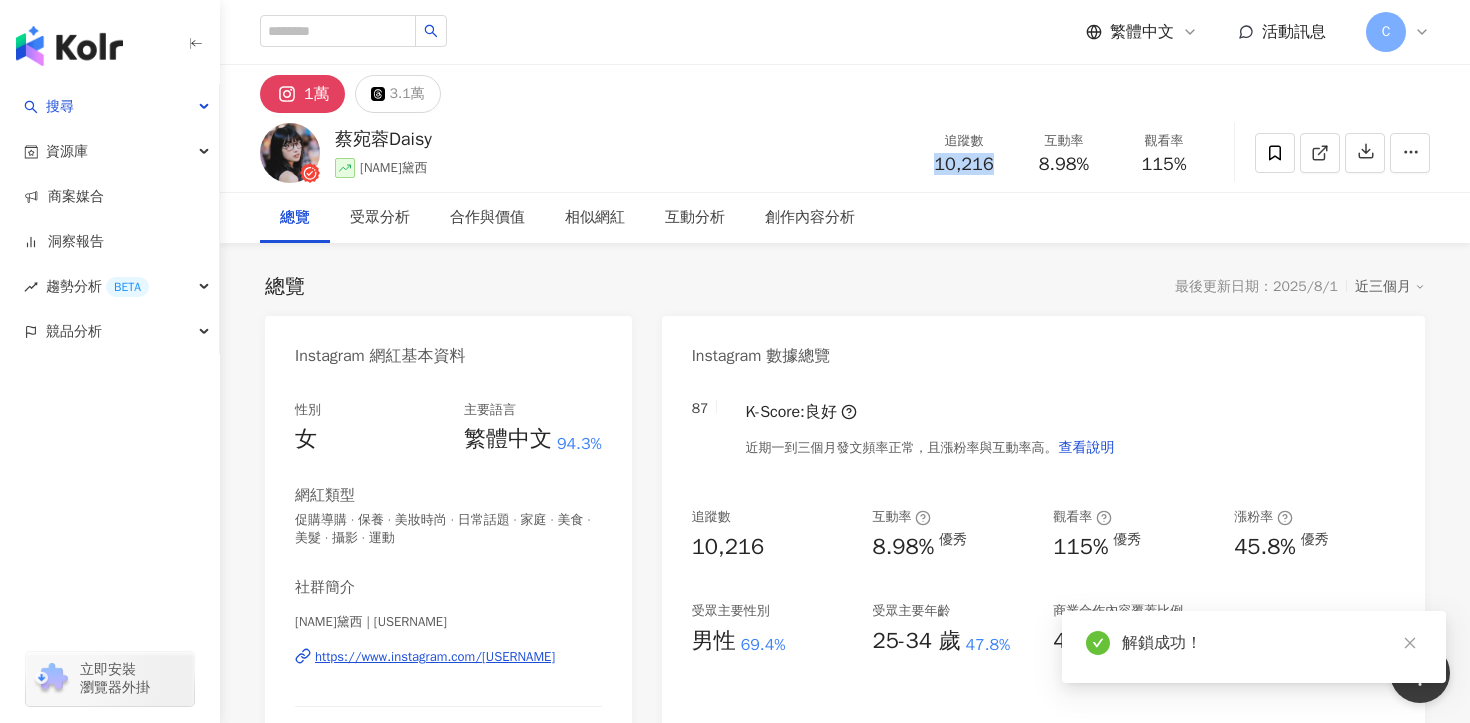 drag, startPoint x: 996, startPoint y: 164, endPoint x: 913, endPoint y: 164, distance: 83 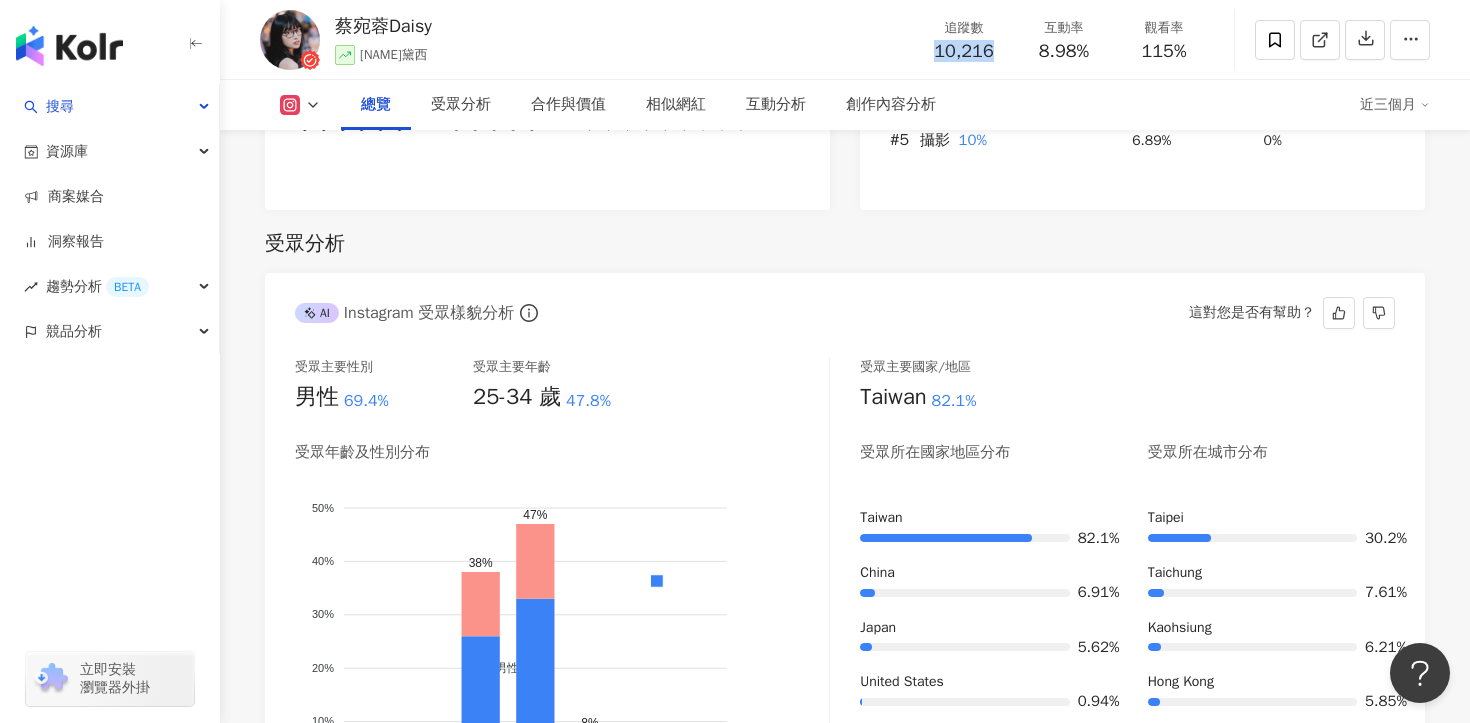 scroll, scrollTop: 1766, scrollLeft: 0, axis: vertical 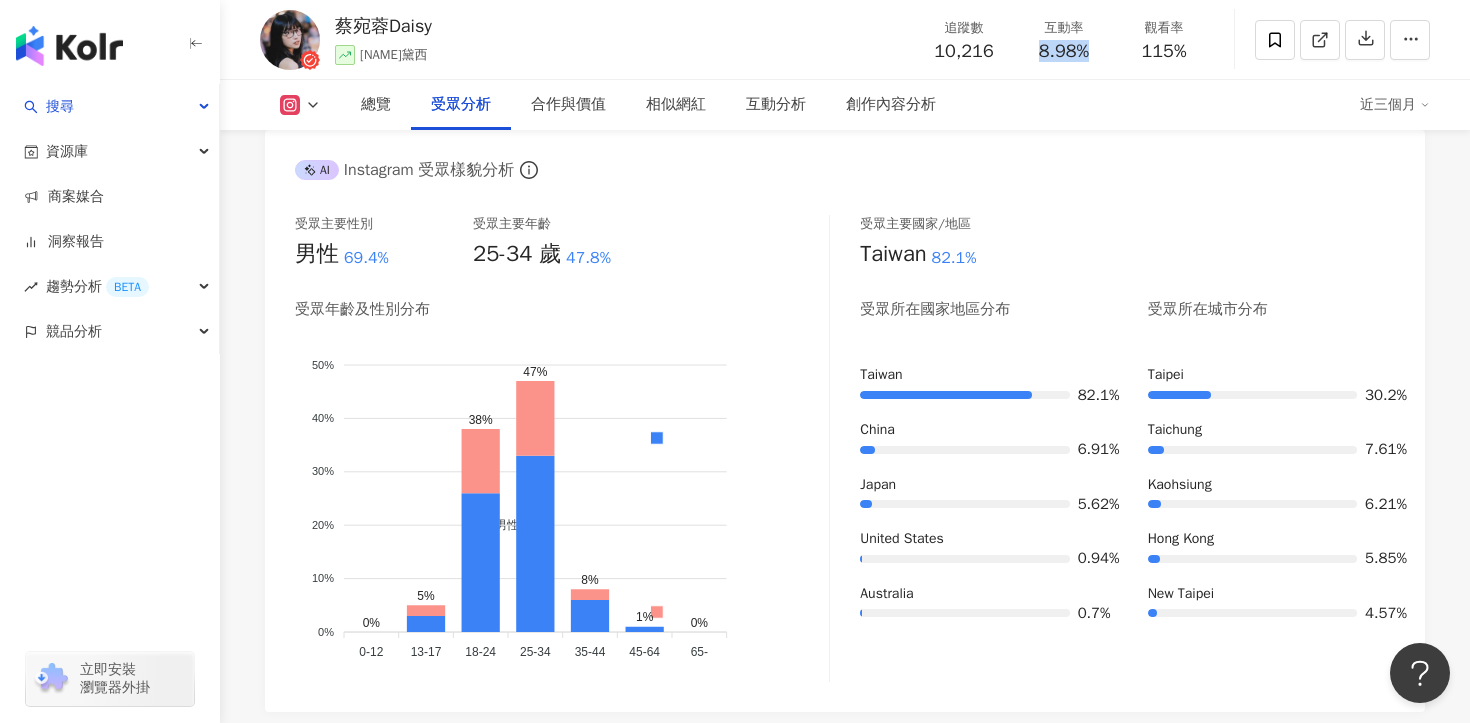 drag, startPoint x: 1039, startPoint y: 47, endPoint x: 1089, endPoint y: 53, distance: 50.358715 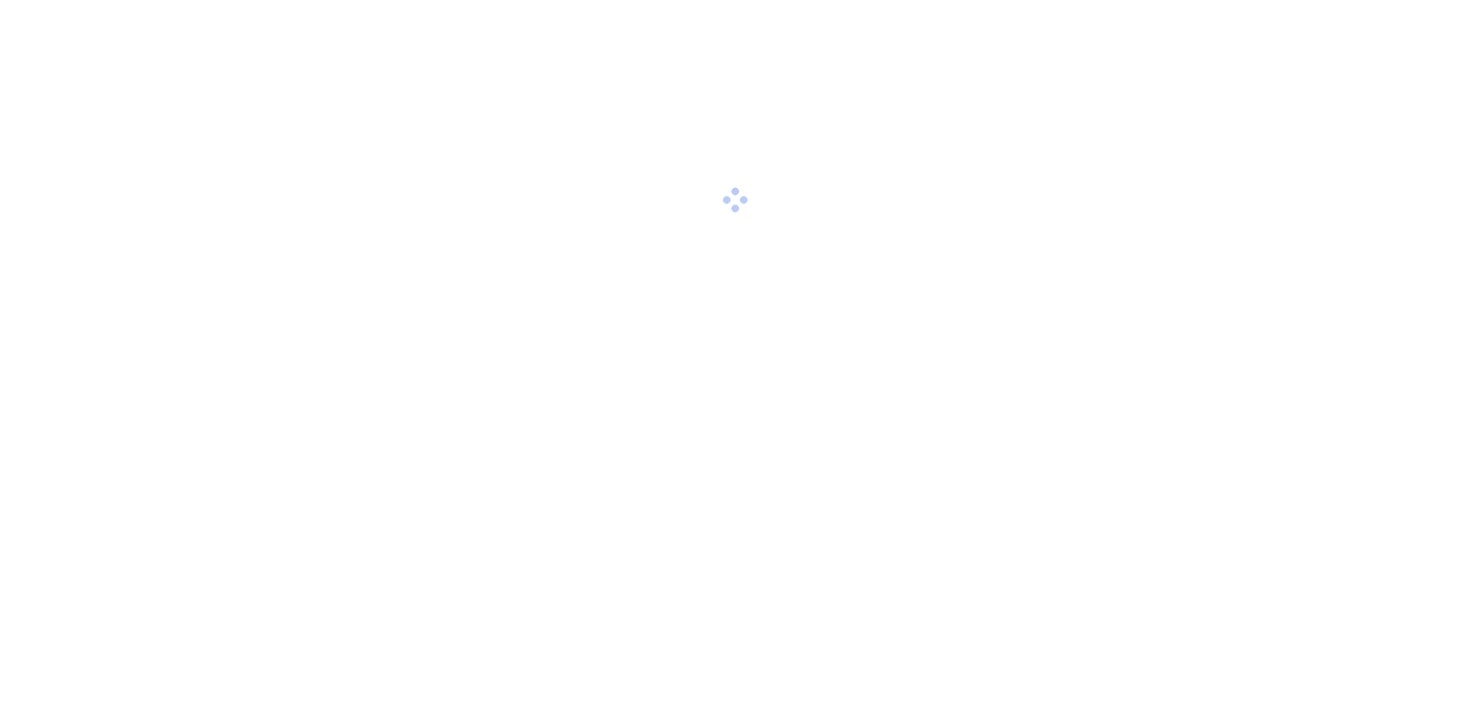 scroll, scrollTop: 0, scrollLeft: 0, axis: both 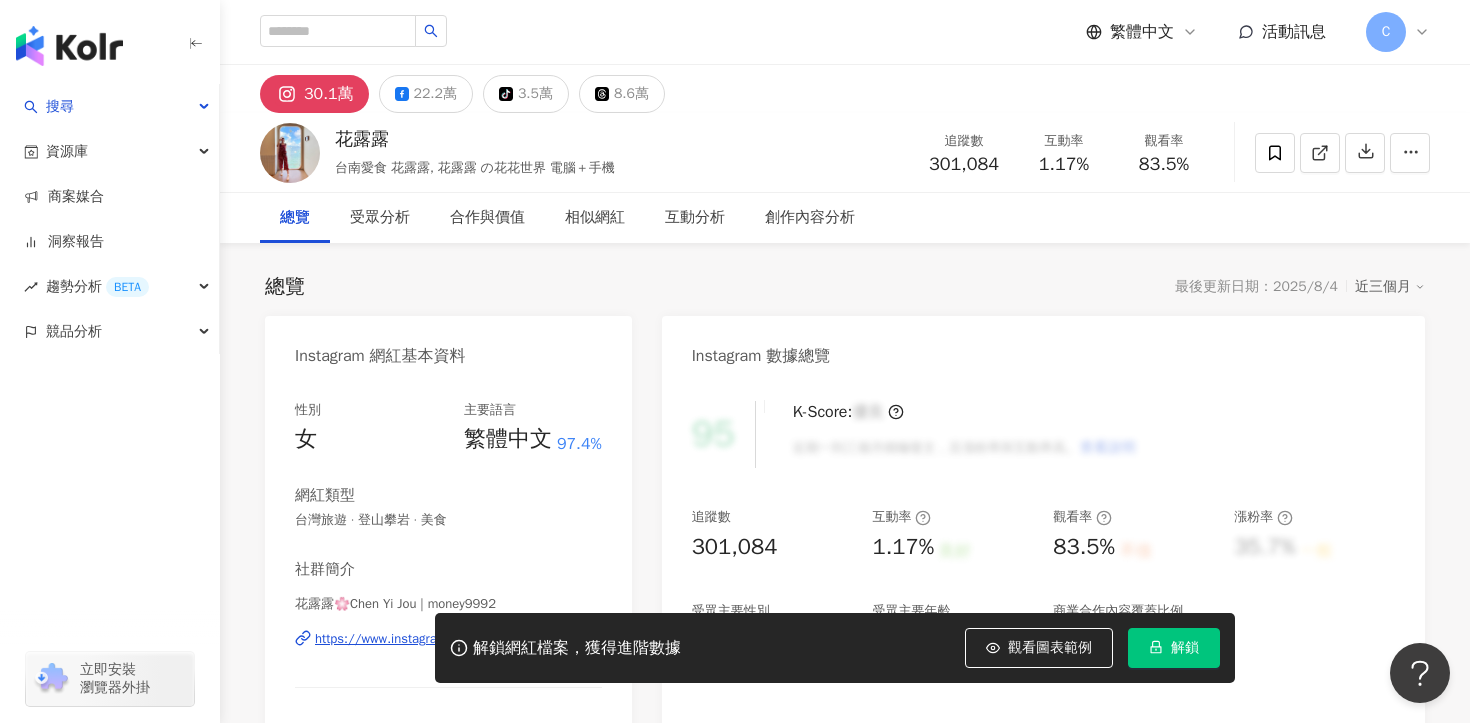 click on "解鎖" at bounding box center [1185, 648] 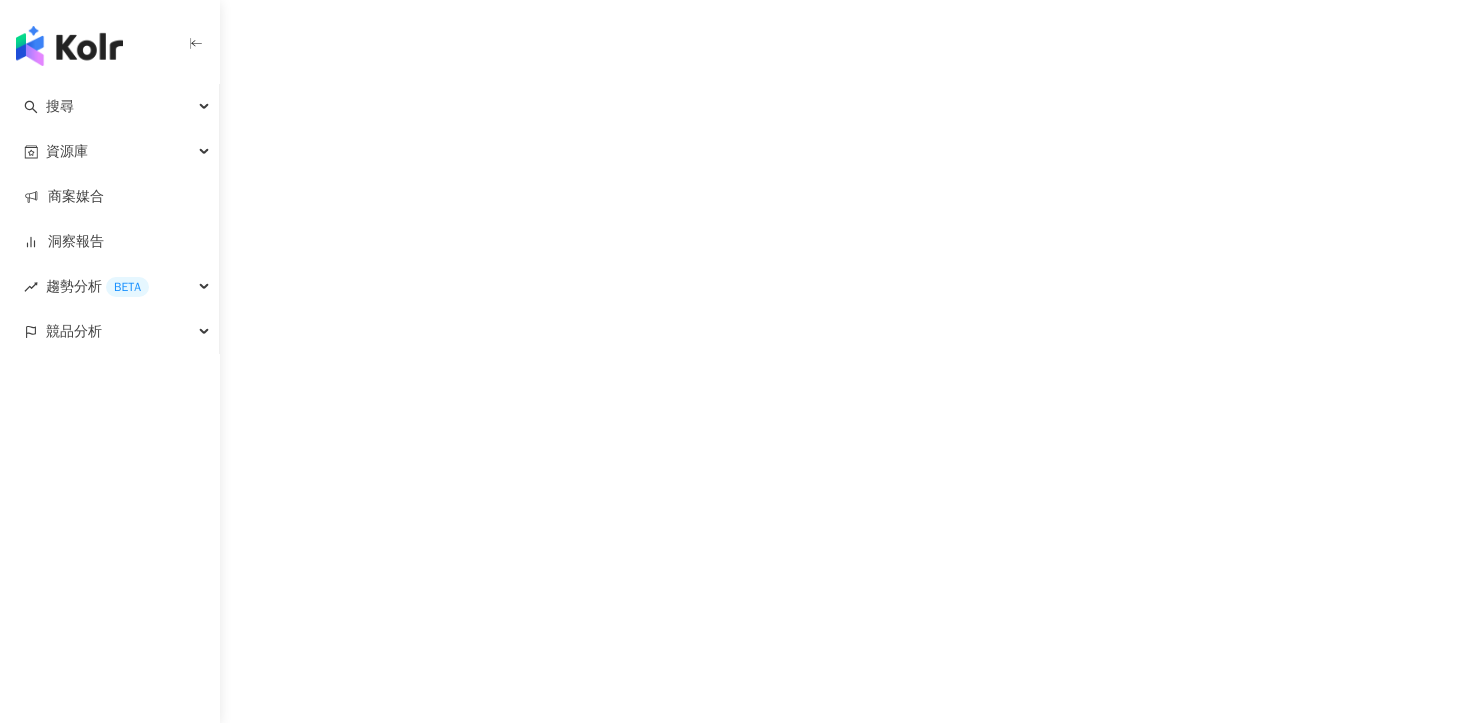 scroll, scrollTop: 0, scrollLeft: 0, axis: both 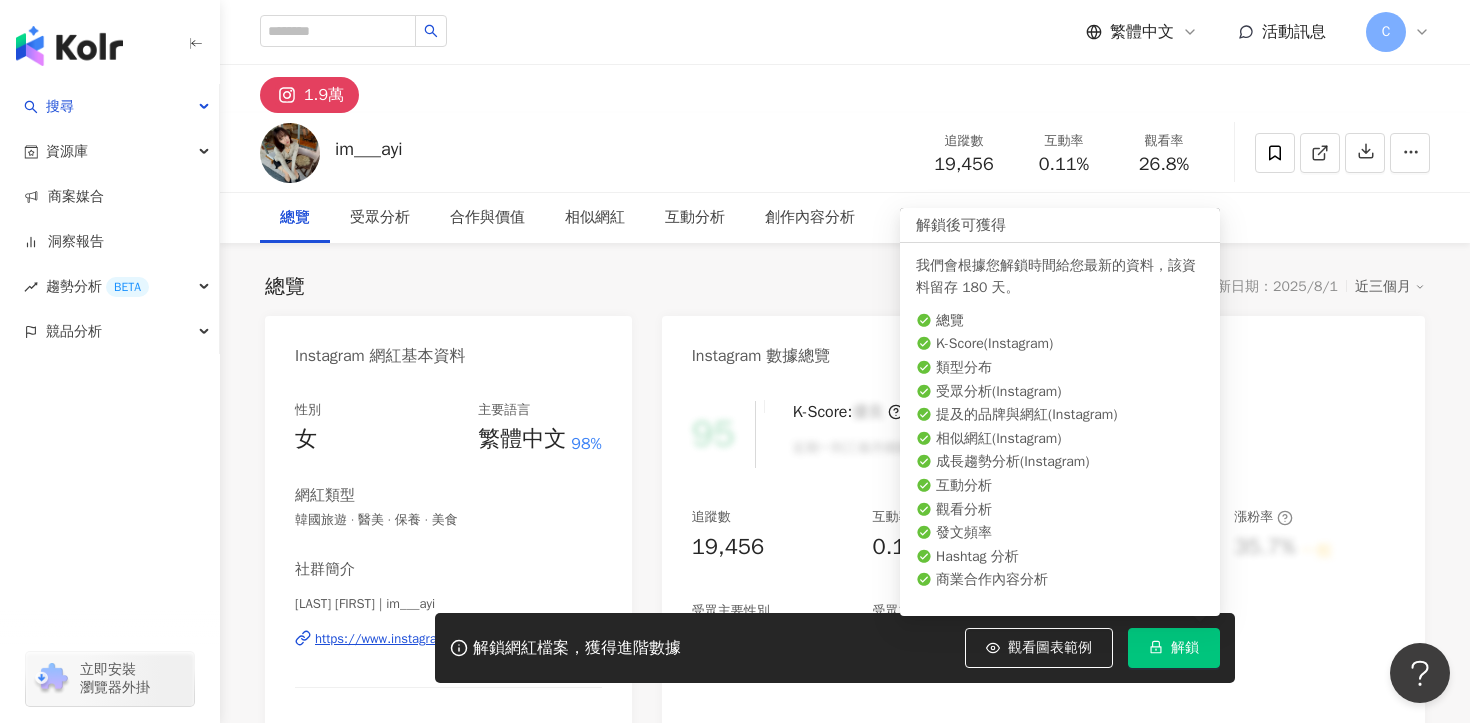 click on "解鎖" at bounding box center [1174, 648] 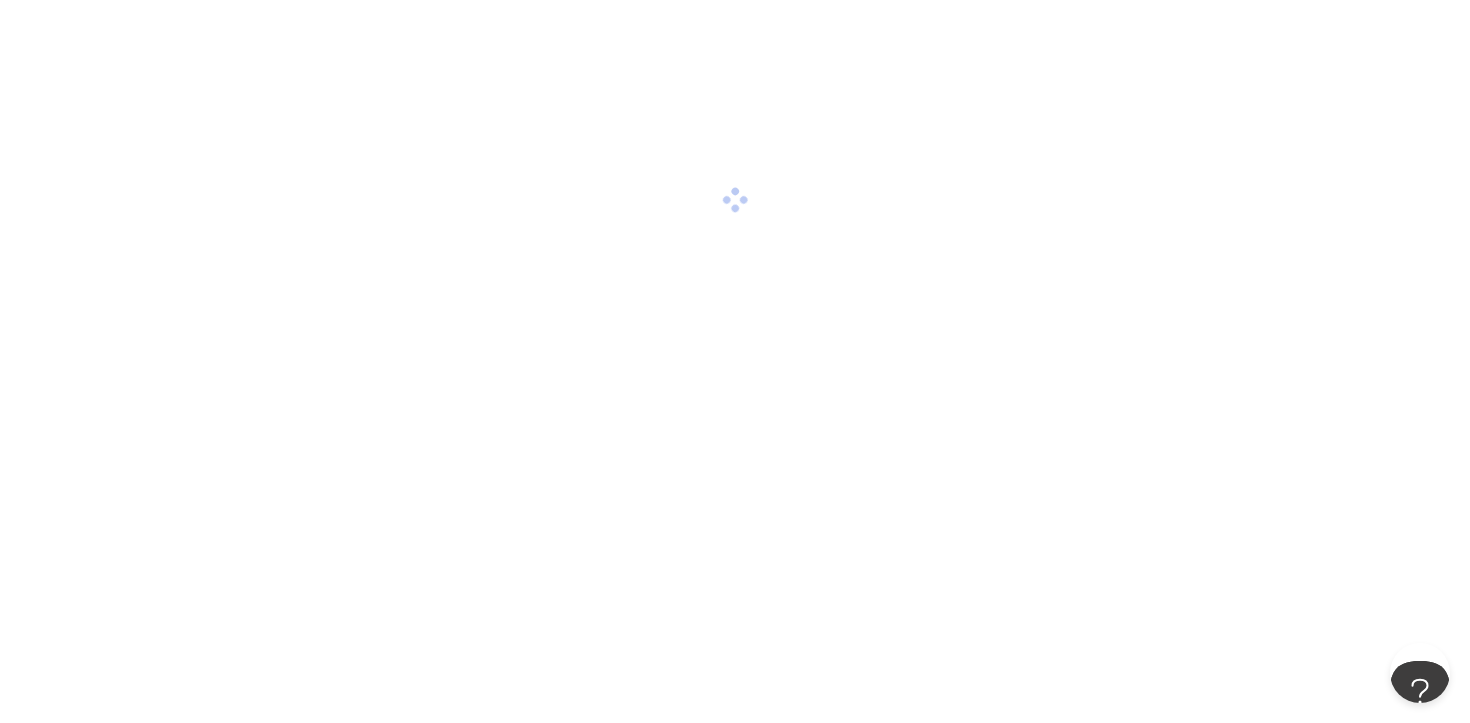 scroll, scrollTop: 0, scrollLeft: 0, axis: both 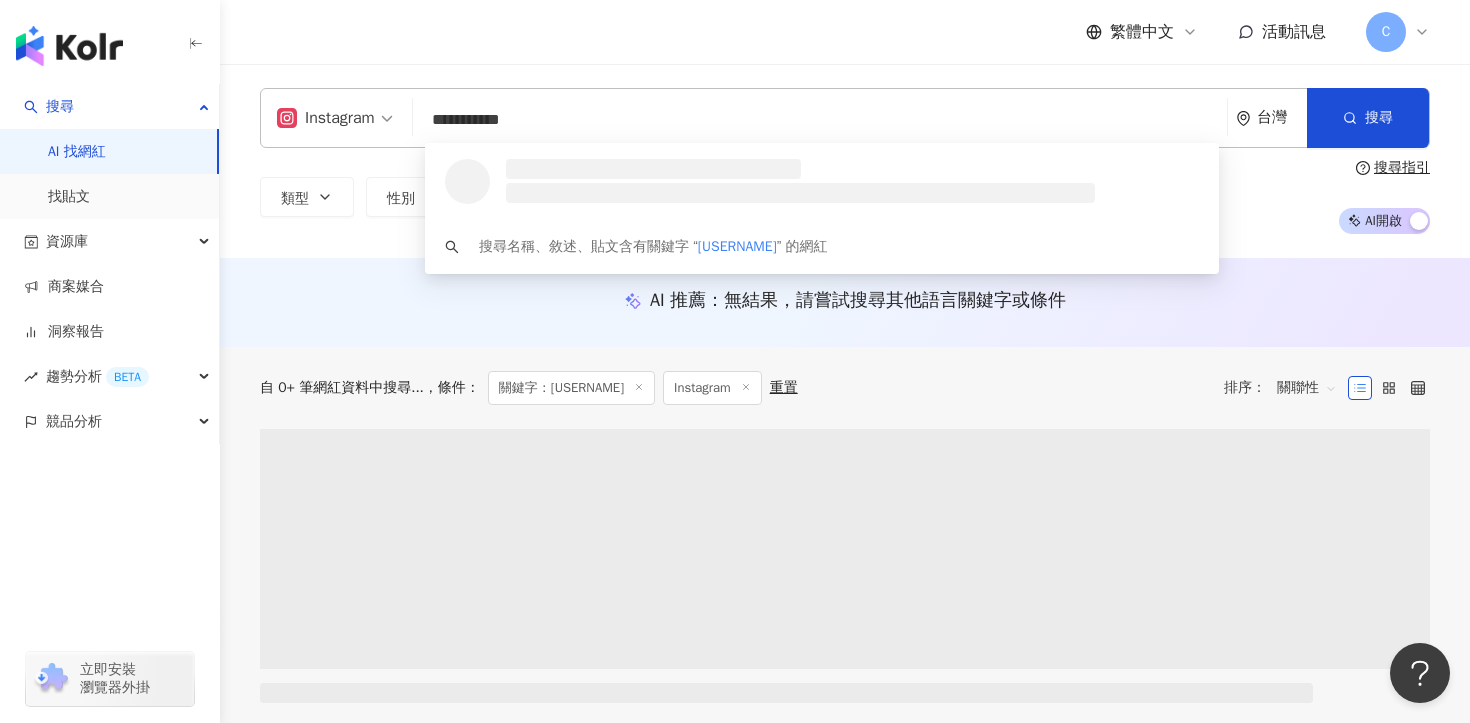 click on "**********" at bounding box center [820, 120] 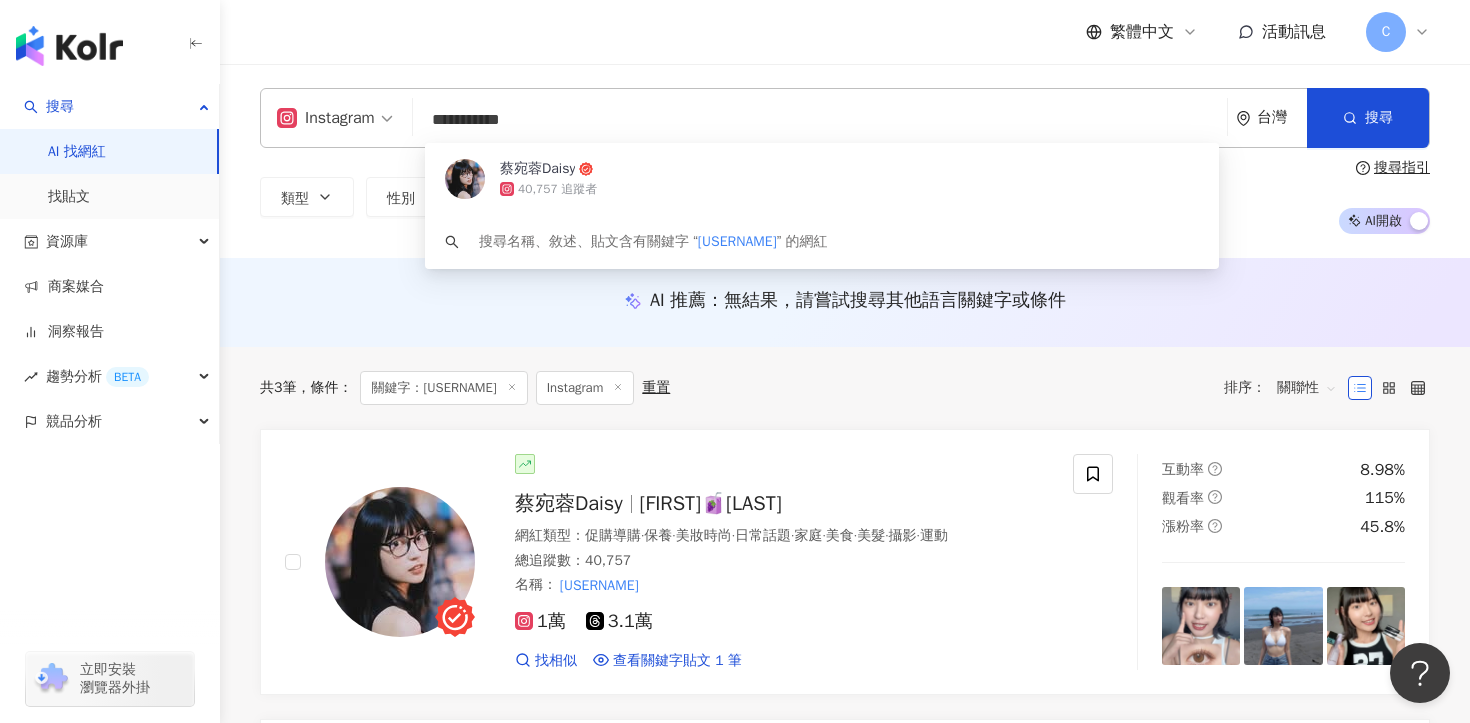 click on "**********" at bounding box center (820, 120) 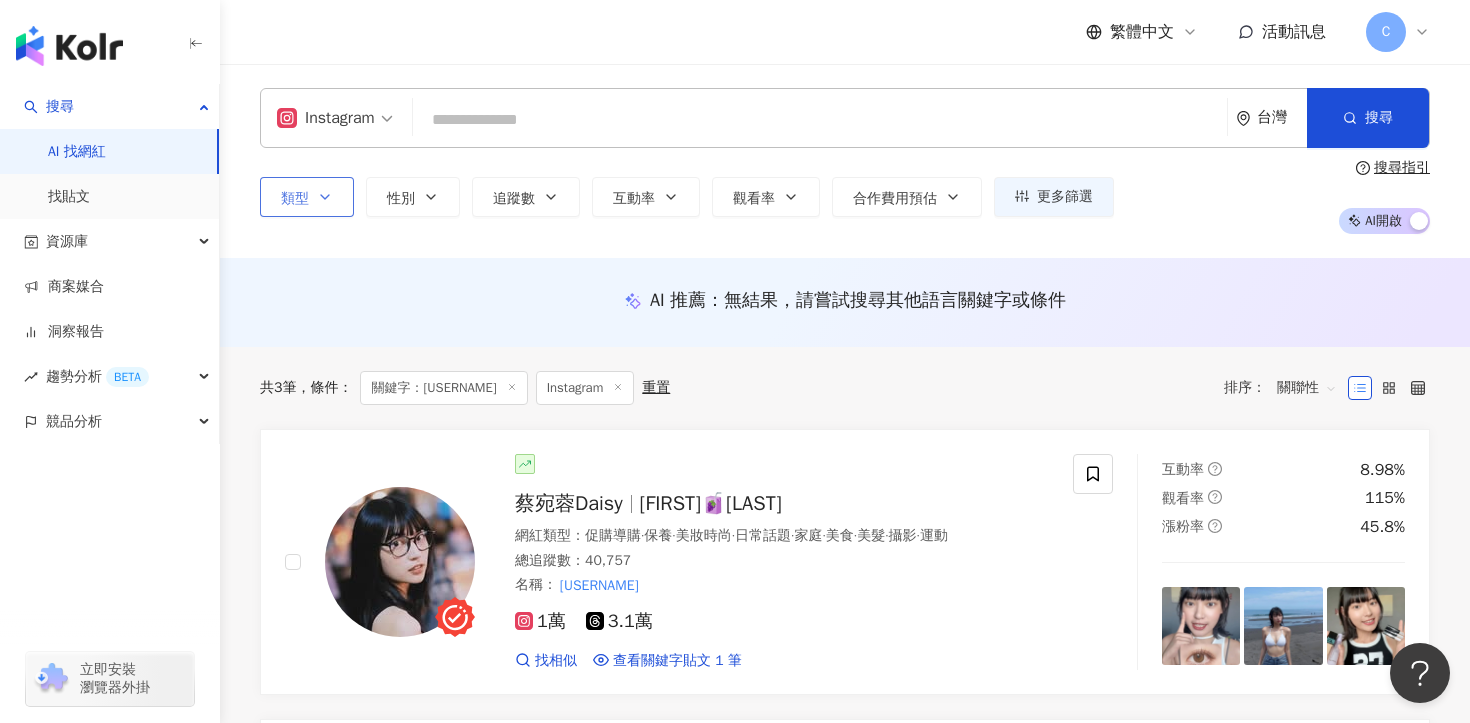 type 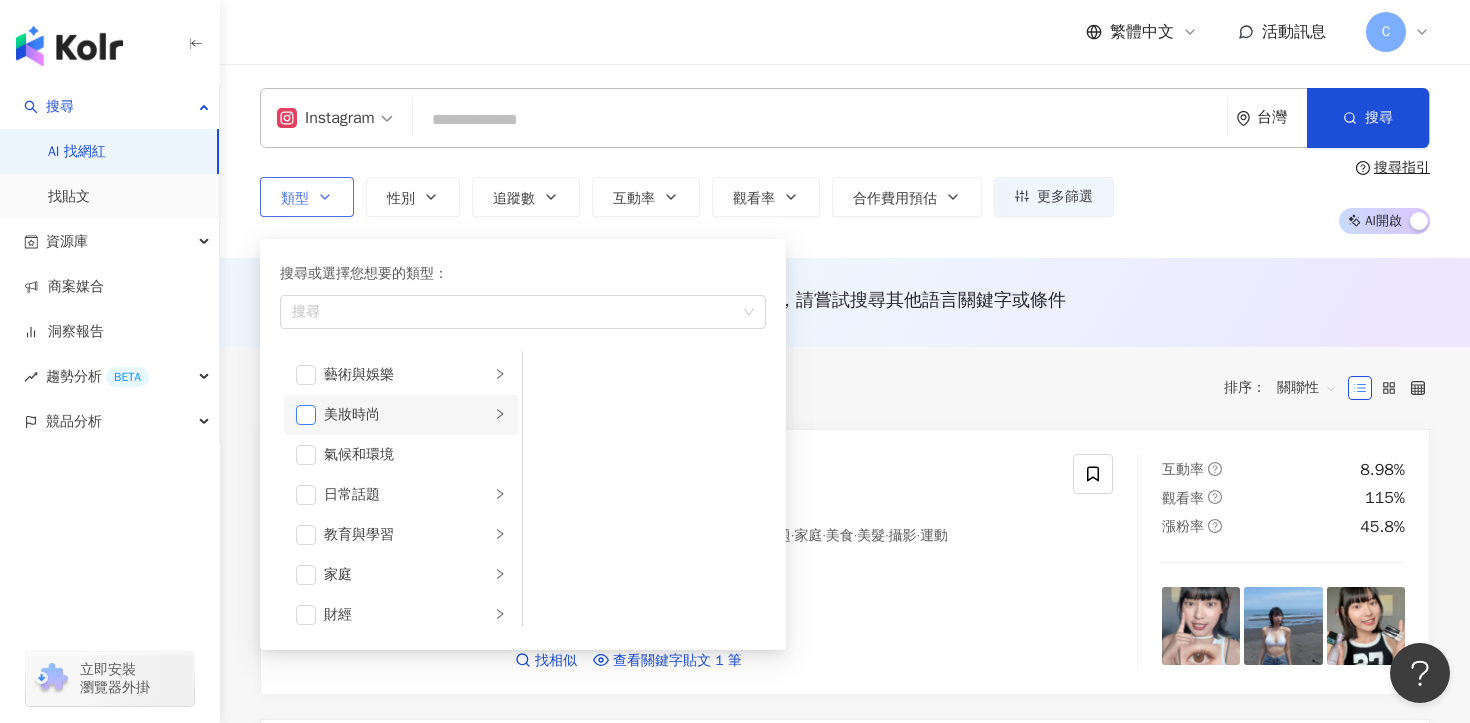 click at bounding box center (306, 415) 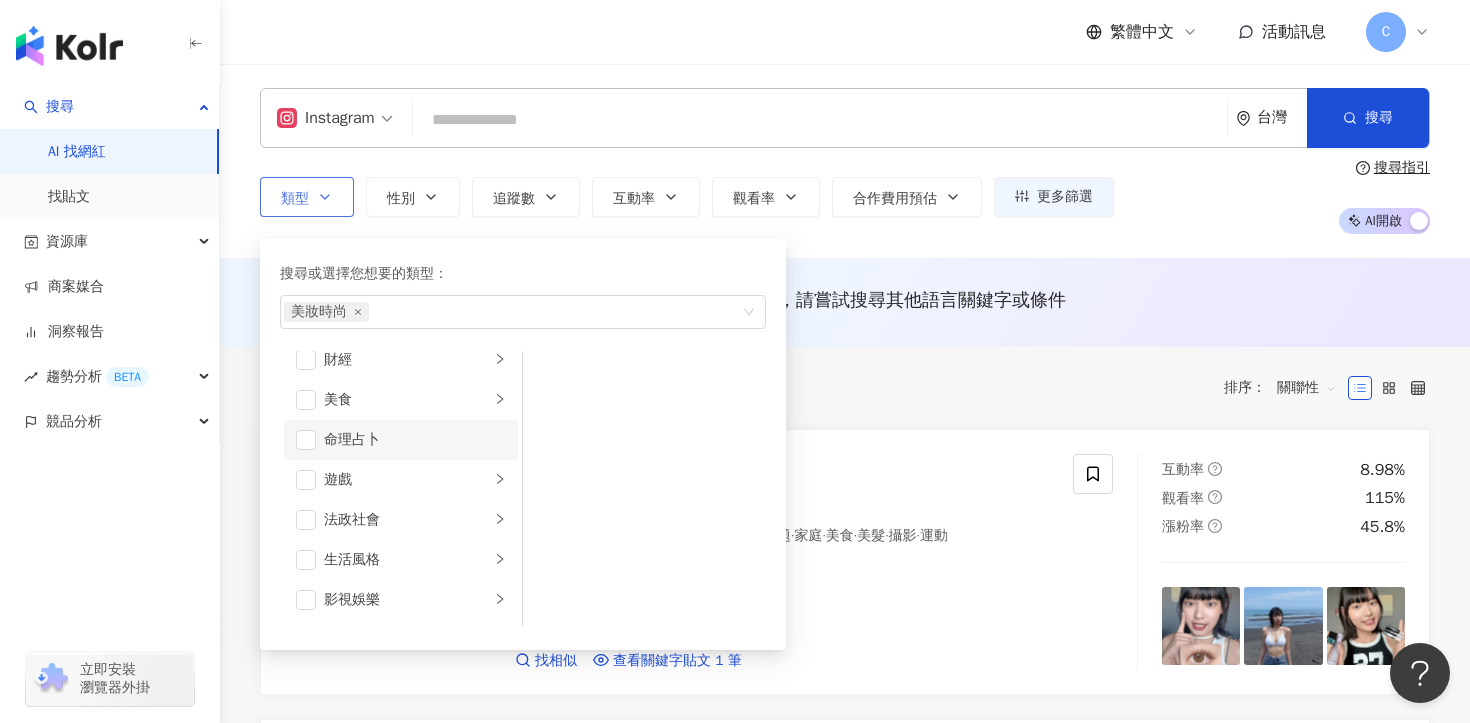 scroll, scrollTop: 295, scrollLeft: 0, axis: vertical 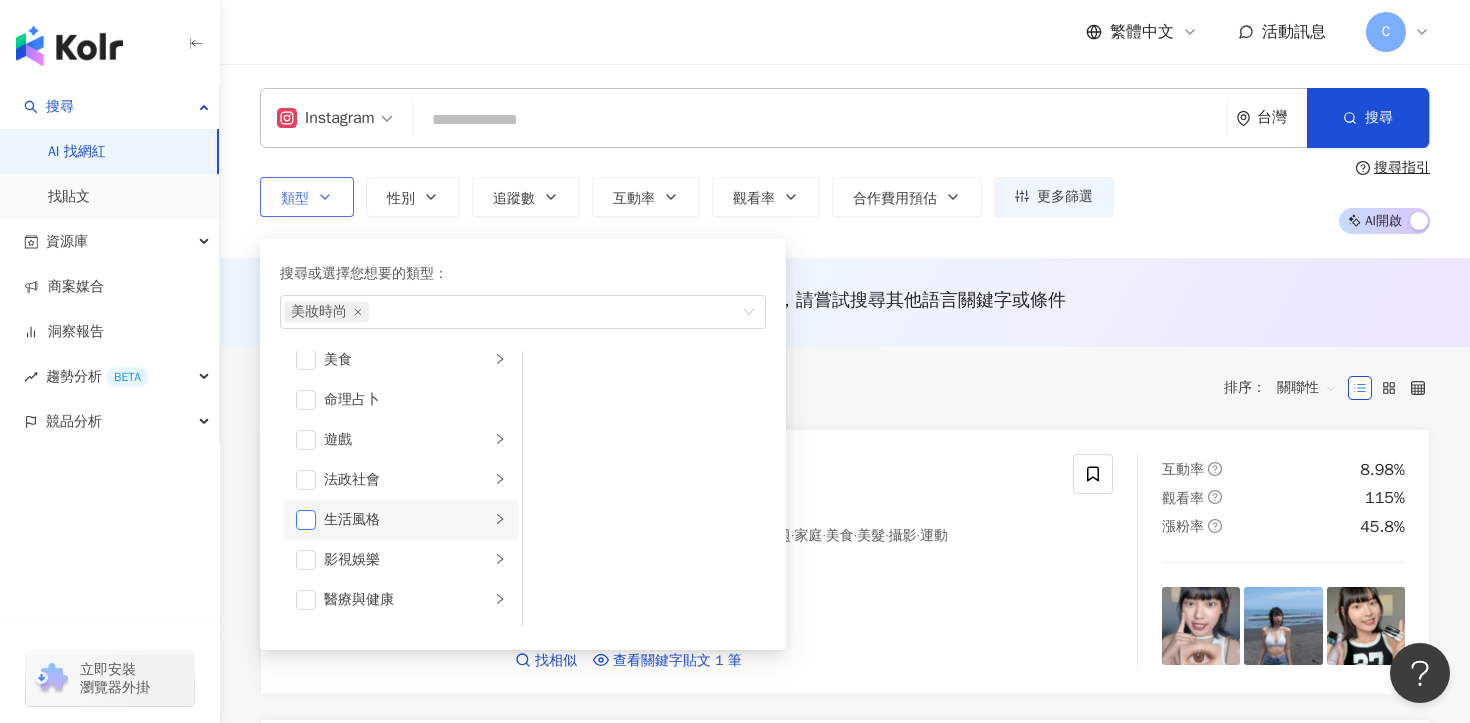 click at bounding box center [306, 520] 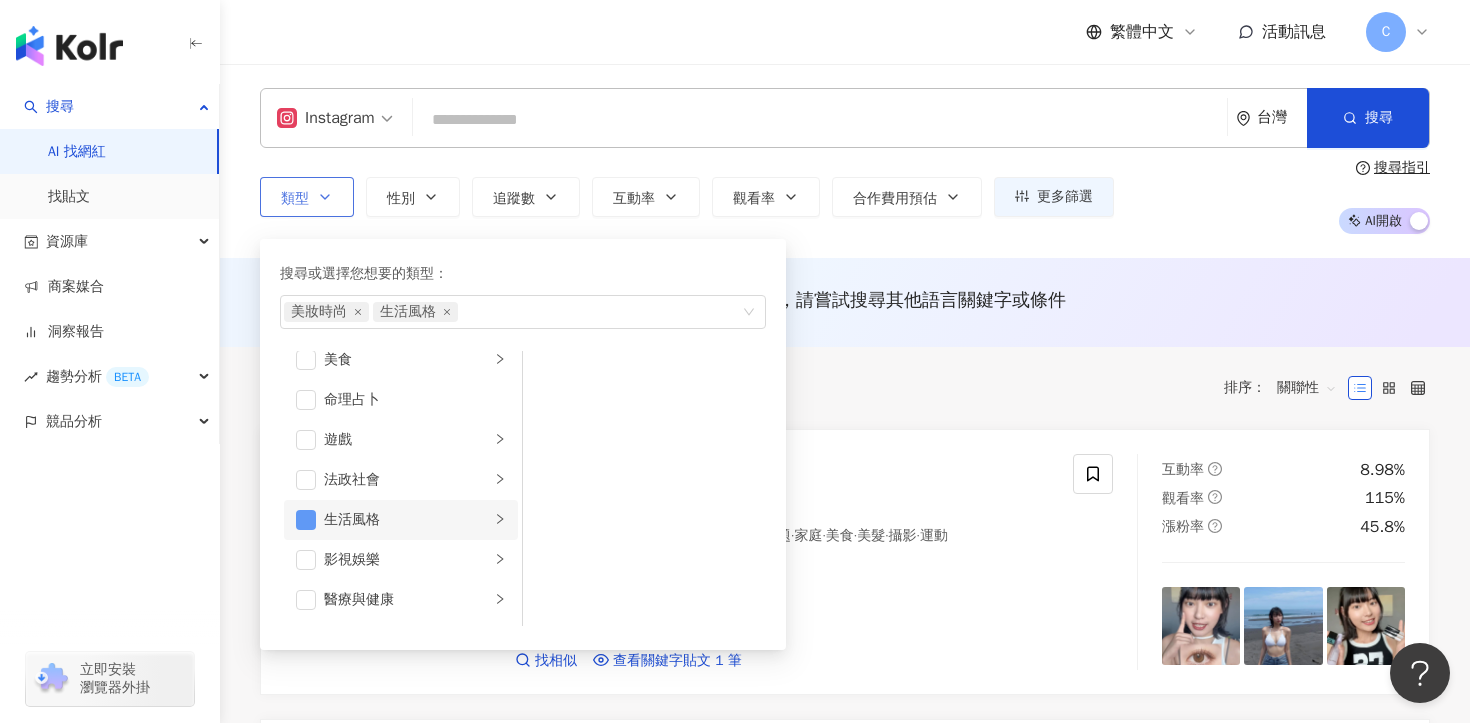 click at bounding box center [306, 520] 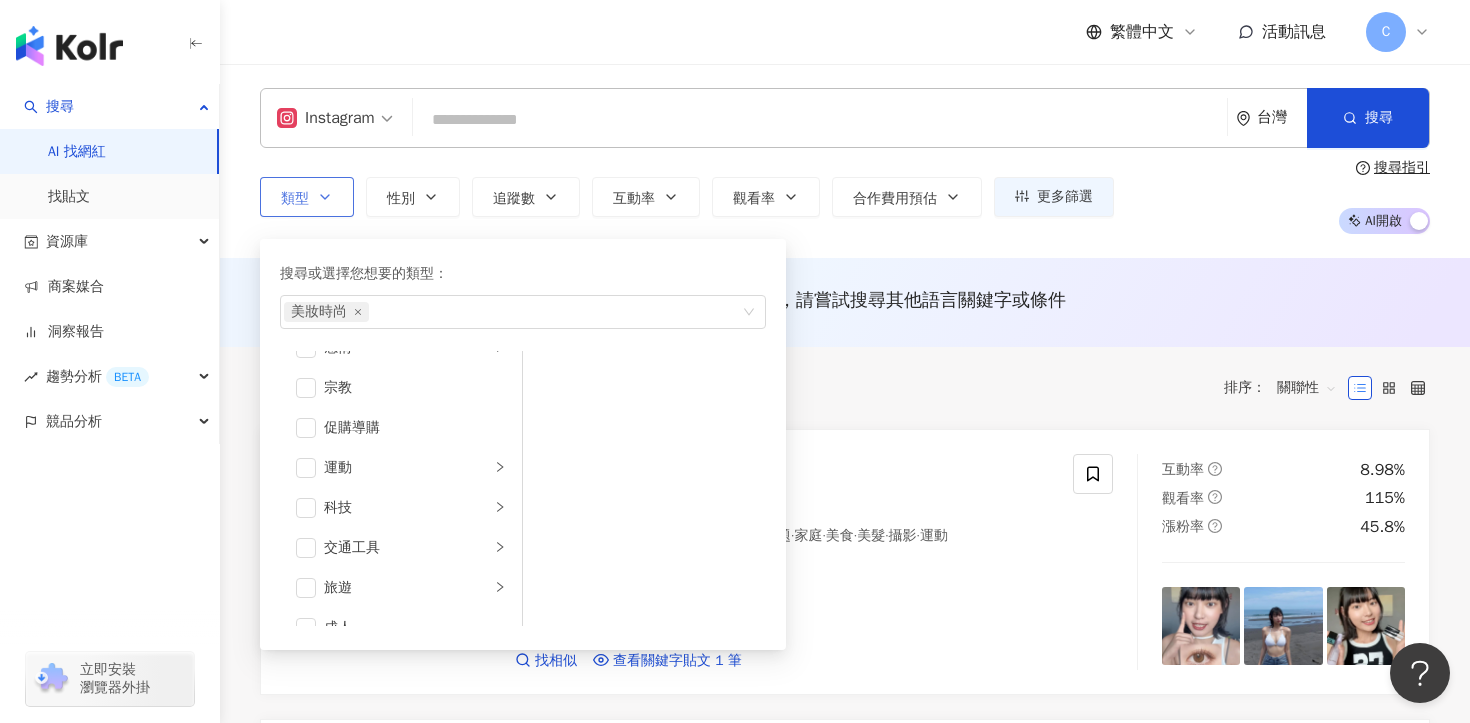 scroll, scrollTop: 693, scrollLeft: 0, axis: vertical 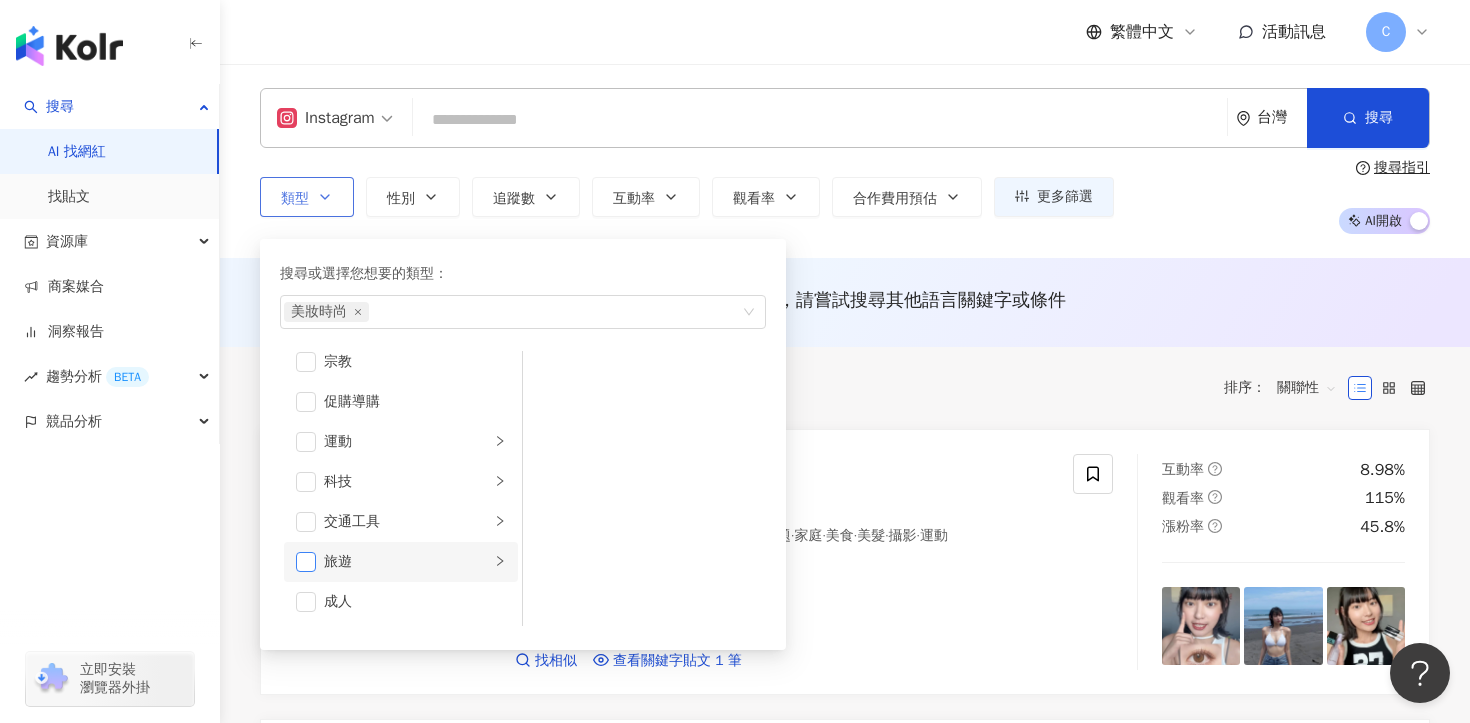 click at bounding box center (306, 562) 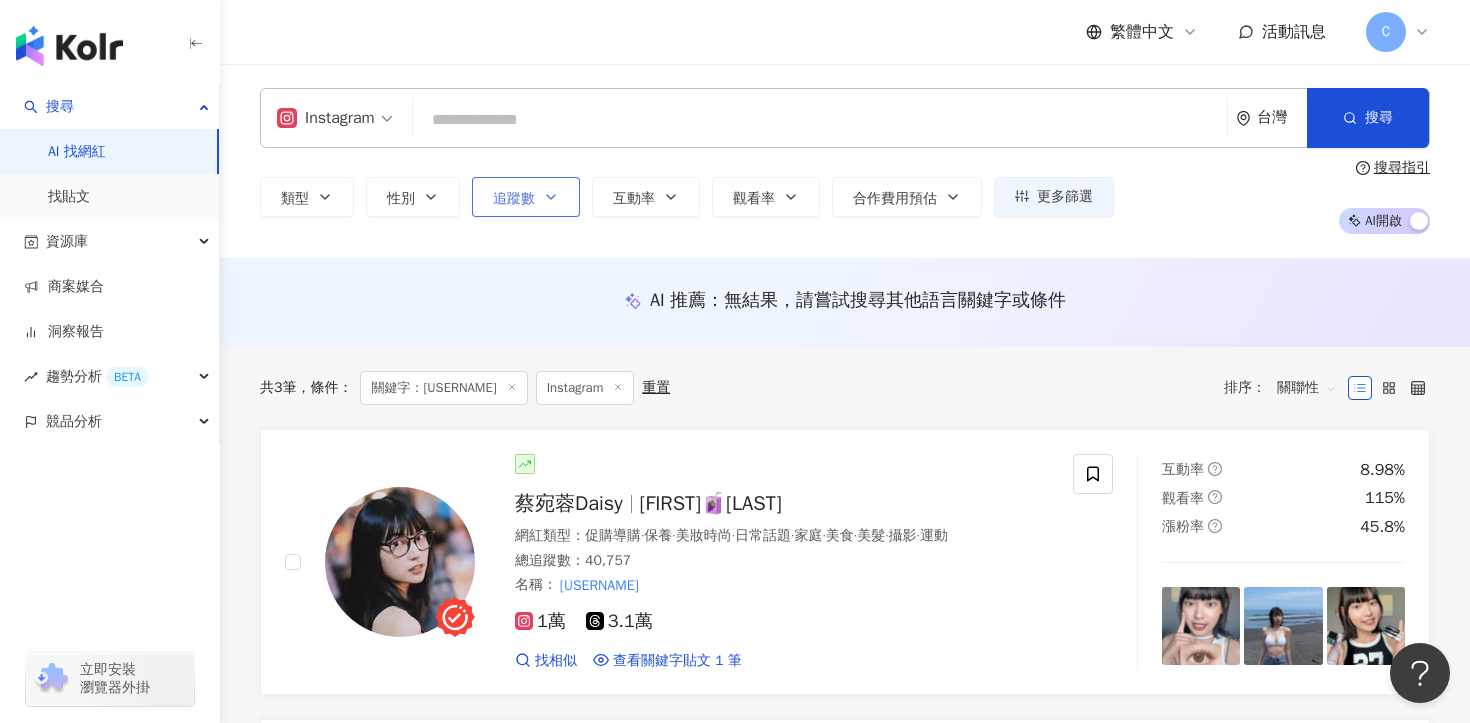 click on "追蹤數" at bounding box center (514, 199) 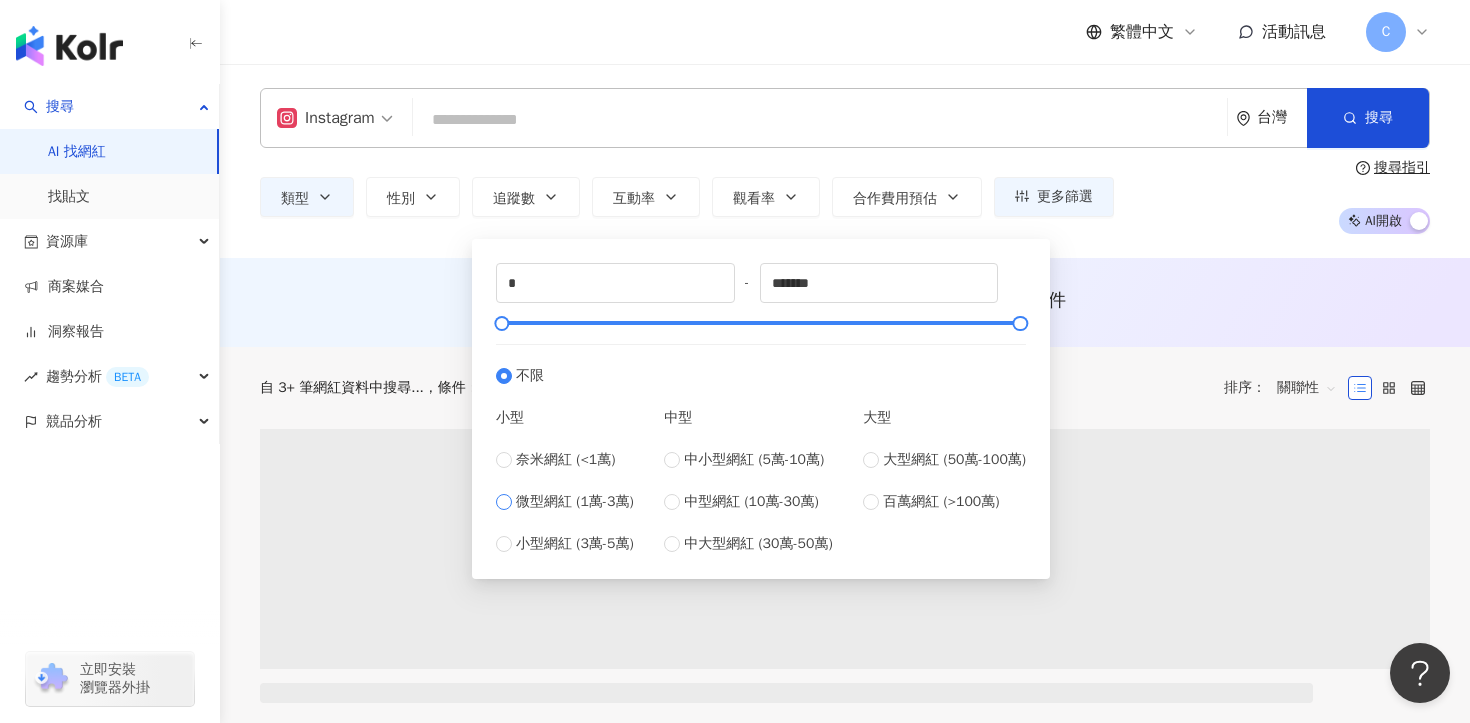 click on "微型網紅 (1萬-3萬)" at bounding box center (575, 502) 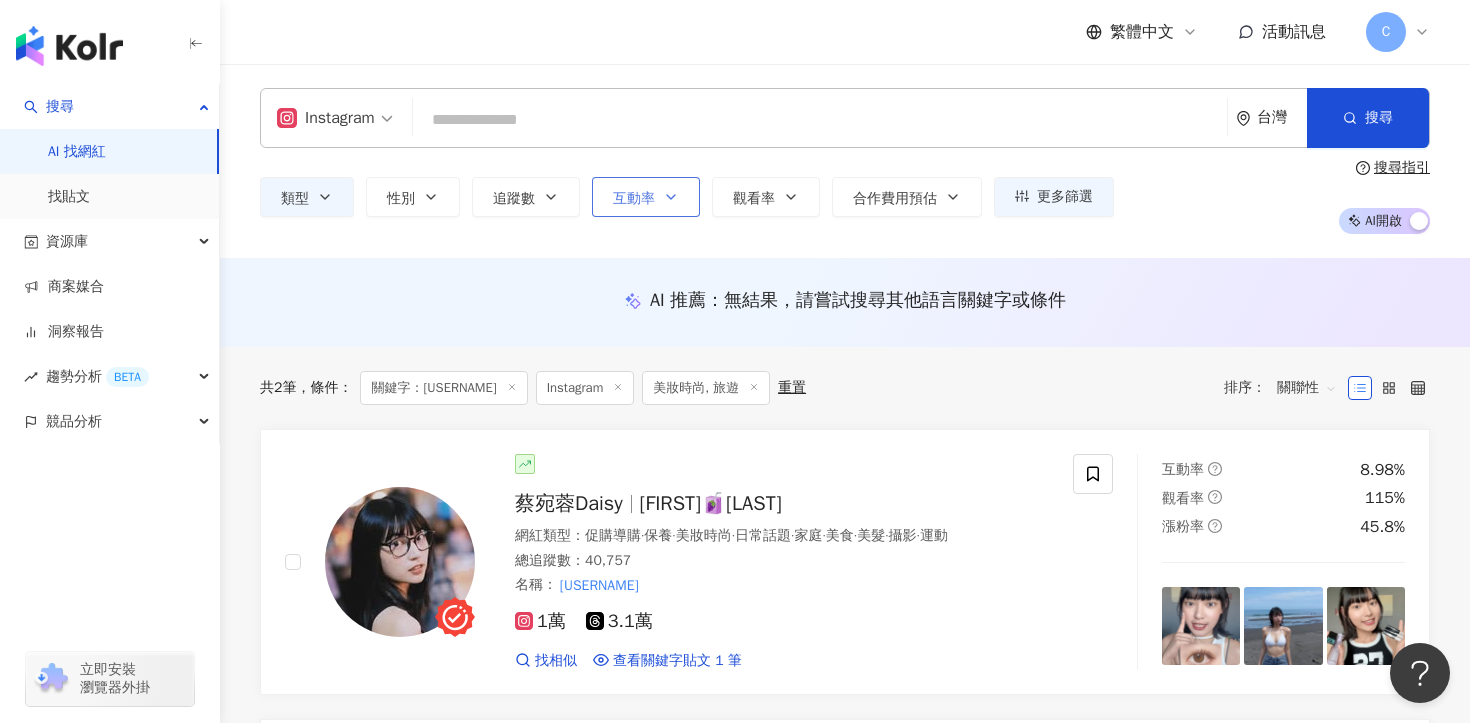 click on "互動率" at bounding box center [646, 197] 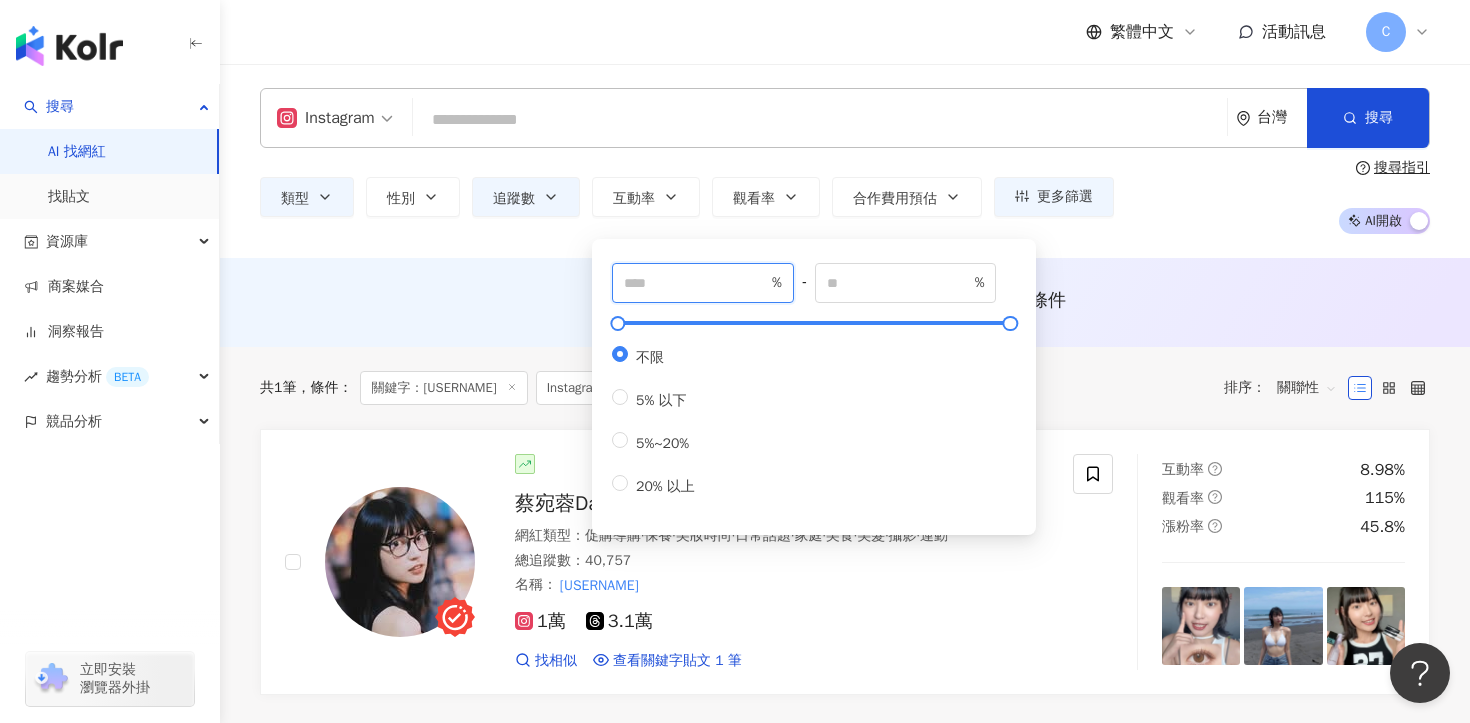 click at bounding box center [696, 283] 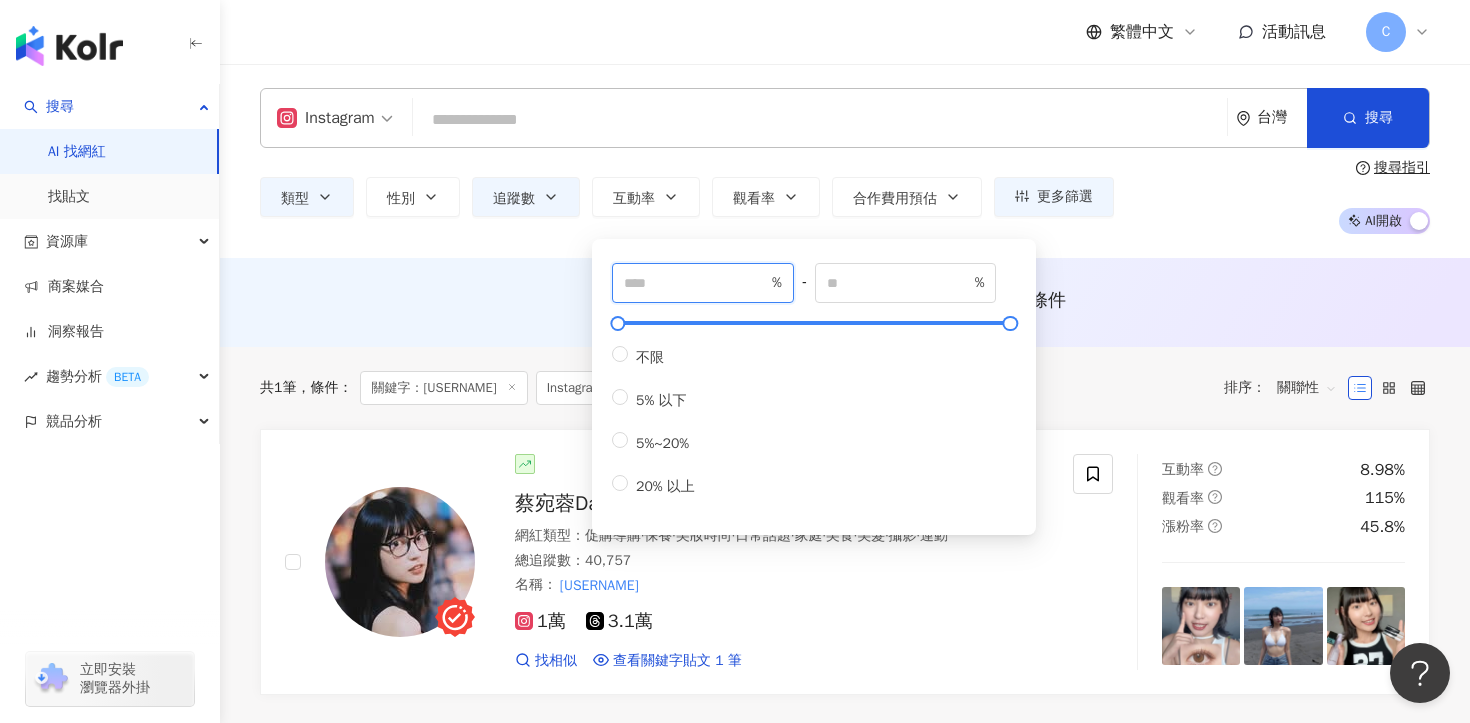 type on "*" 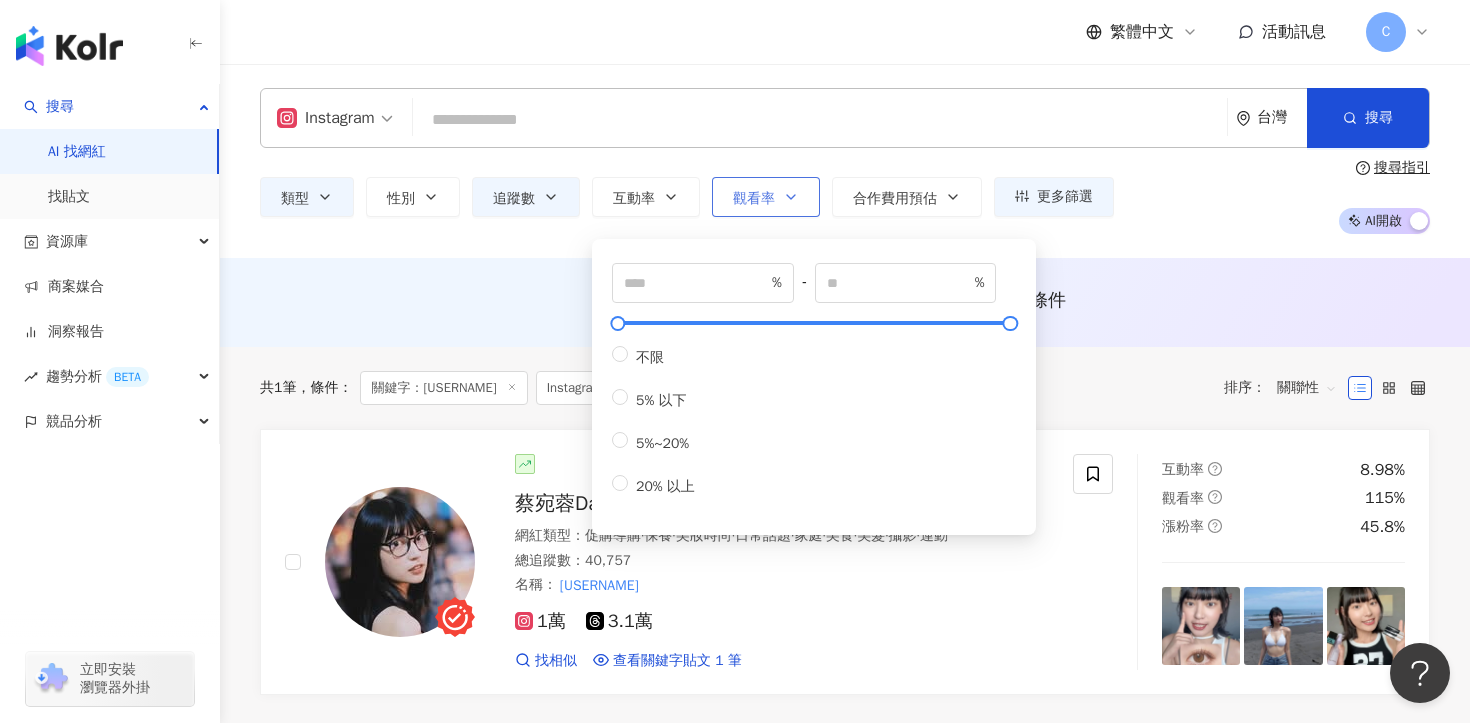 click on "觀看率" at bounding box center [754, 199] 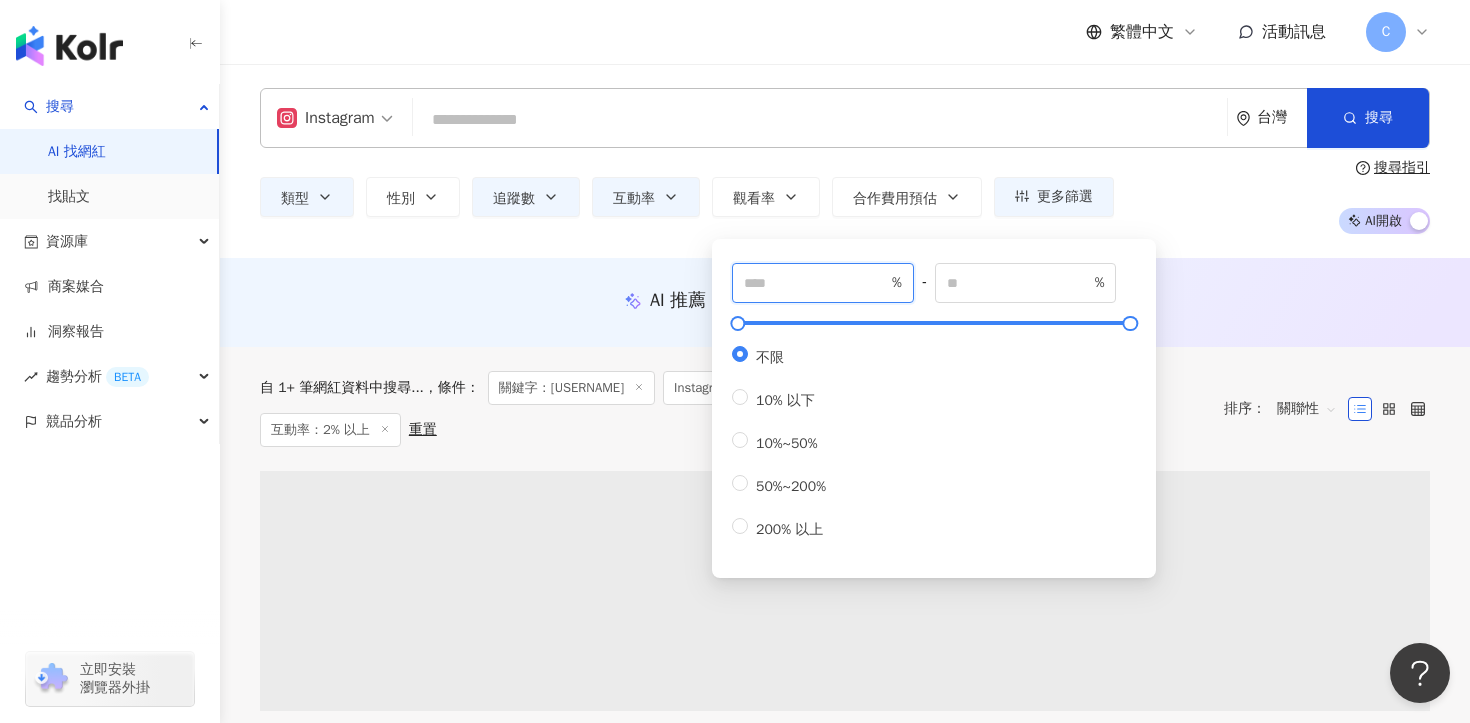 click at bounding box center [816, 283] 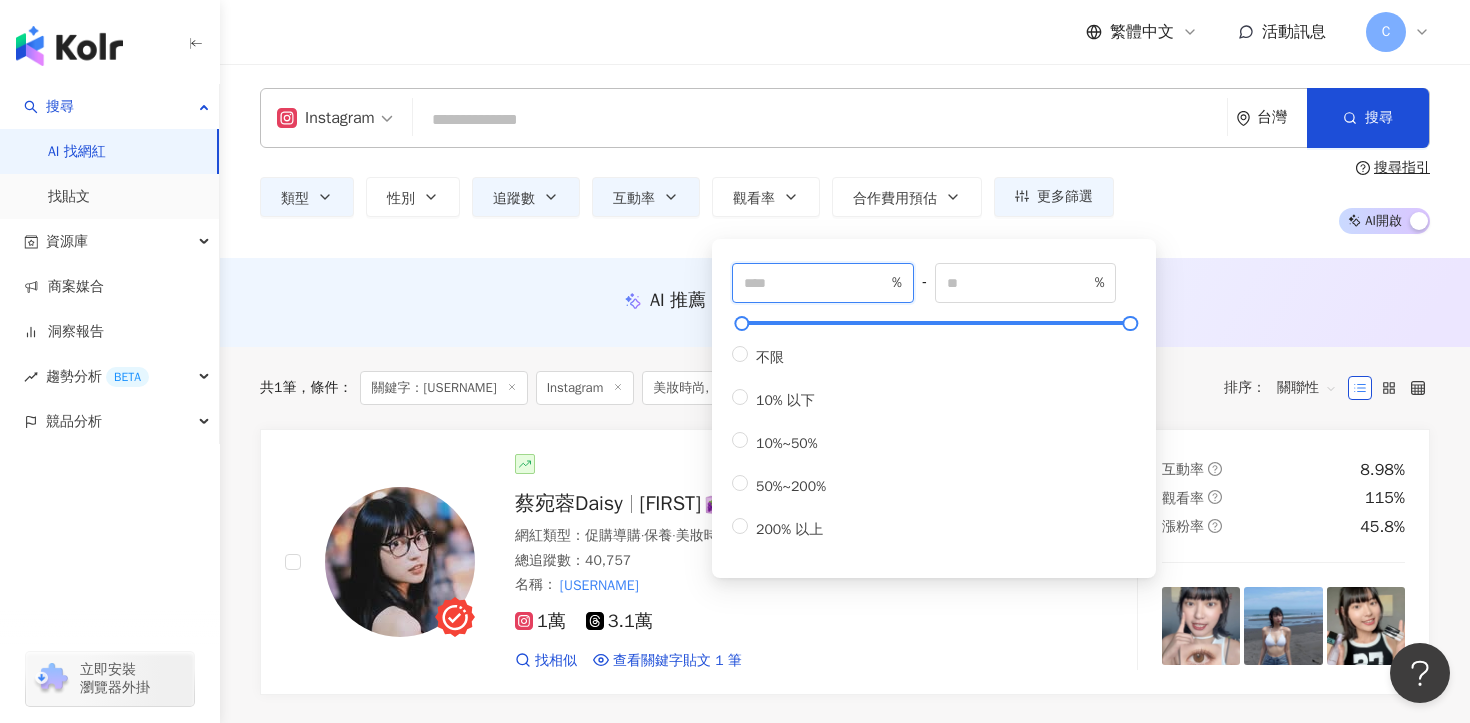 type on "***" 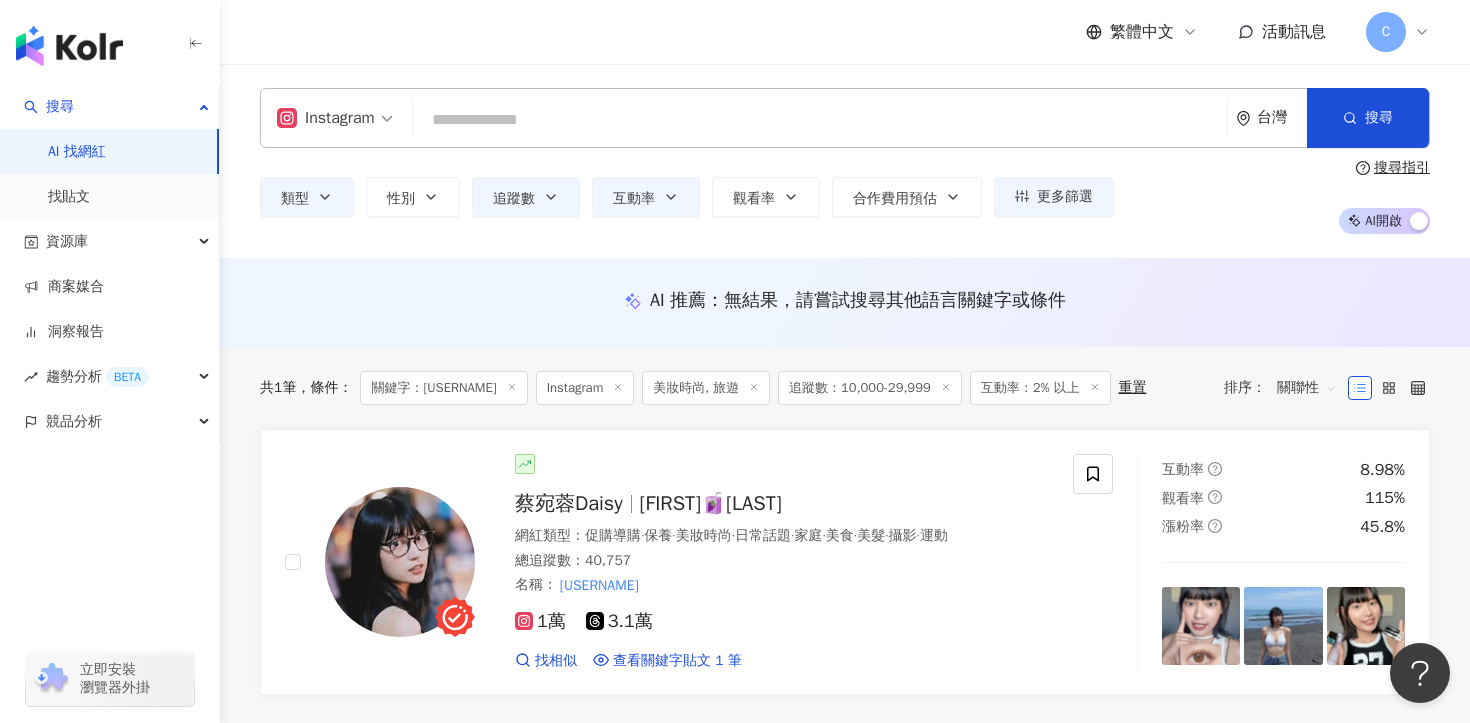 click on "AI 推薦 ： 無結果，請嘗試搜尋其他語言關鍵字或條件" at bounding box center [845, 300] 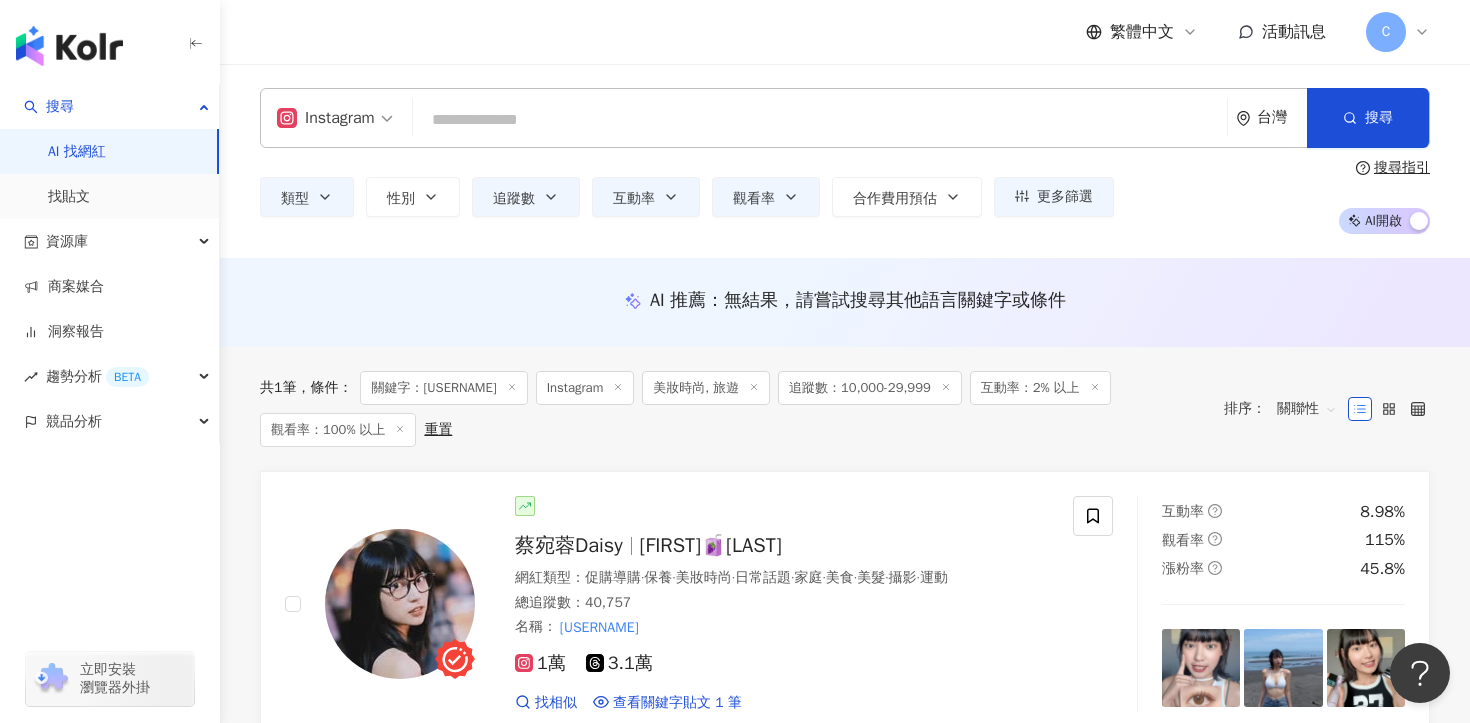 click on "關鍵字：daisy.tt.tt" at bounding box center (443, 388) 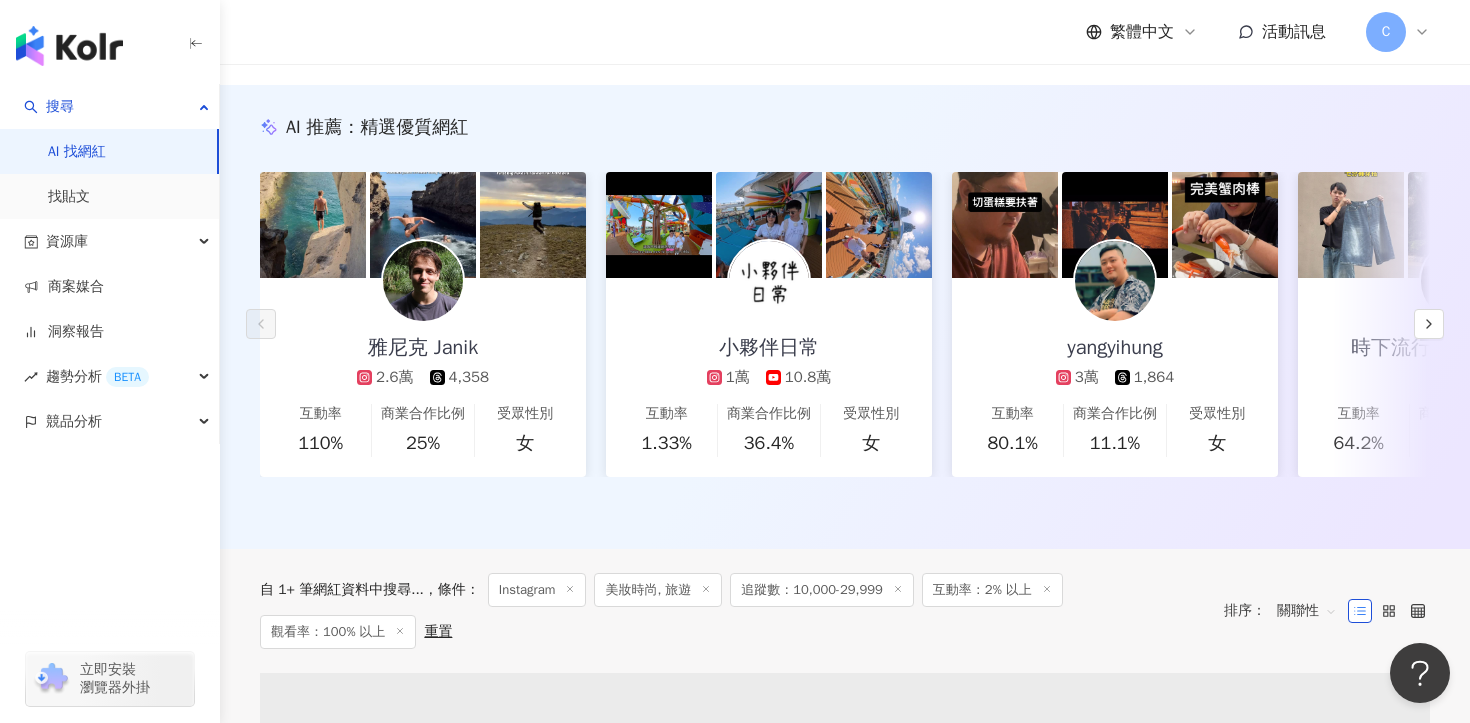 scroll, scrollTop: 184, scrollLeft: 0, axis: vertical 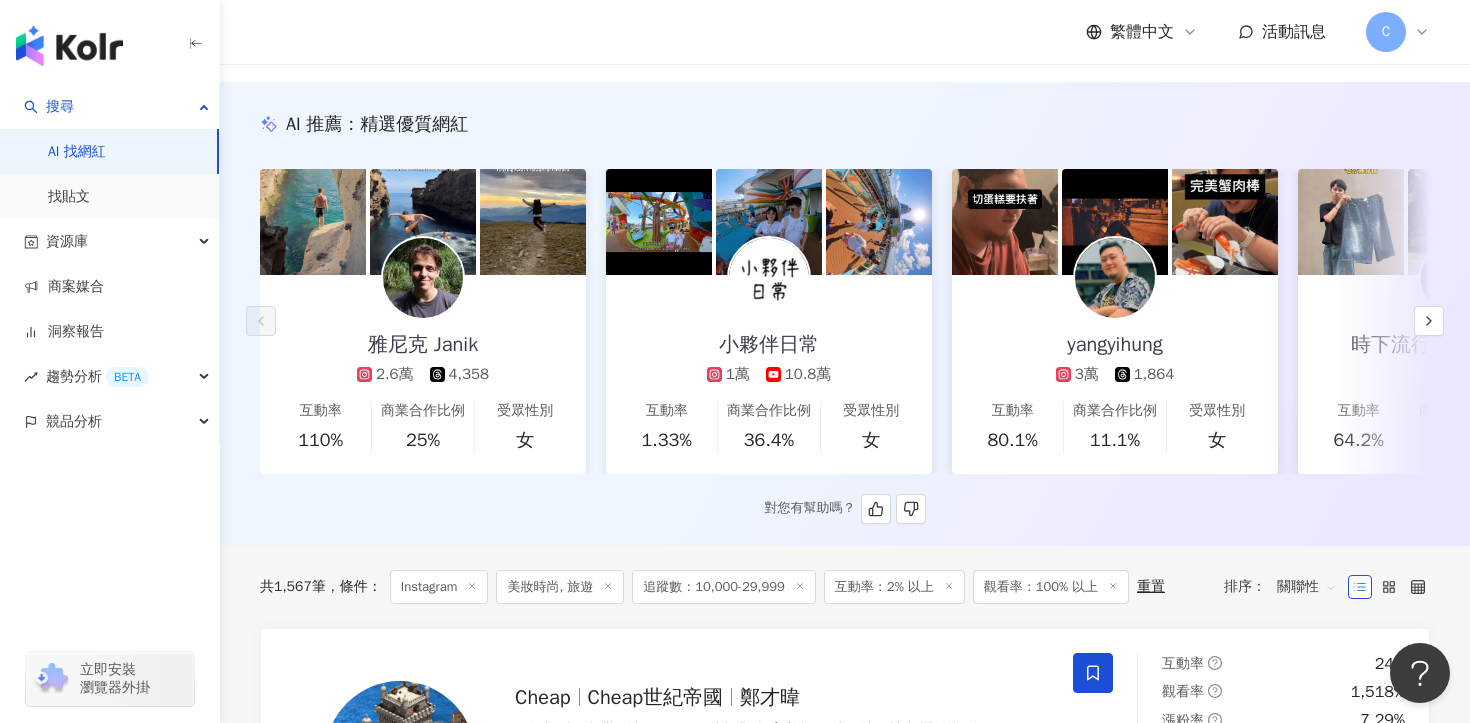 click on "小夥伴日常" at bounding box center [769, 345] 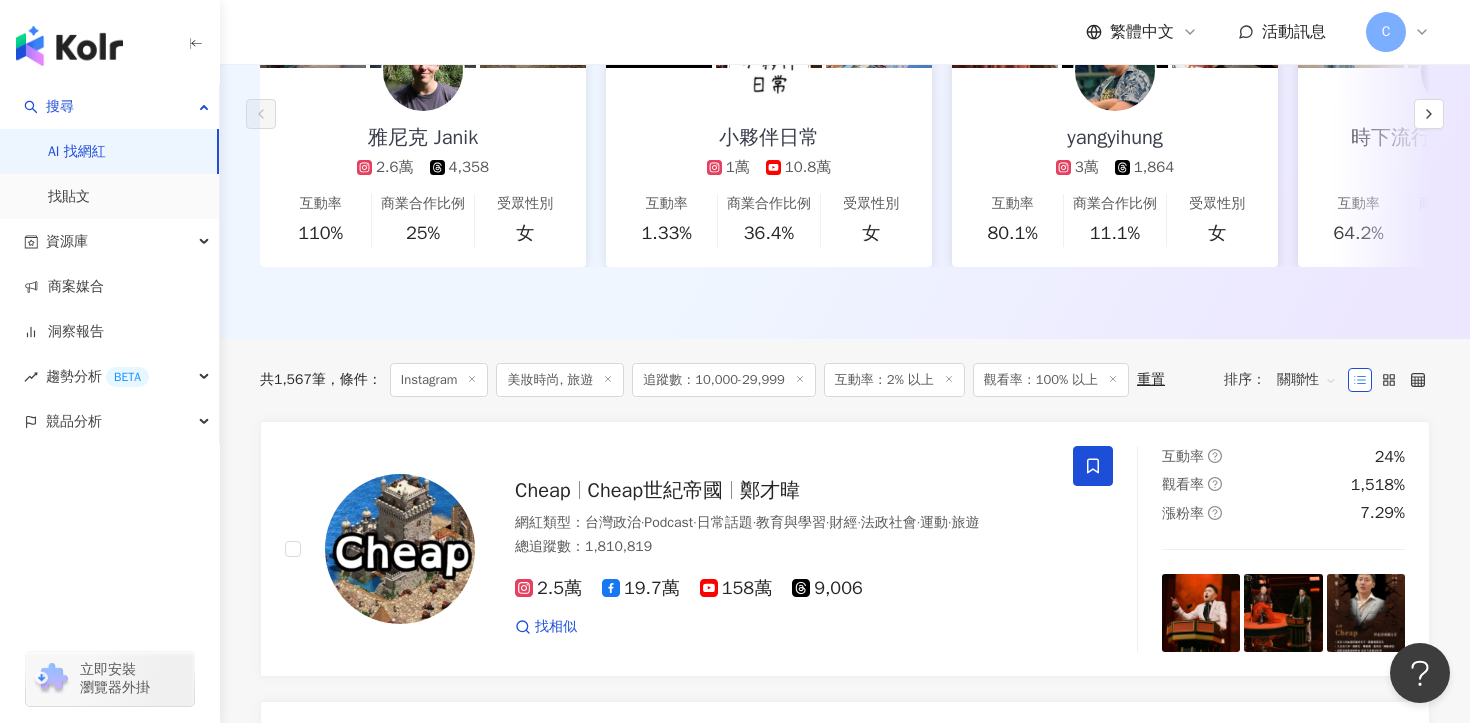 scroll, scrollTop: 0, scrollLeft: 0, axis: both 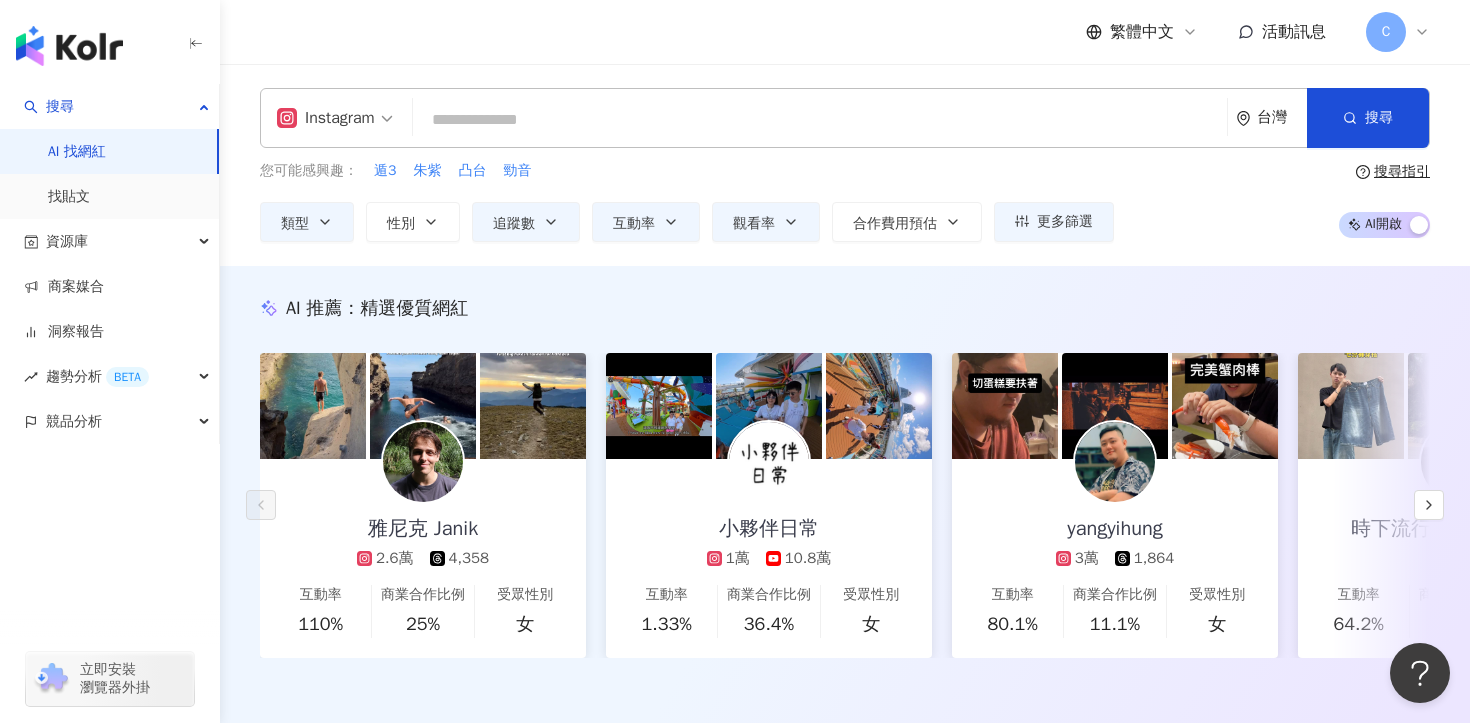 click at bounding box center [820, 120] 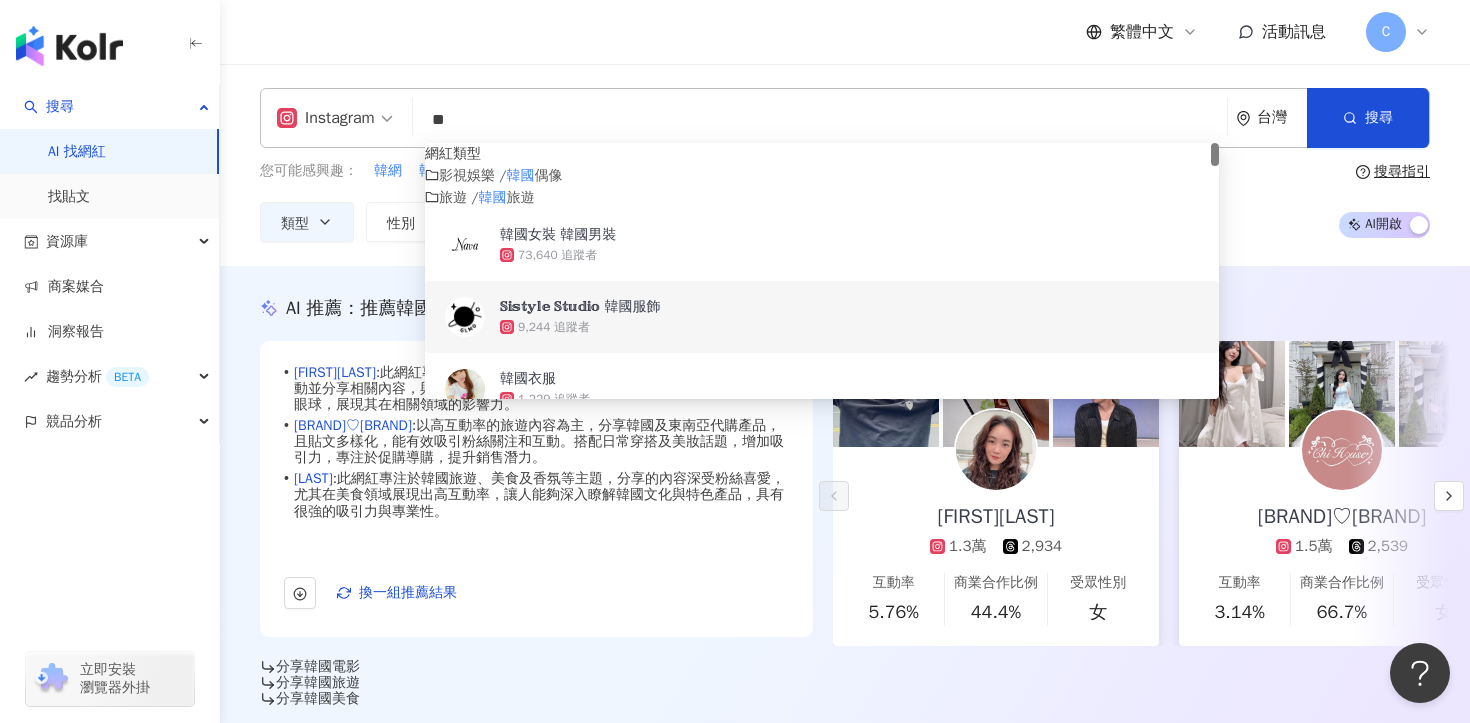 type on "**" 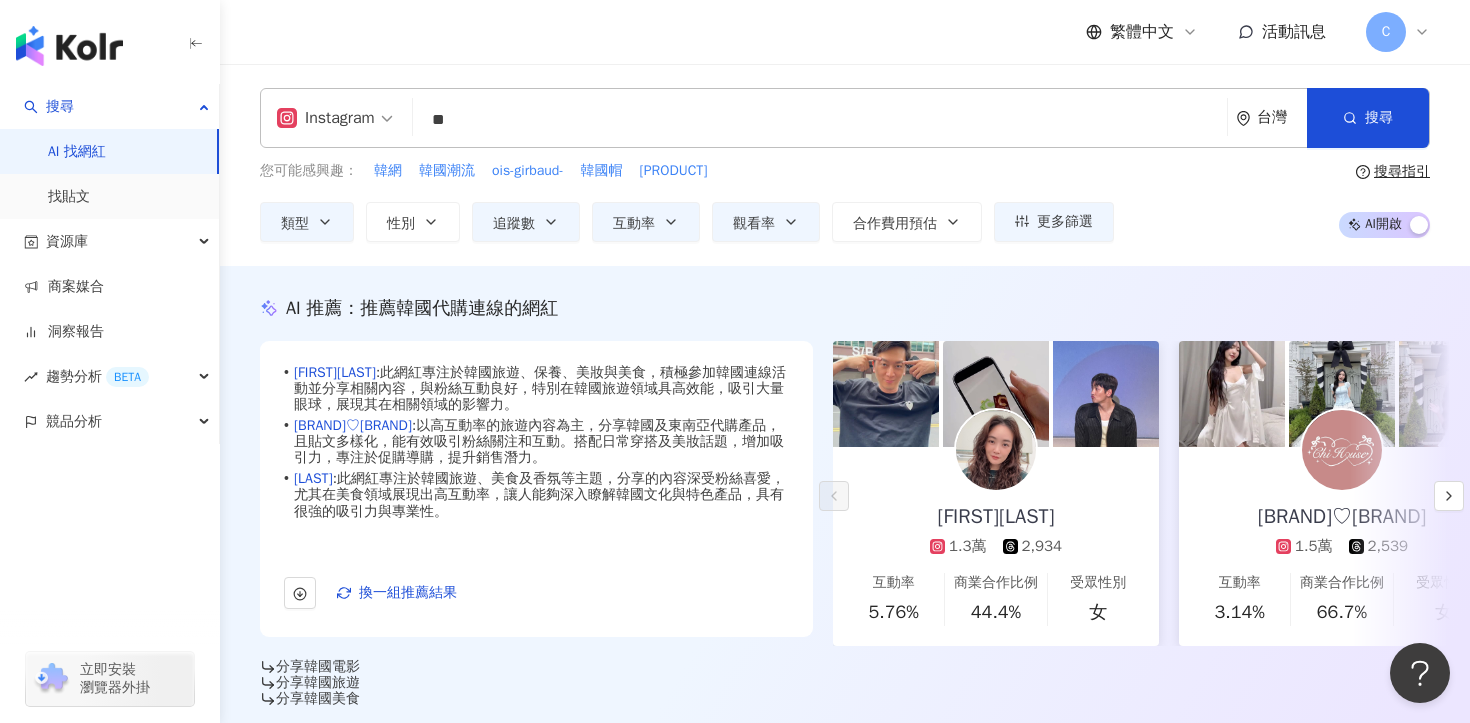 click on "分享韓國電影 分享韓國旅遊 分享韓國美食" at bounding box center (845, 683) 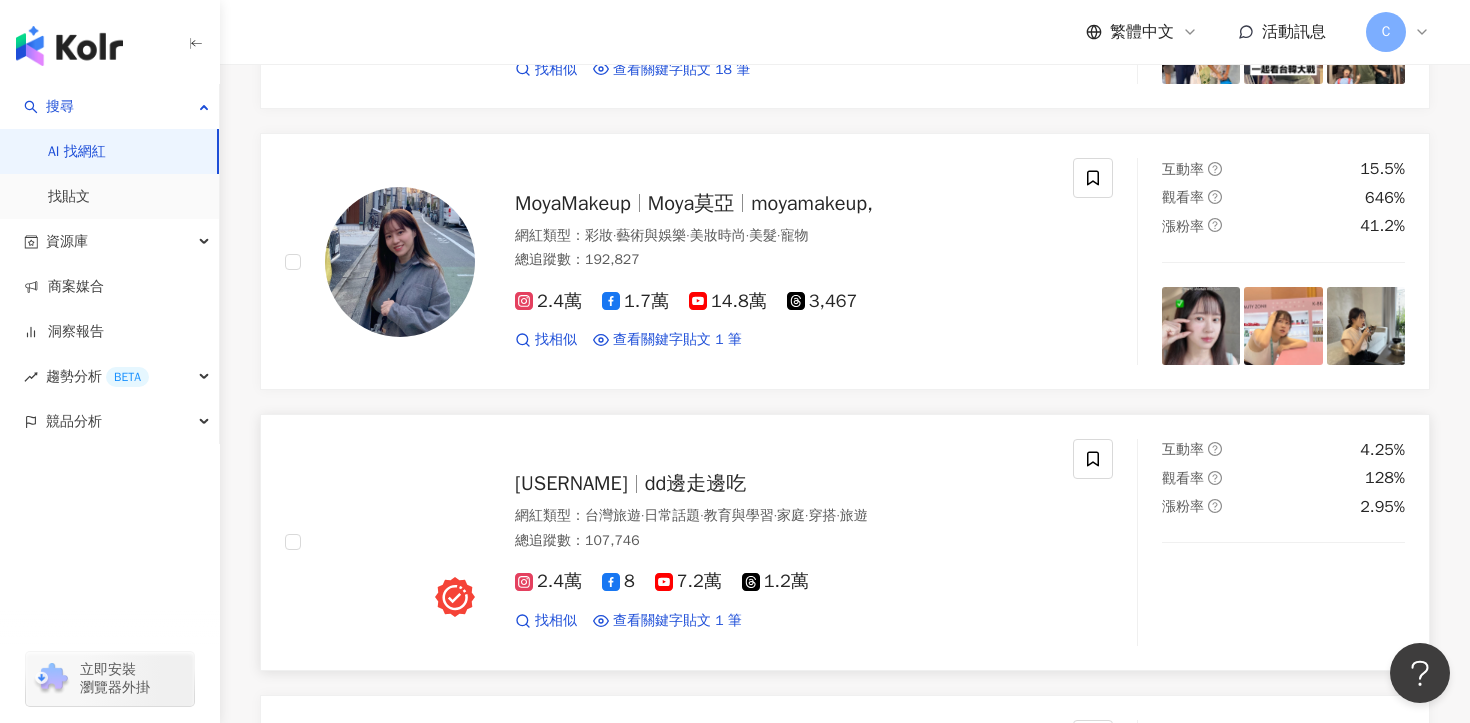 scroll, scrollTop: 911, scrollLeft: 0, axis: vertical 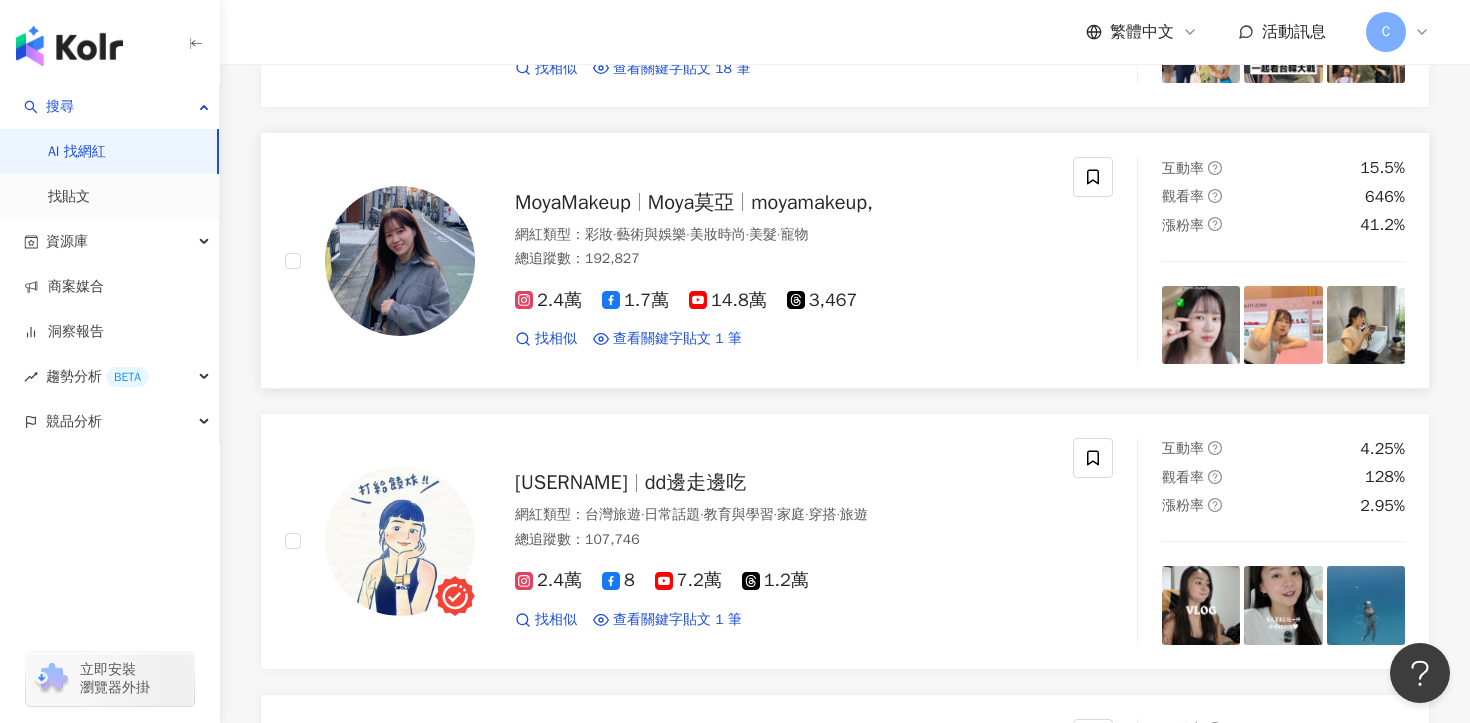 click on "2.4萬" at bounding box center (548, 300) 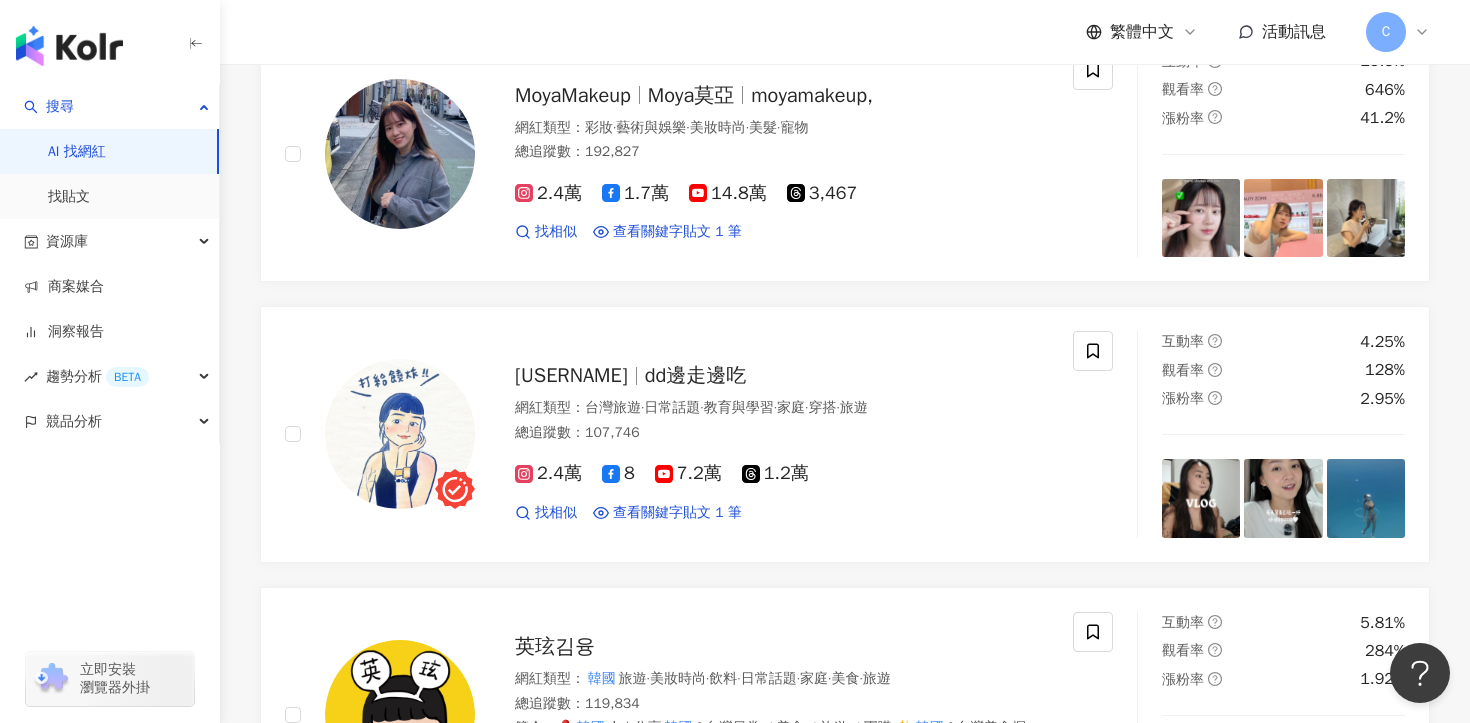 scroll, scrollTop: 1186, scrollLeft: 0, axis: vertical 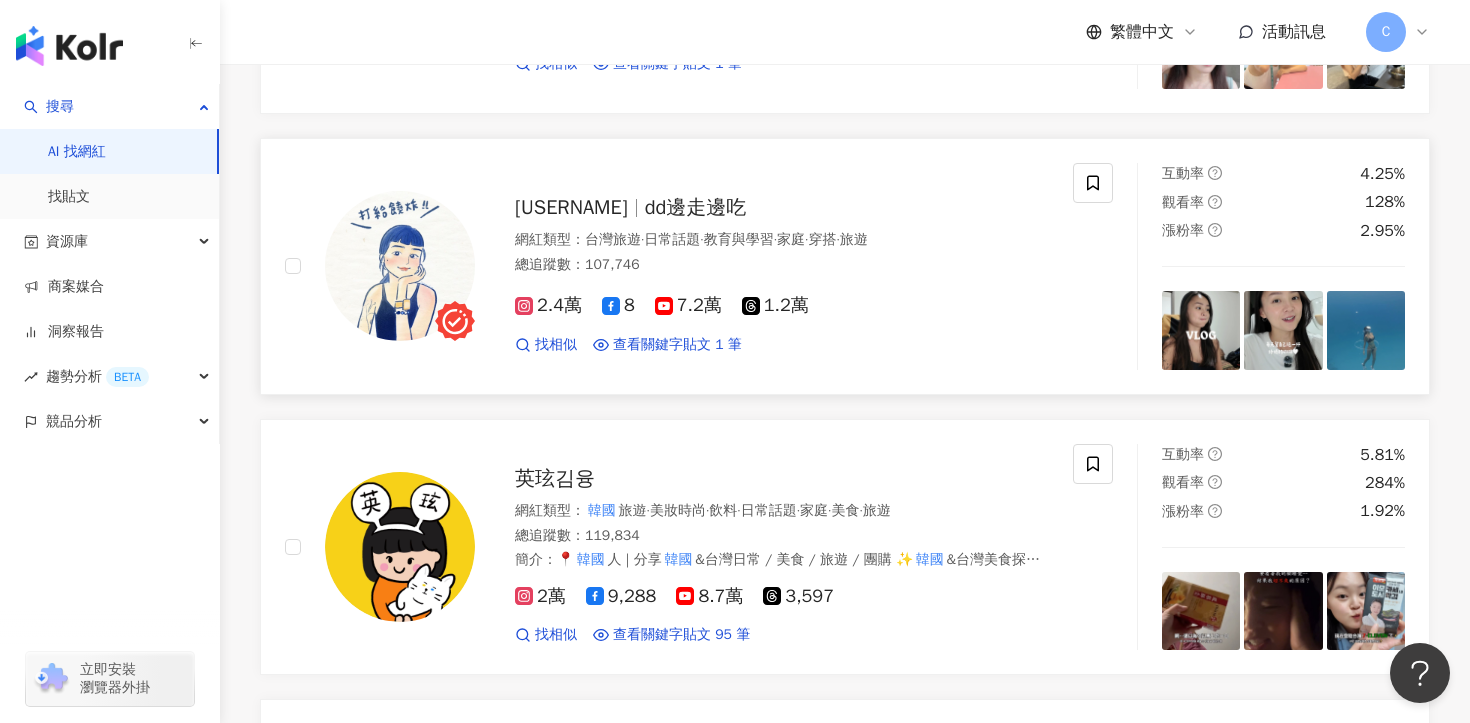 click on "2.4萬" at bounding box center [548, 305] 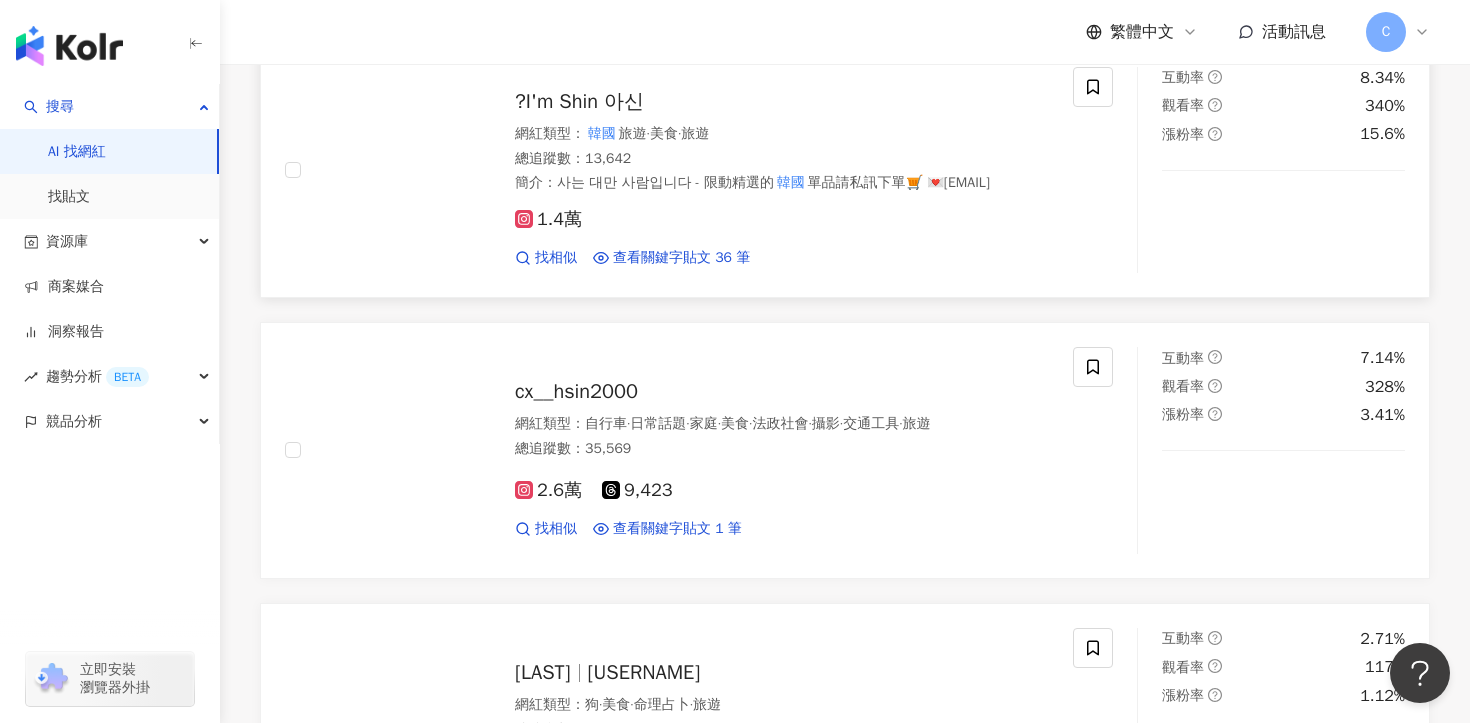 scroll, scrollTop: 2166, scrollLeft: 0, axis: vertical 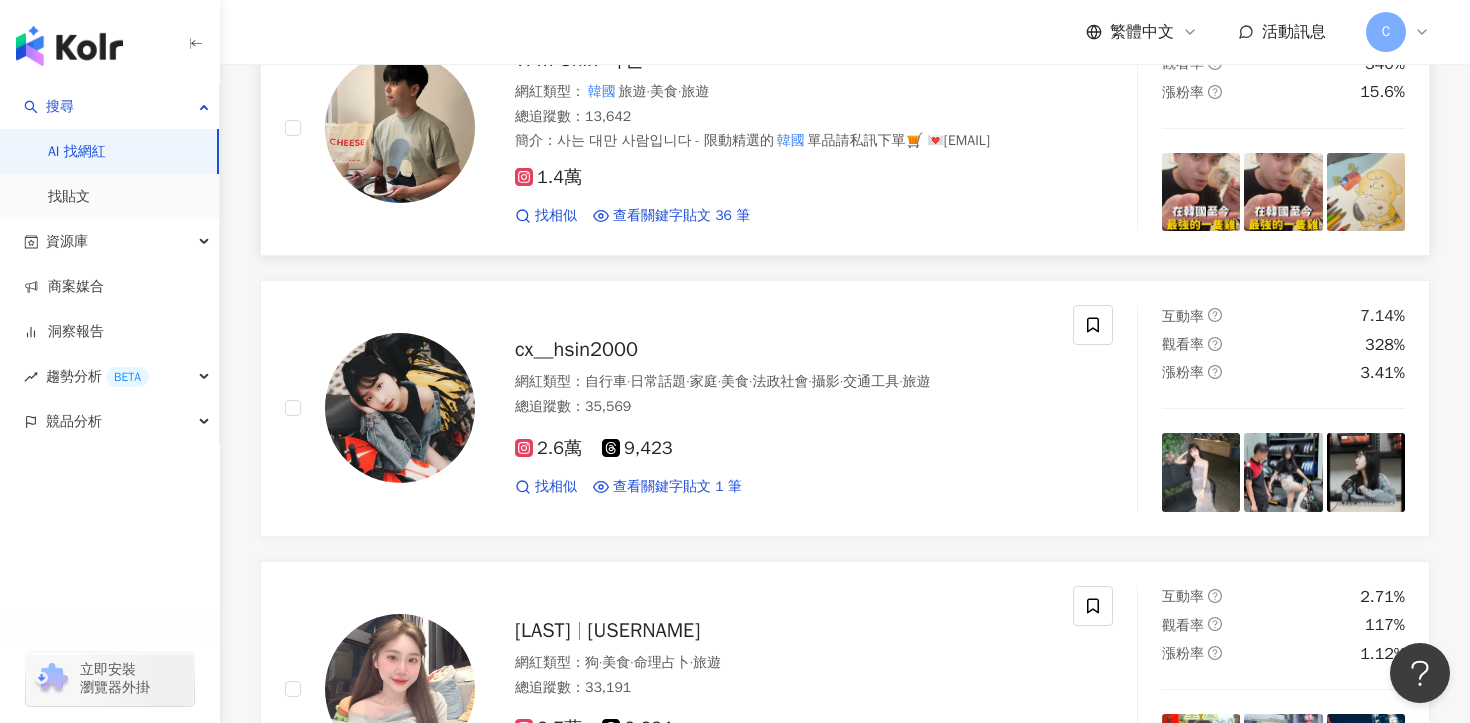 click on "1.4萬" at bounding box center (548, 177) 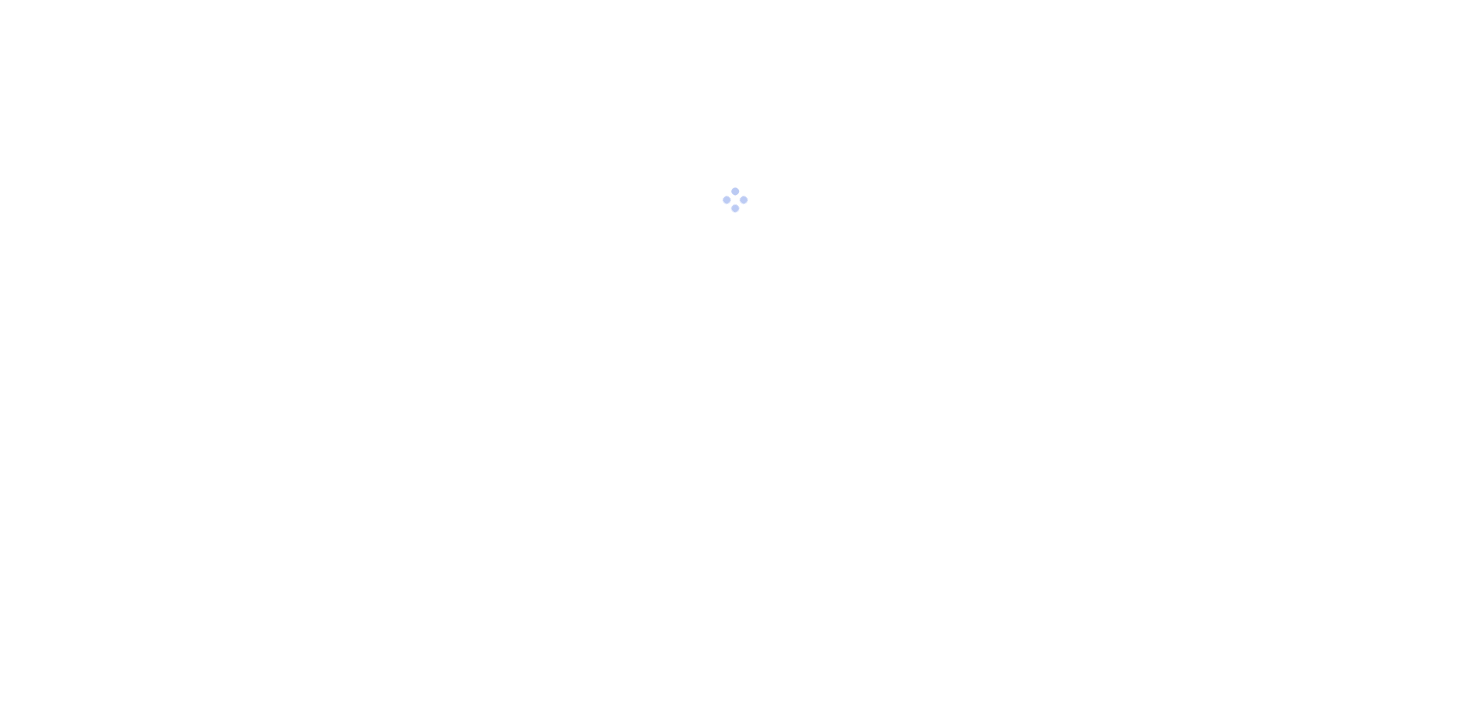 scroll, scrollTop: 0, scrollLeft: 0, axis: both 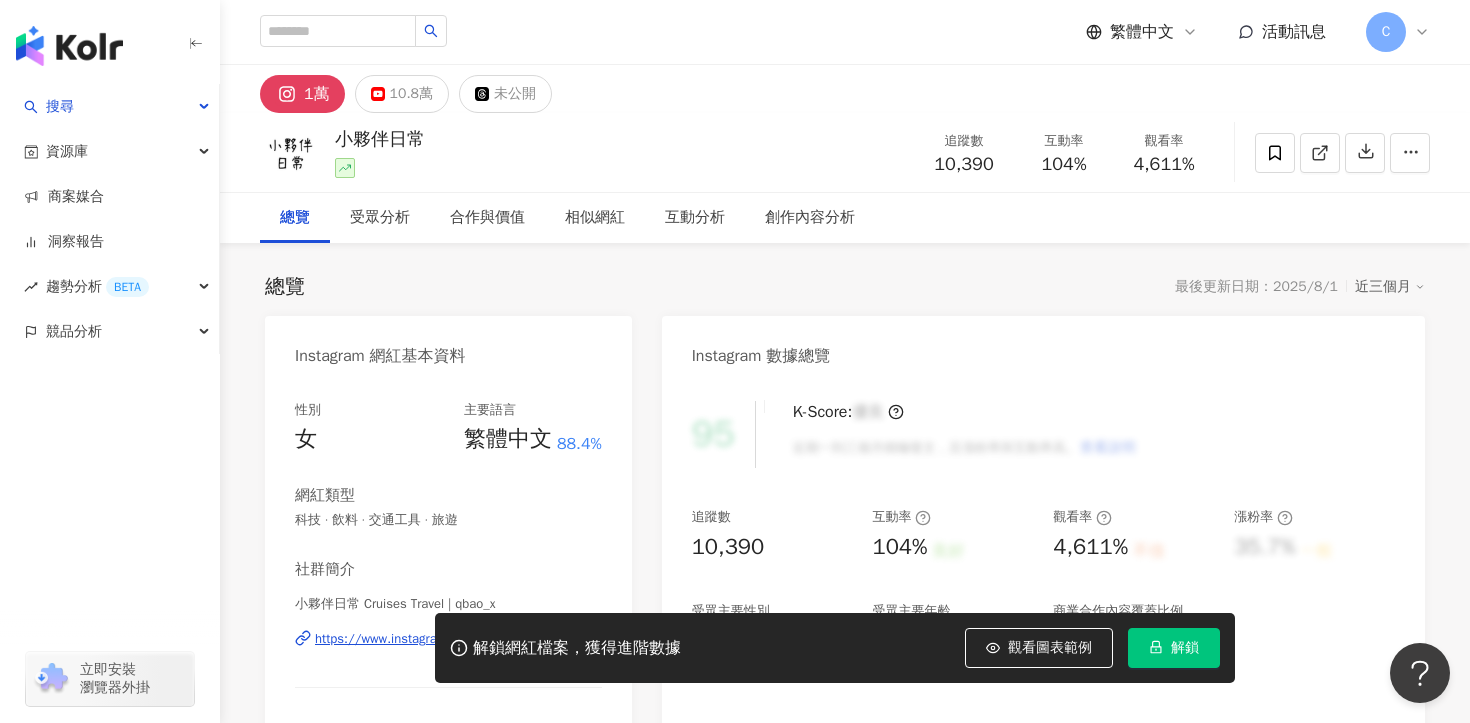 click on "https://www.instagram.com/qbao_x/" at bounding box center (422, 639) 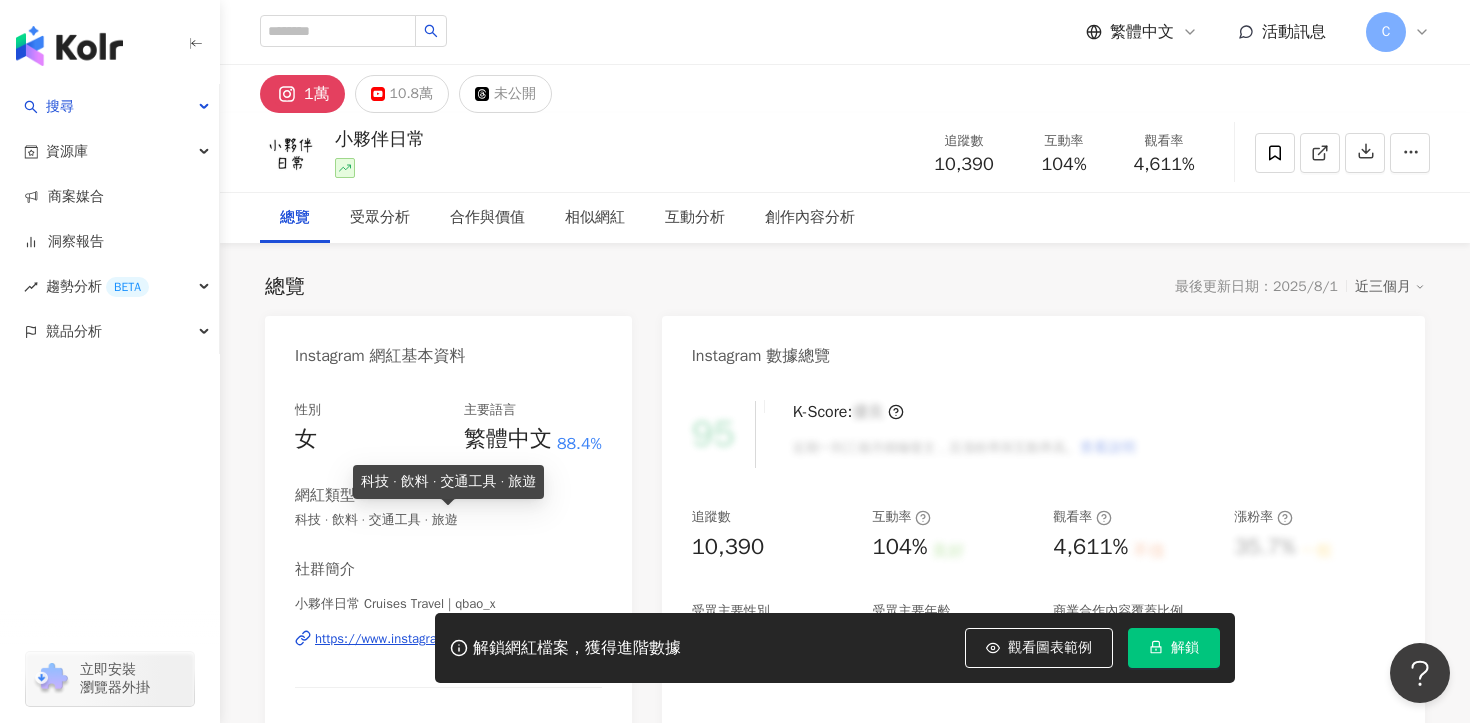 scroll, scrollTop: 75, scrollLeft: 0, axis: vertical 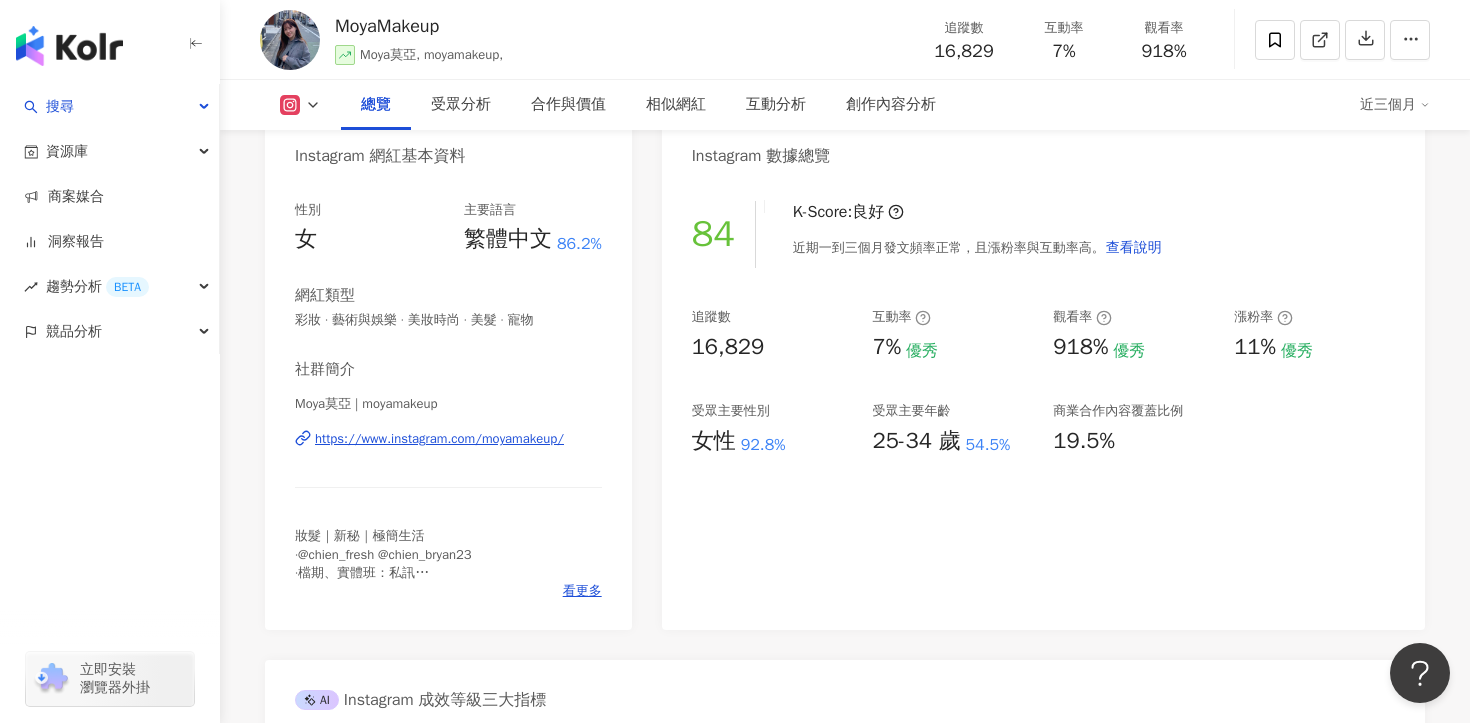click on "https://www.instagram.com/moyamakeup/" at bounding box center [439, 439] 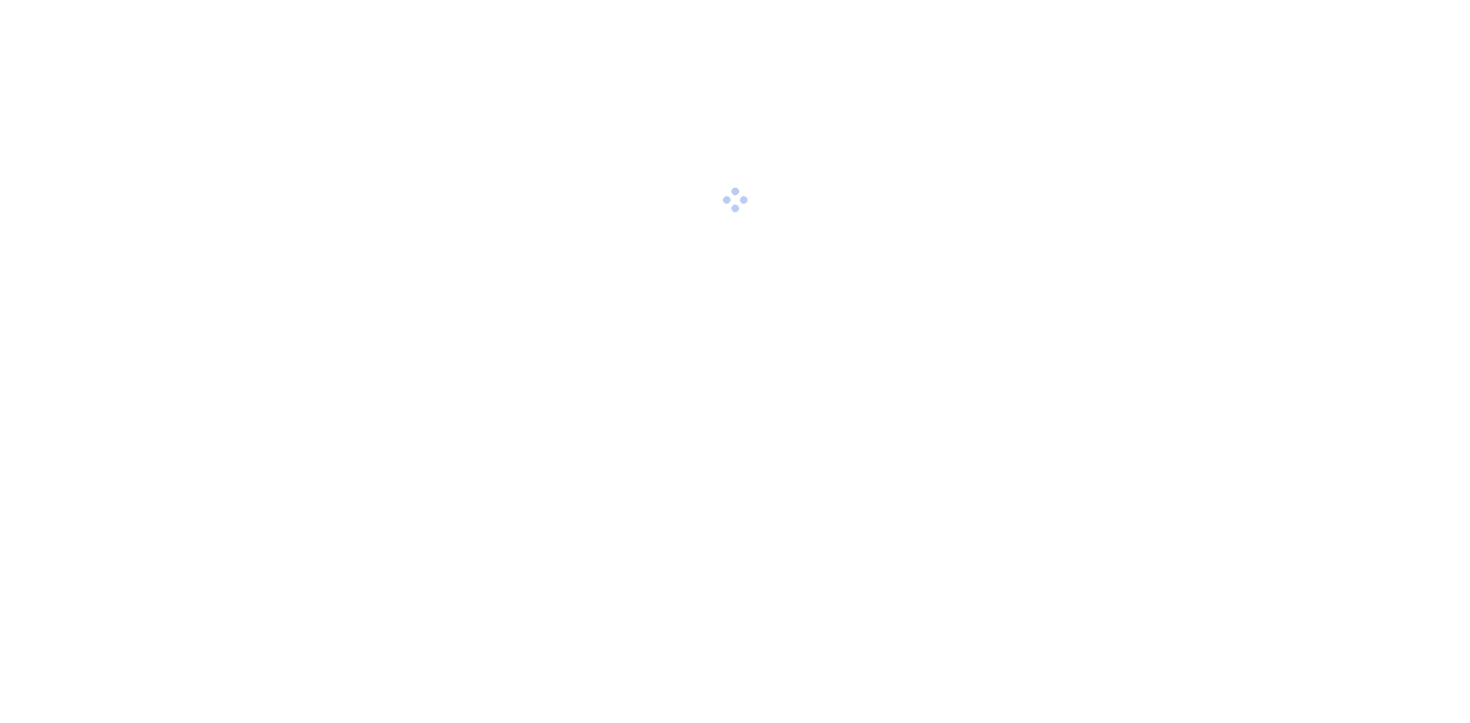 scroll, scrollTop: 0, scrollLeft: 0, axis: both 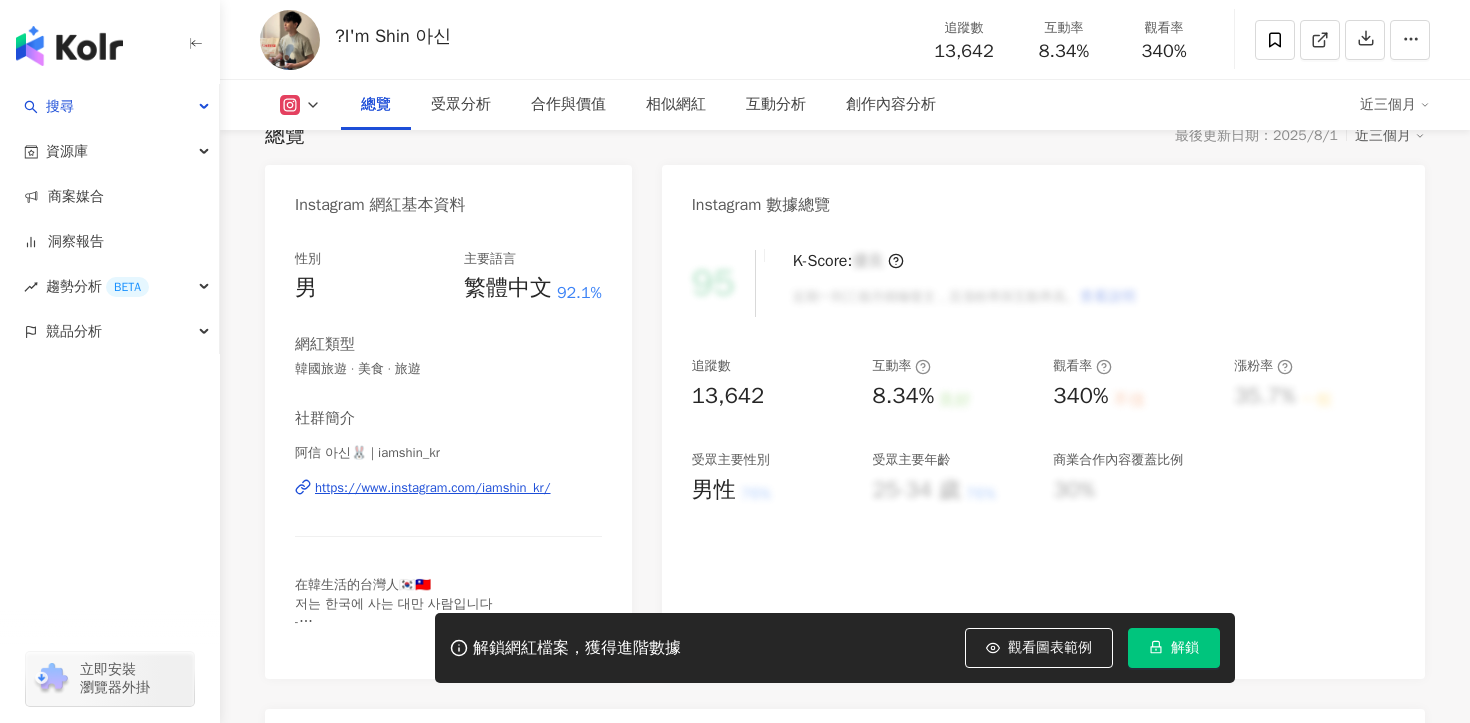 click on "解鎖" at bounding box center (1185, 648) 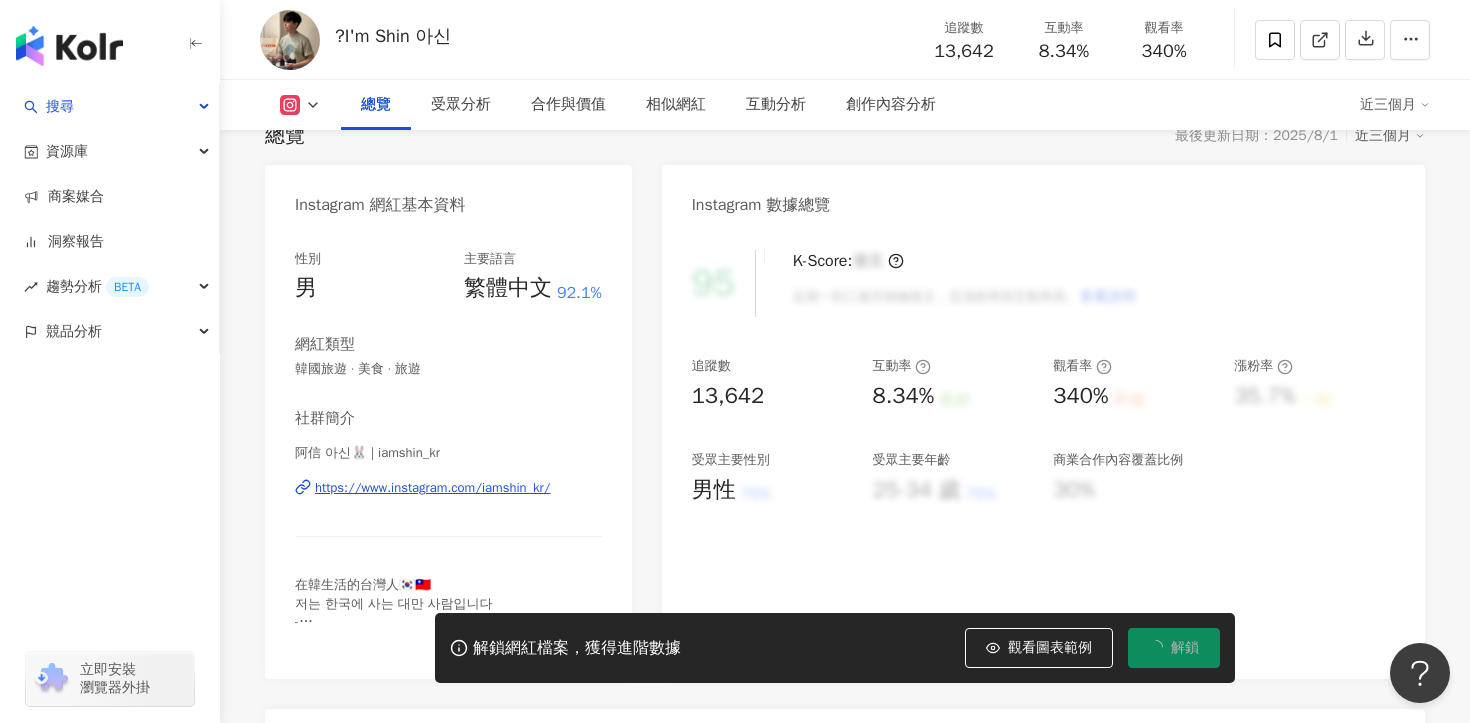 scroll, scrollTop: 241, scrollLeft: 0, axis: vertical 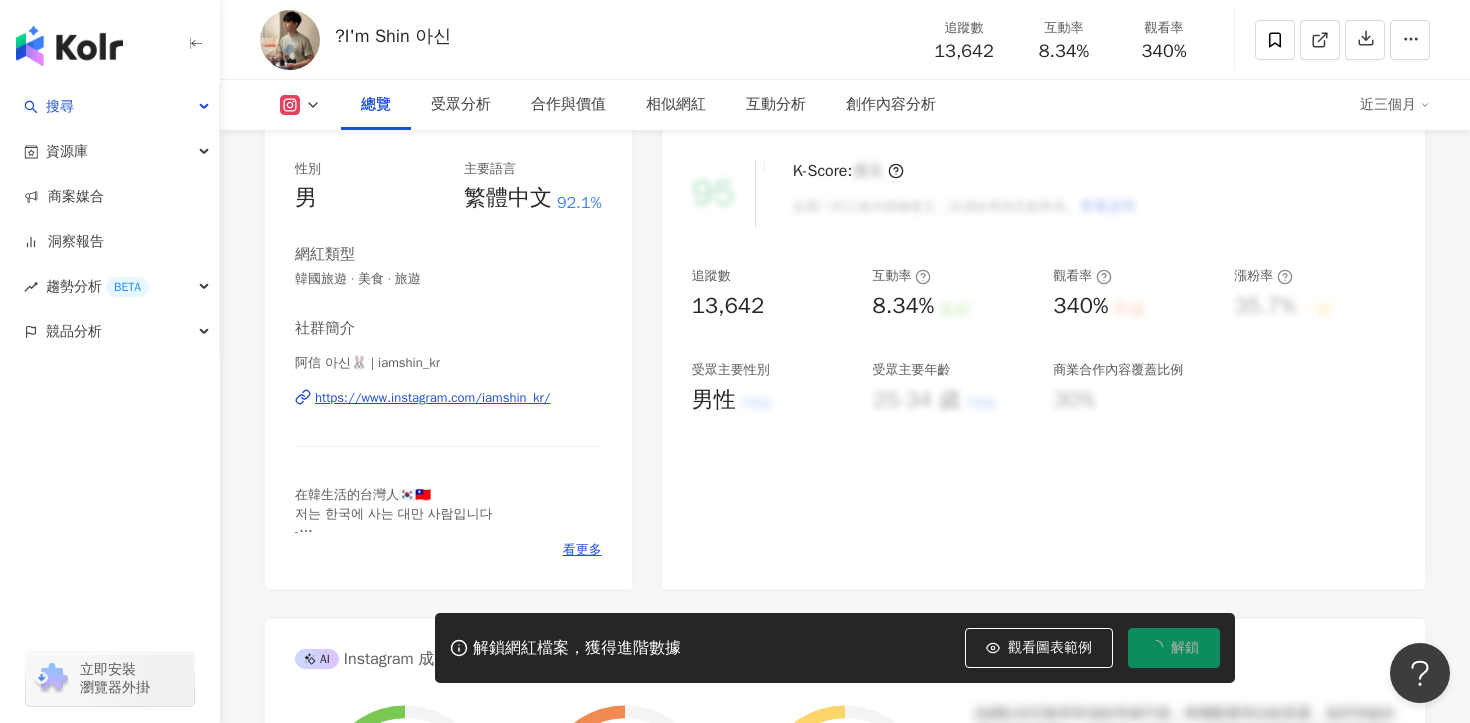 click on "在韓生活的台灣人🇰🇷🇹🇼
저는 한국에 사는 대만 사람입니다
-
限動精選的韓國單品請私訊下單🛒
💌iamshintw@gmail.com" at bounding box center (448, 513) 